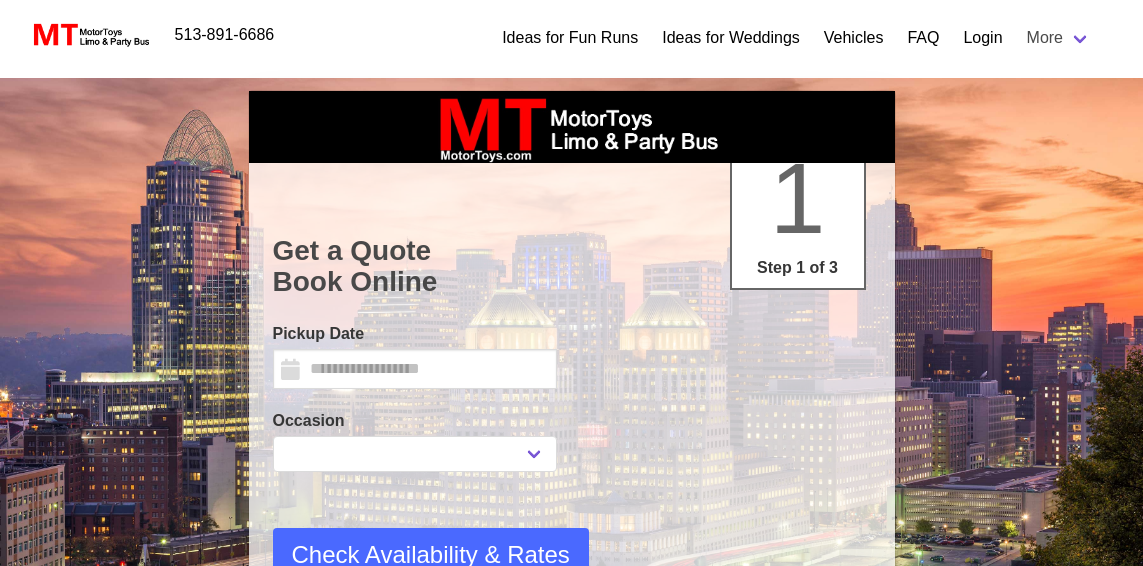 select on "*" 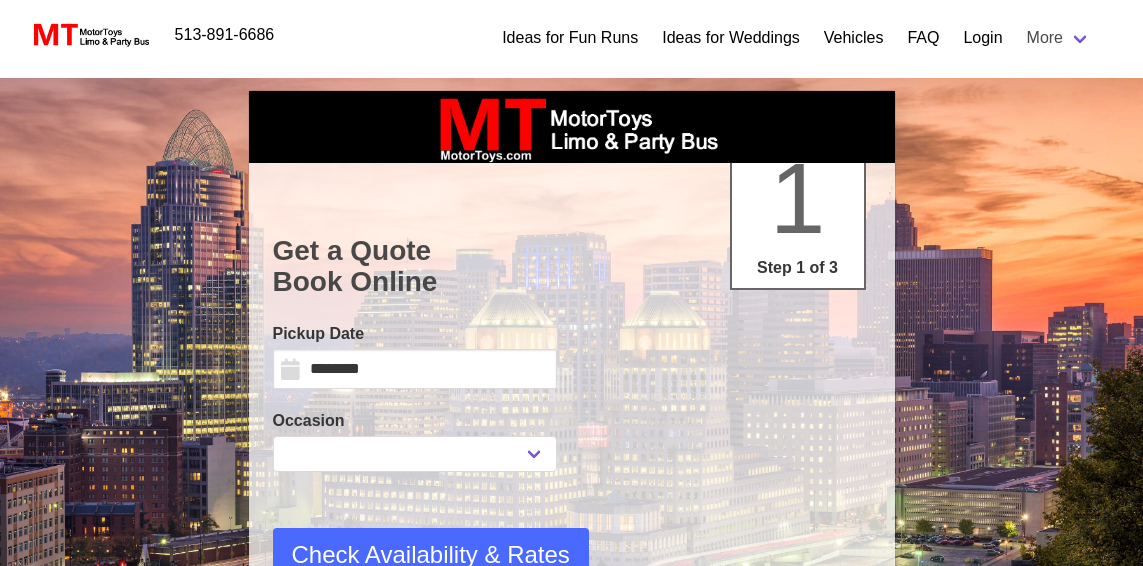 scroll, scrollTop: 0, scrollLeft: 0, axis: both 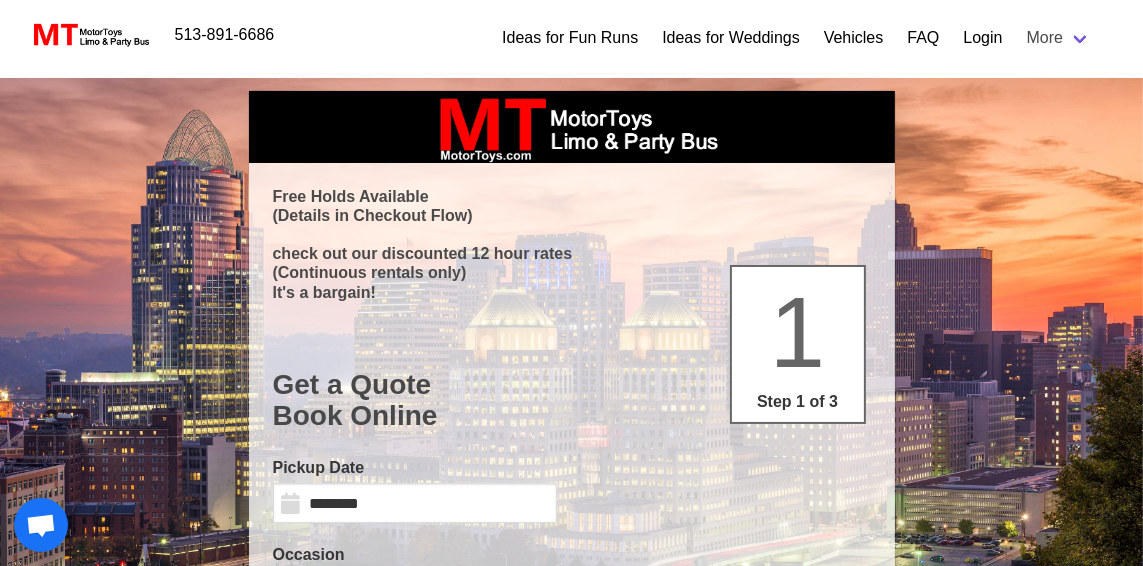 select 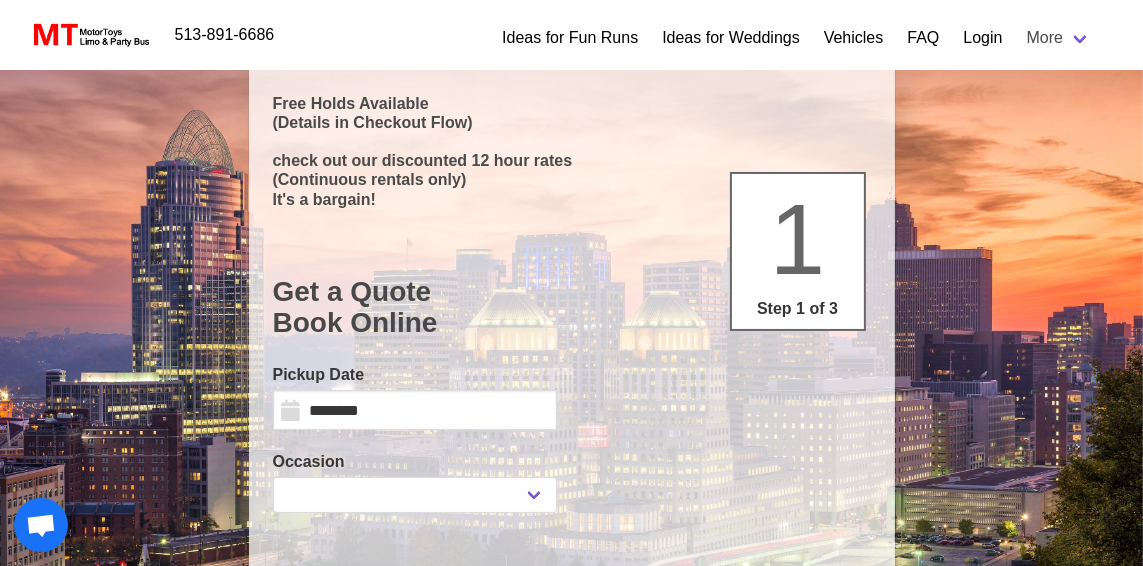 scroll, scrollTop: 87, scrollLeft: 0, axis: vertical 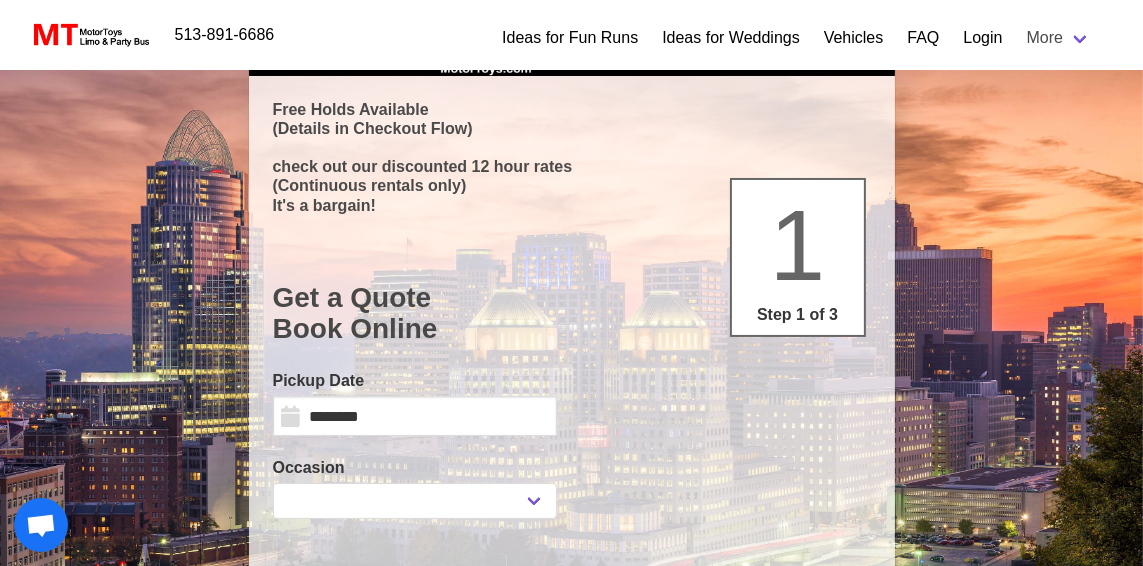 click on "check out our discounted 12 hour rates" at bounding box center [572, 166] 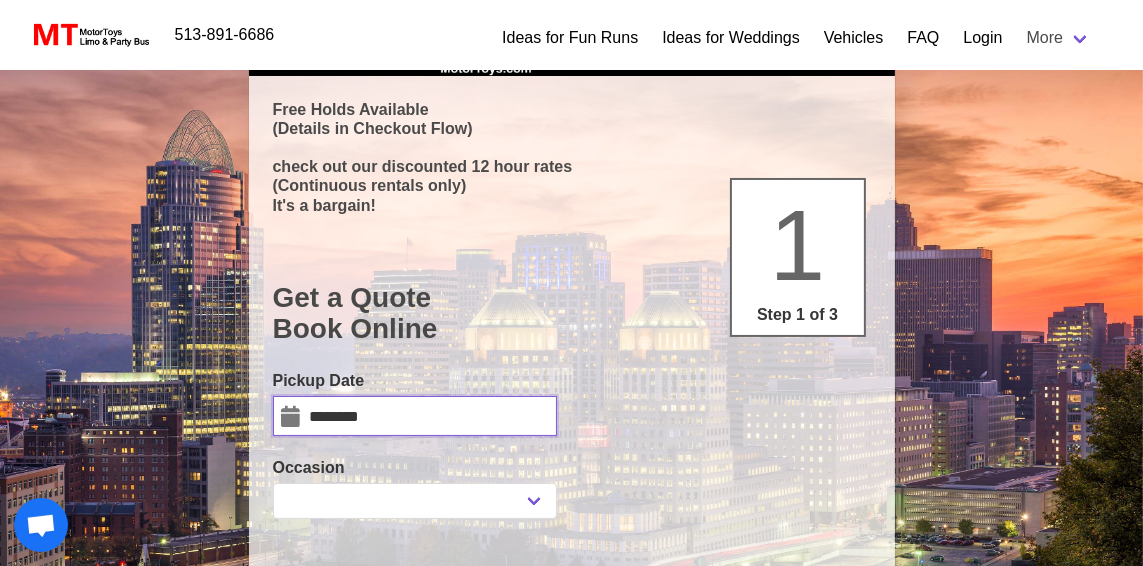 click on "********" at bounding box center (415, 416) 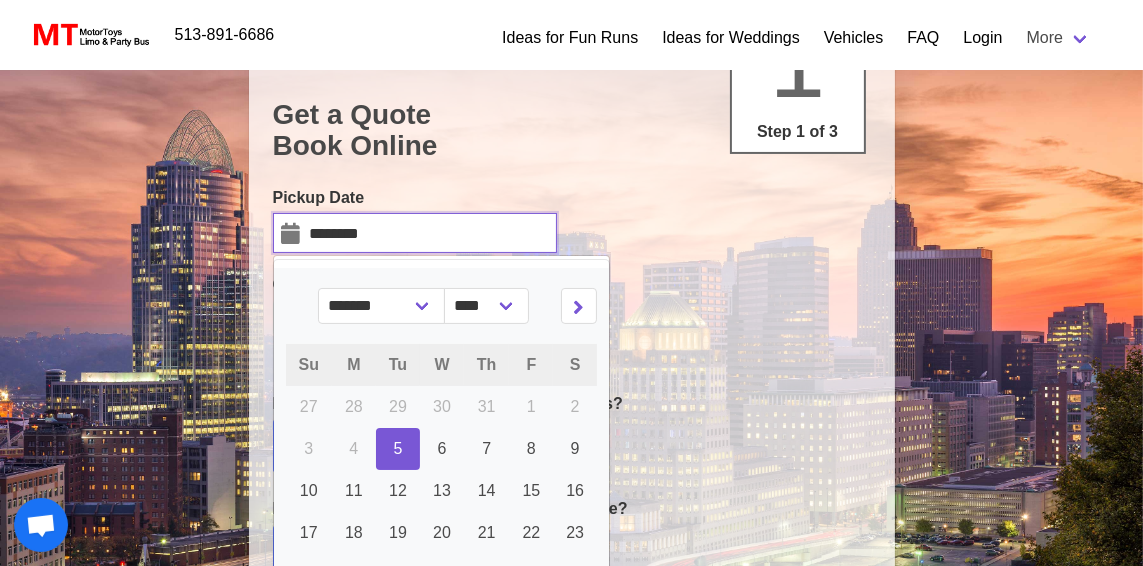 scroll, scrollTop: 269, scrollLeft: 0, axis: vertical 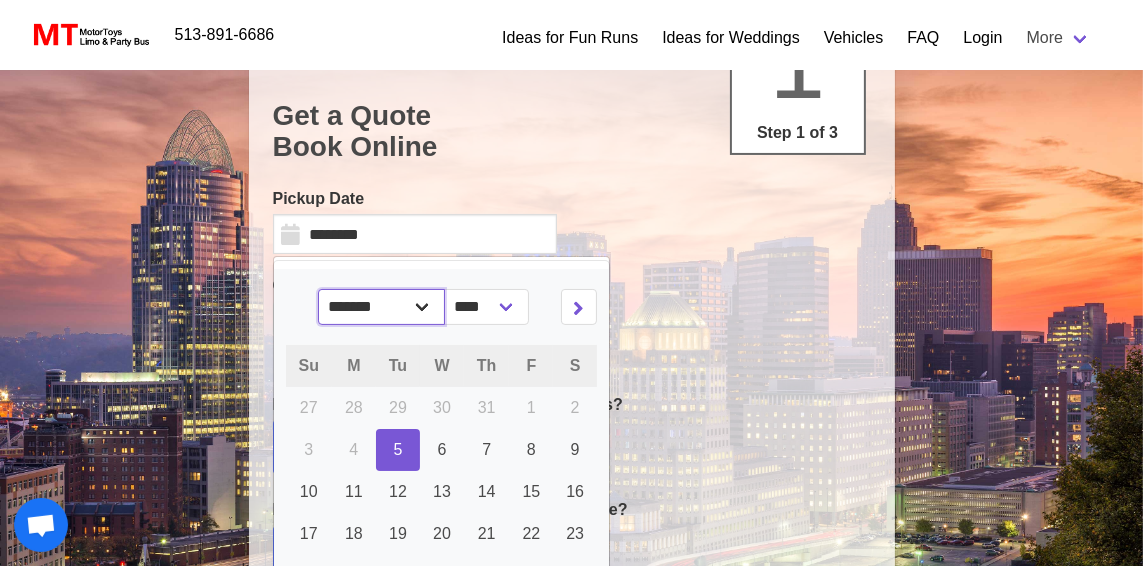 click on "******* ******** ***** ***** *** **** **** ****** ********* ******* ******** ********" at bounding box center [382, 307] 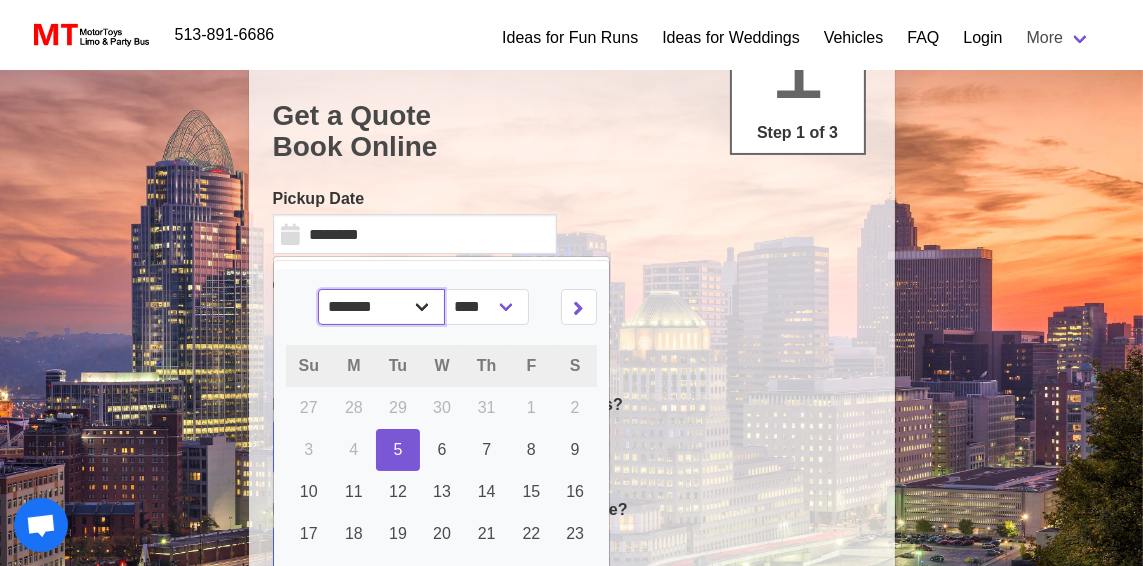 select on "*" 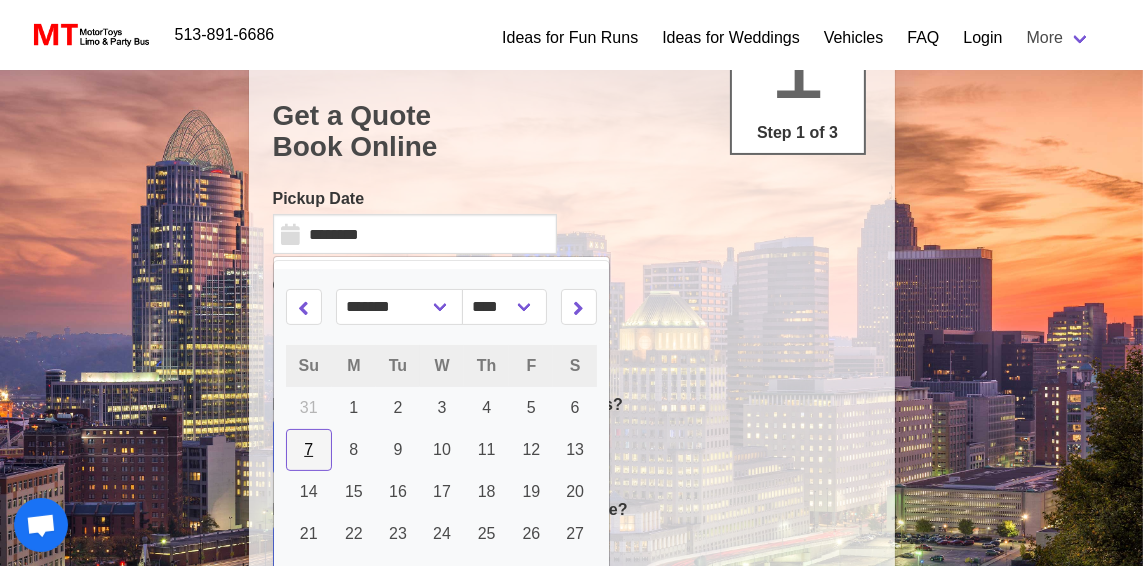 click on "7" at bounding box center (308, 449) 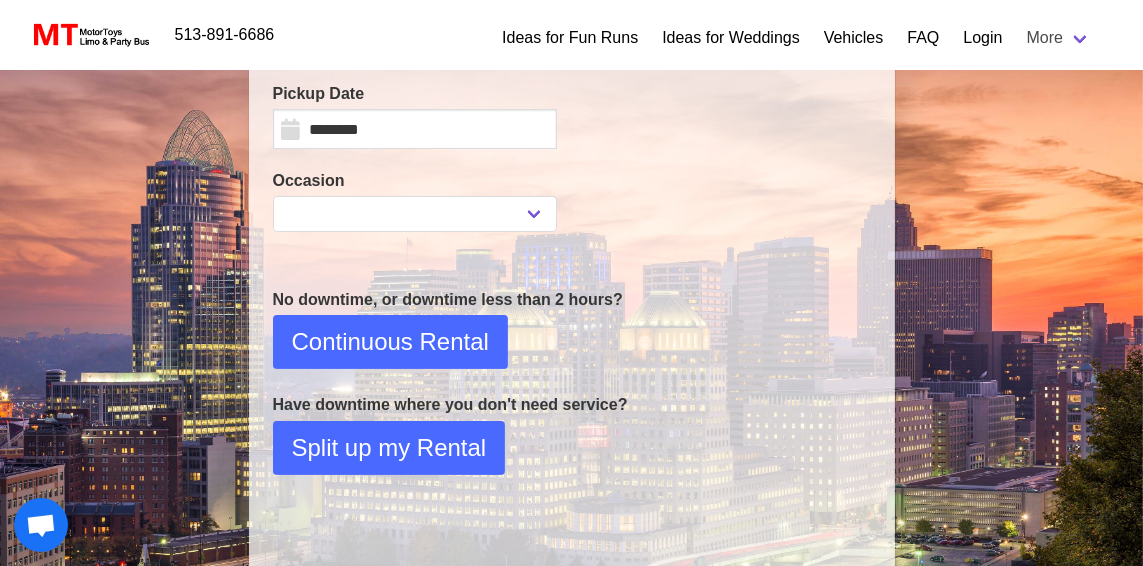 scroll, scrollTop: 372, scrollLeft: 0, axis: vertical 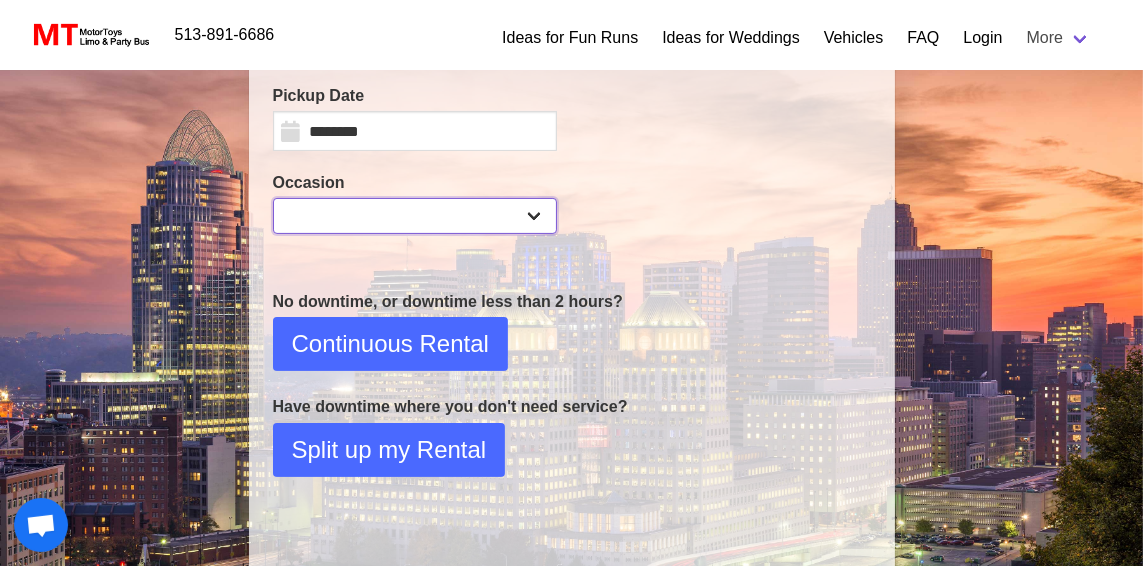click on "**********" at bounding box center (415, 216) 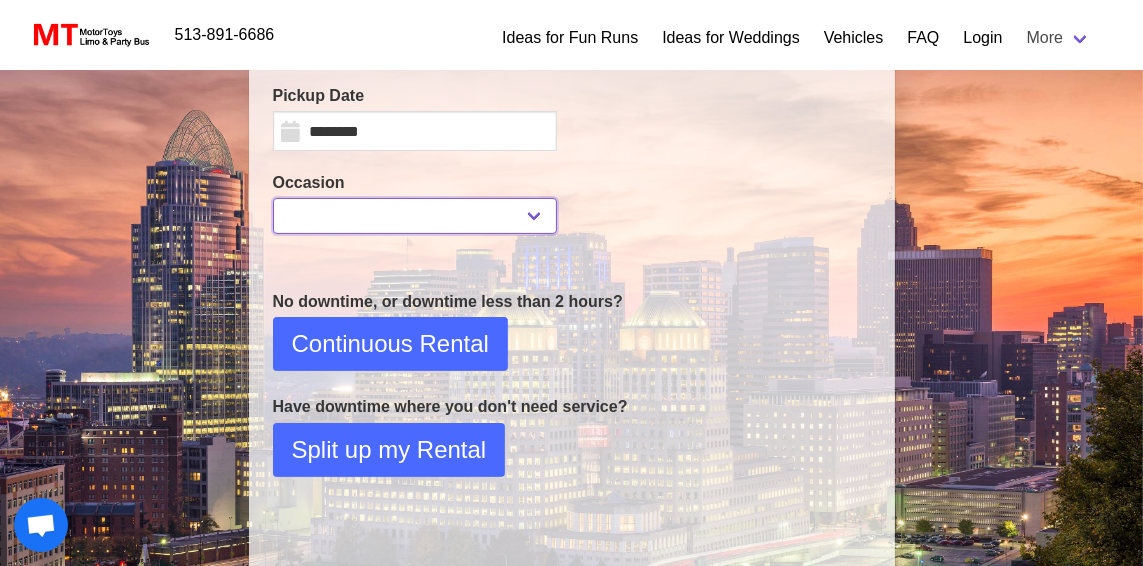 select on "**" 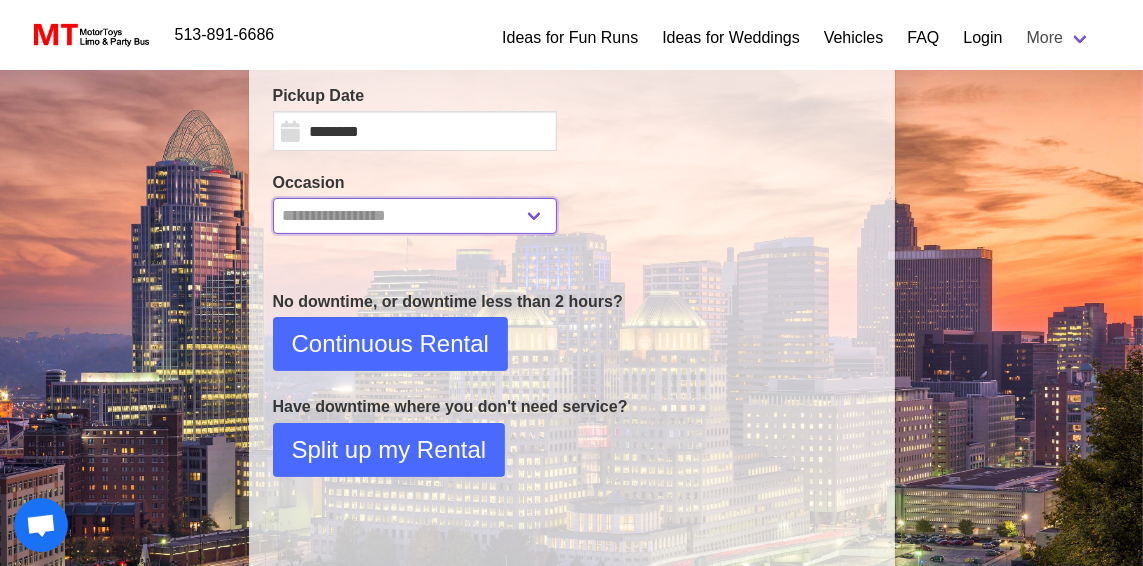 click on "**********" at bounding box center (415, 216) 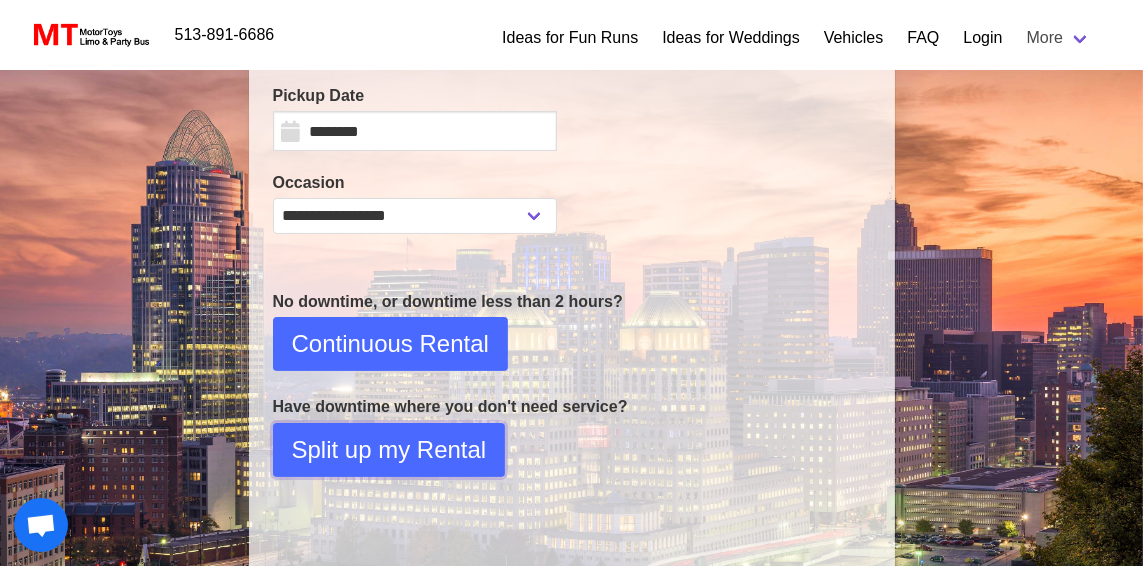 click on "Split up my Rental" at bounding box center [389, 450] 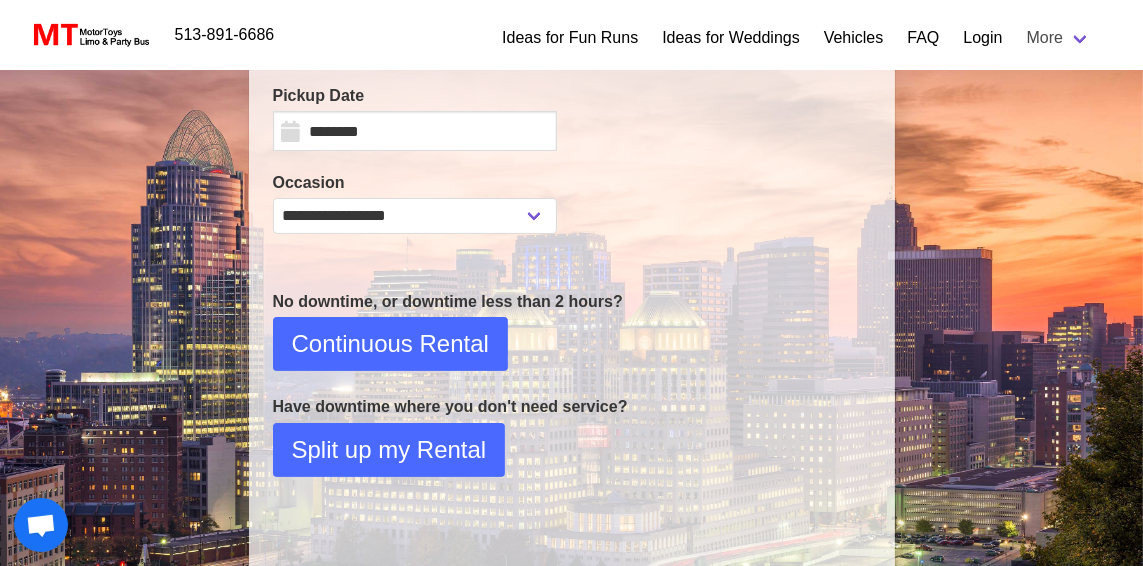 select on "*" 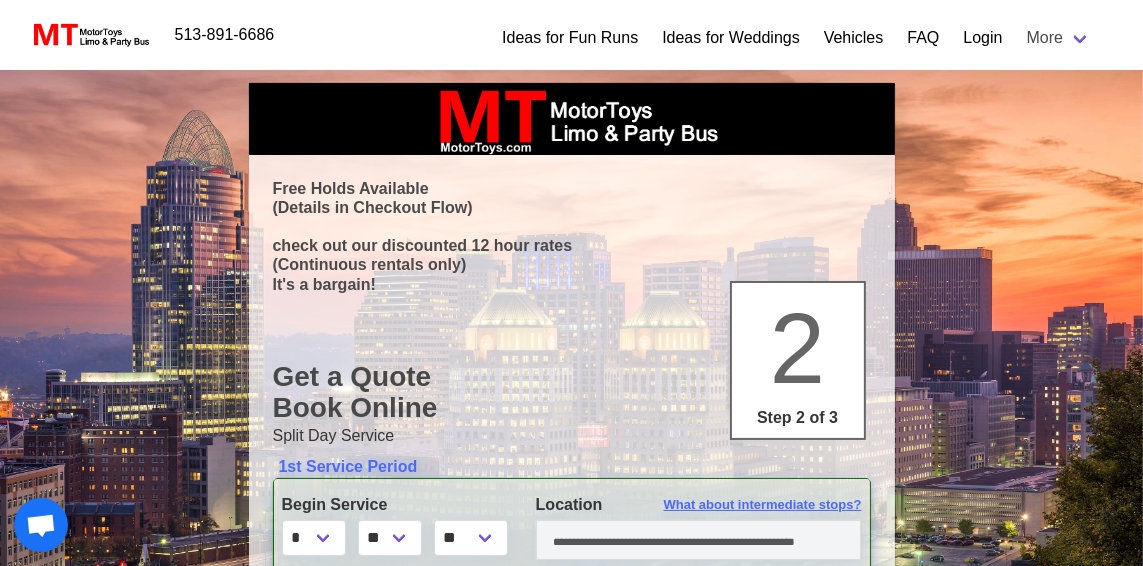 scroll, scrollTop: 0, scrollLeft: 0, axis: both 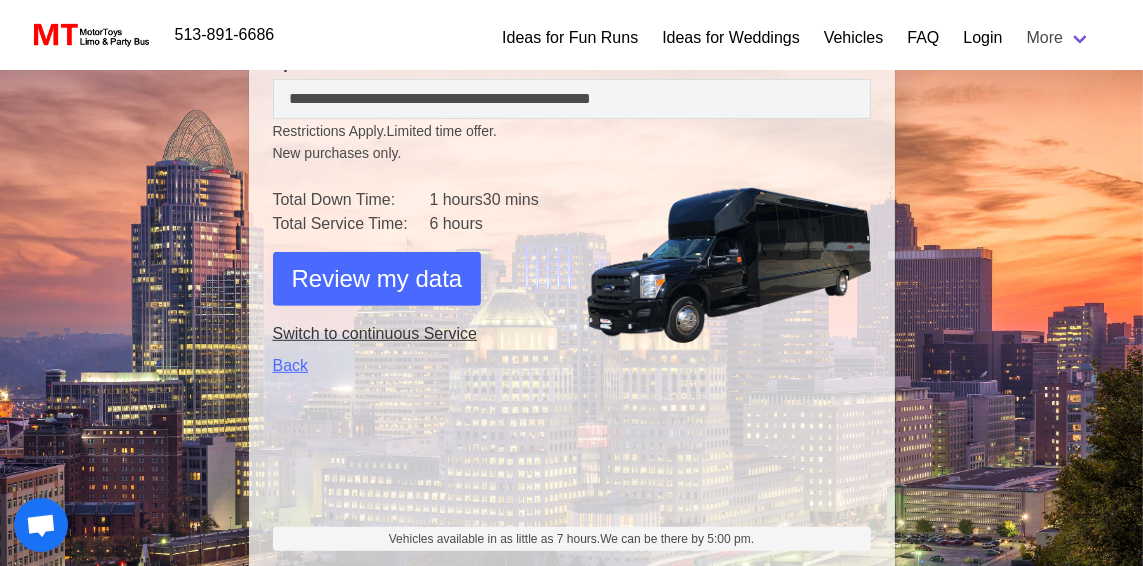 click on "Switch to continuous Service" at bounding box center [415, 334] 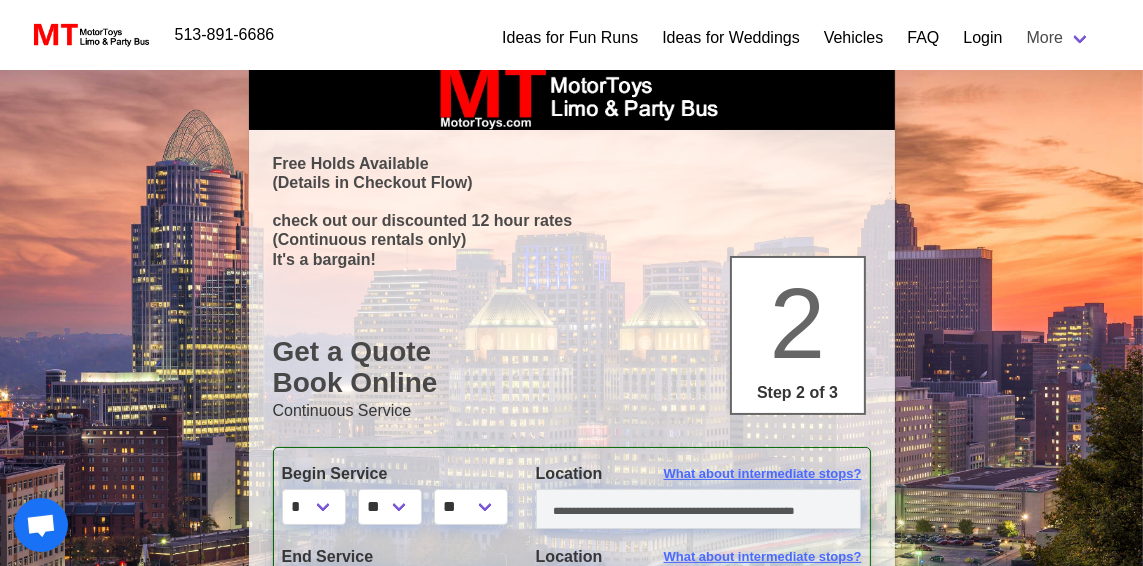scroll, scrollTop: 0, scrollLeft: 0, axis: both 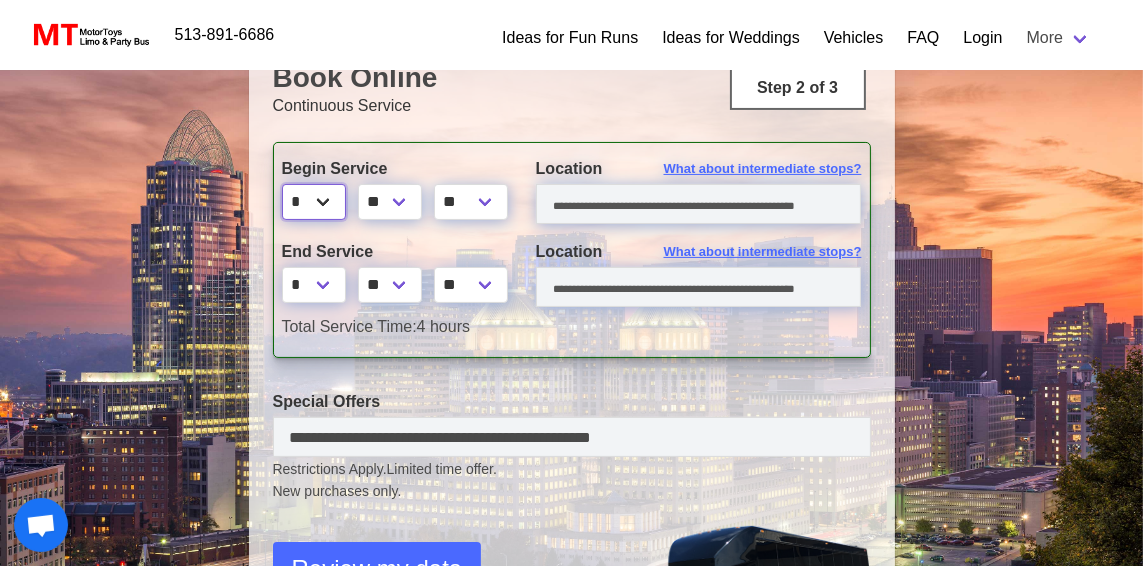 click on "* * * * * * * * * ** ** **" at bounding box center (314, 202) 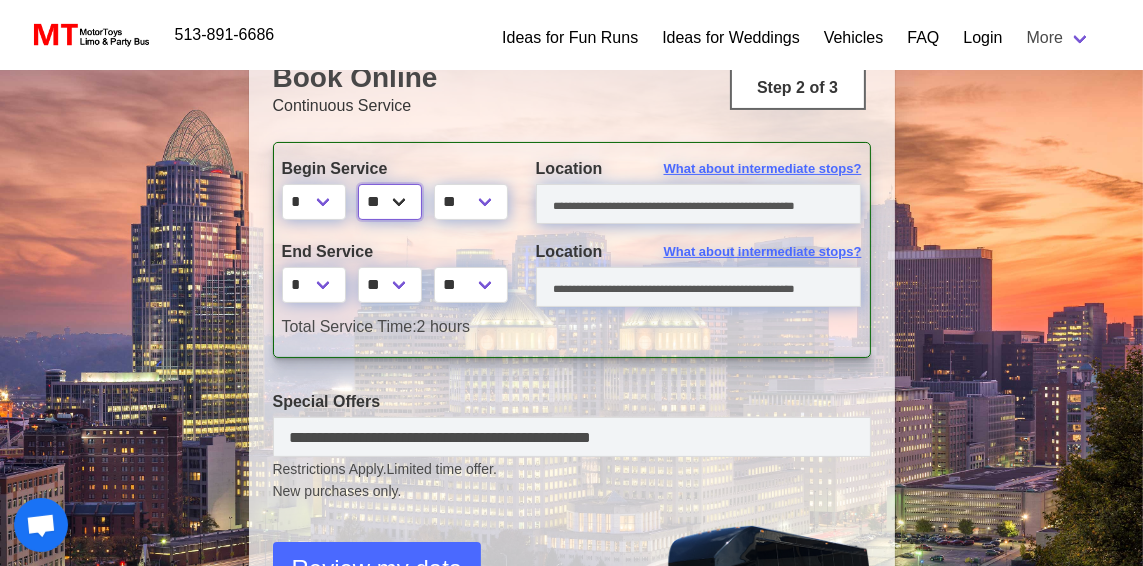 click on "** ** ** **" at bounding box center [390, 202] 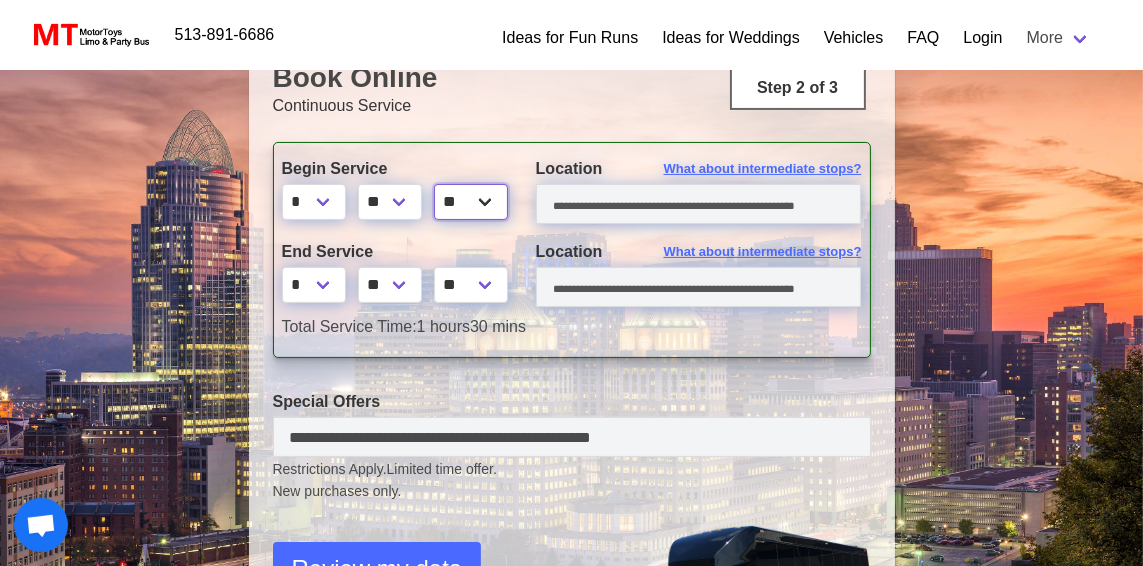 click on "**   **" at bounding box center [471, 202] 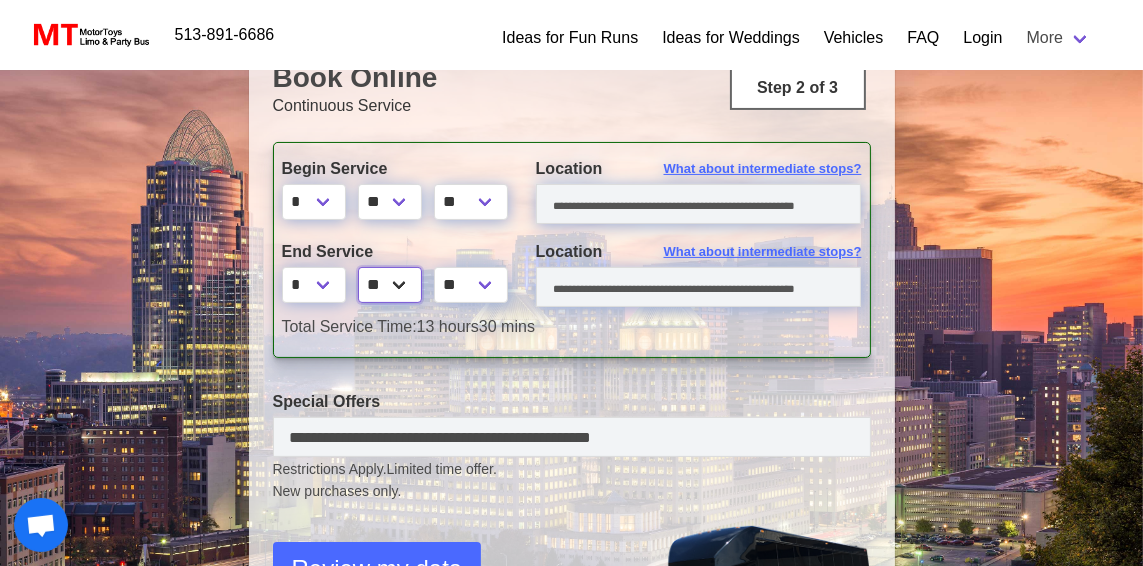 click on "** ** ** **" at bounding box center (390, 285) 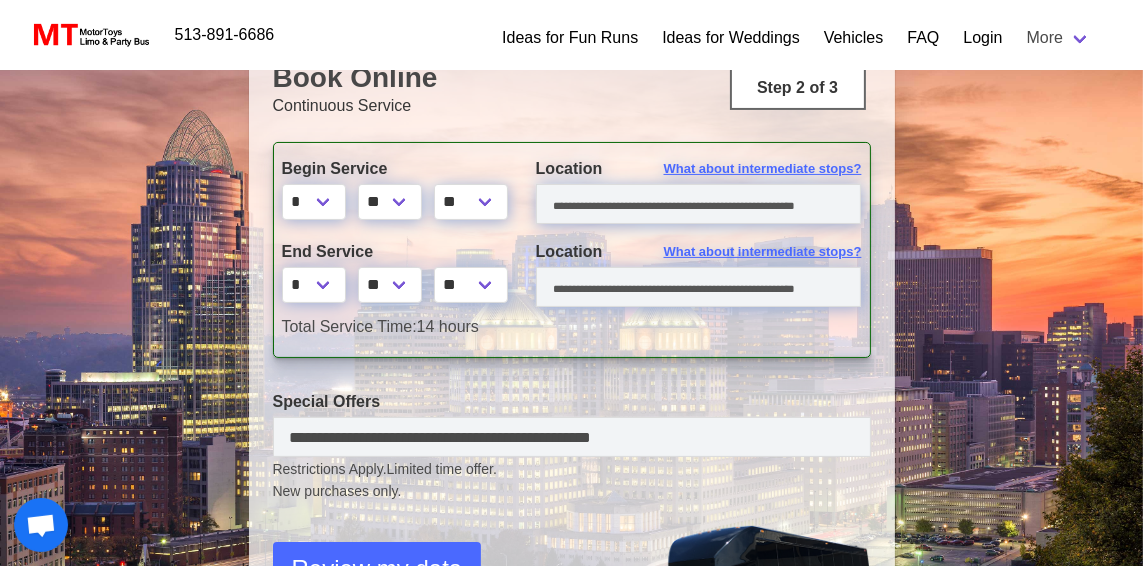 click on "Special Offers" at bounding box center [572, 402] 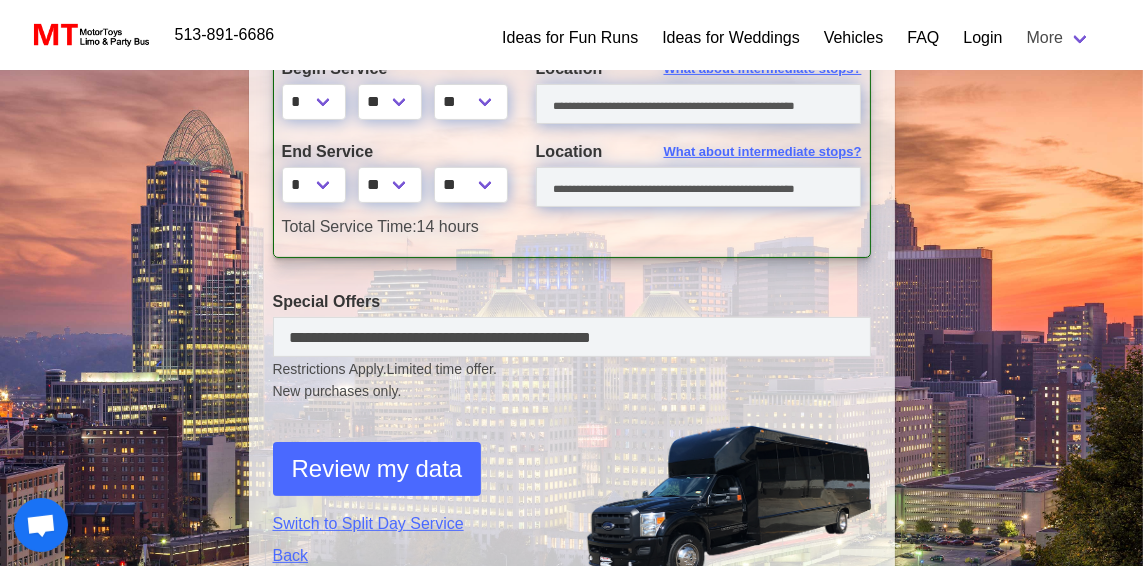 scroll, scrollTop: 441, scrollLeft: 0, axis: vertical 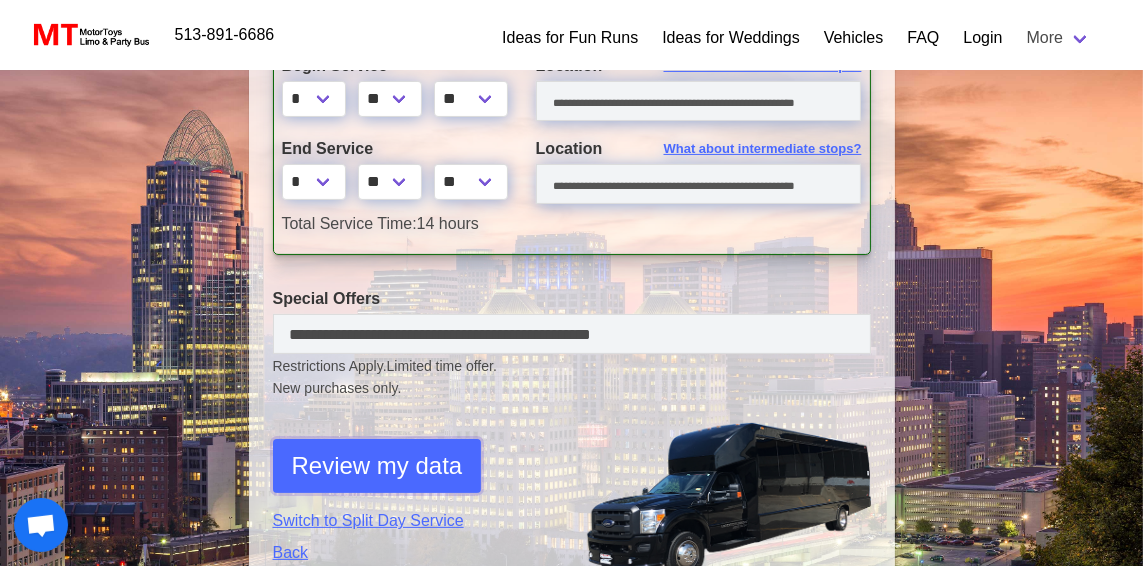 click on "Review my data" at bounding box center [377, 466] 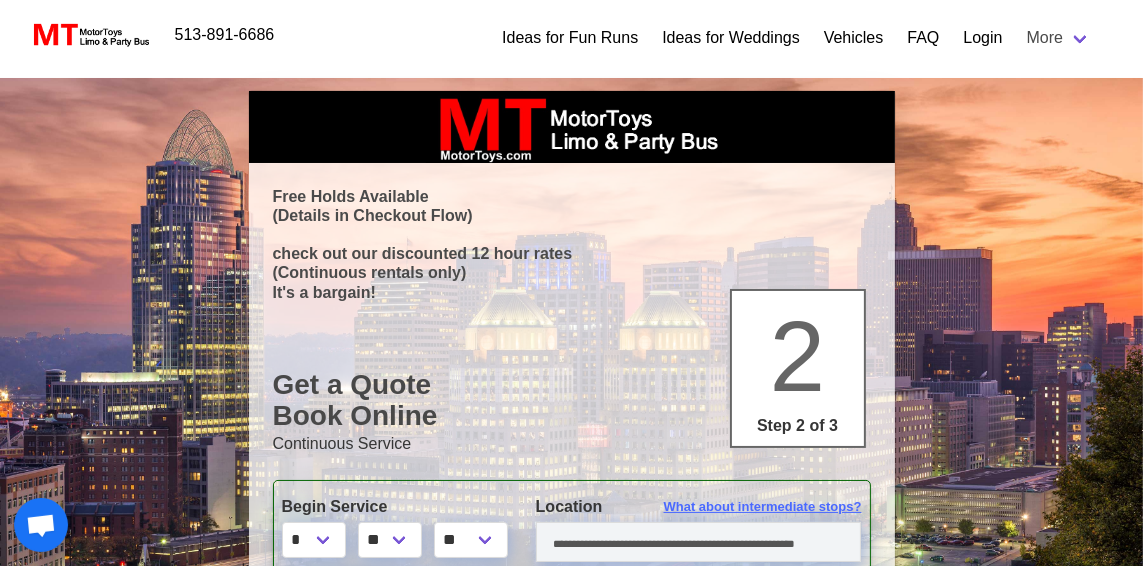 scroll, scrollTop: 288, scrollLeft: 0, axis: vertical 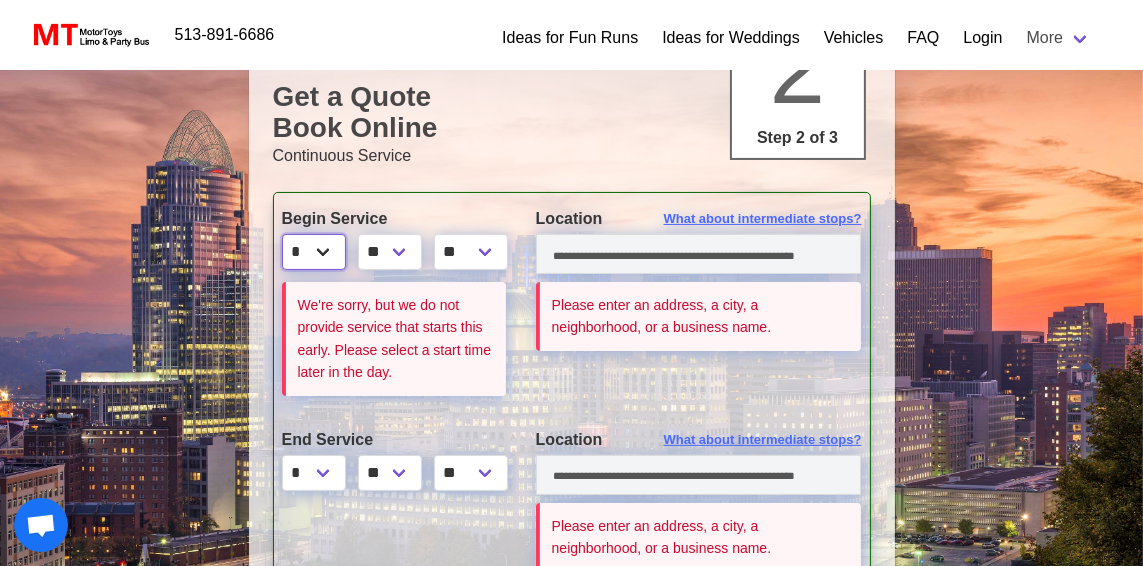 click on "* * * * * * * * * ** ** **" at bounding box center (314, 252) 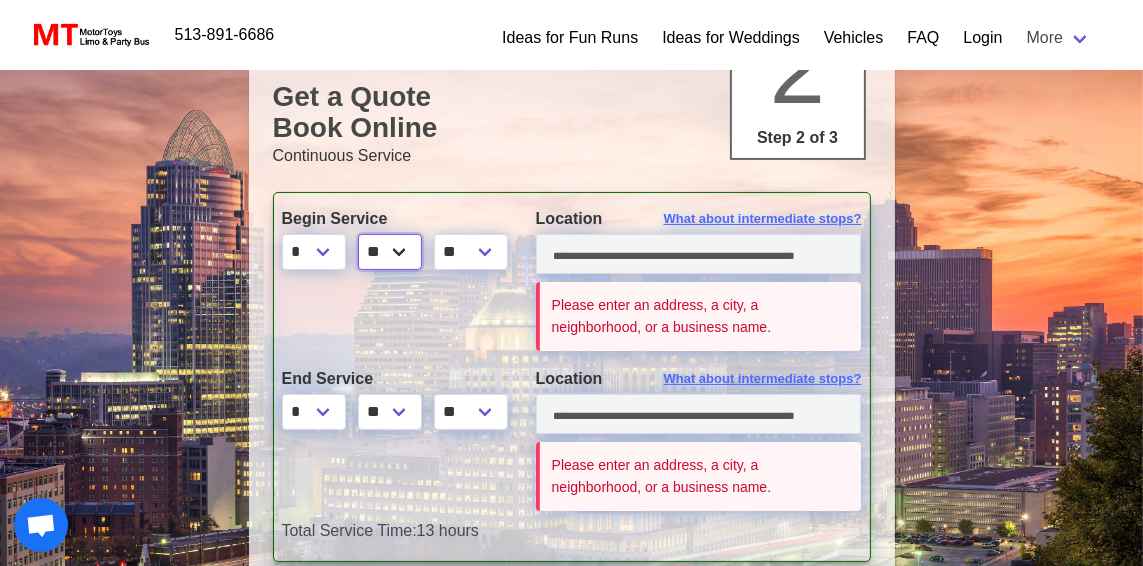 click on "** ** ** **" at bounding box center [390, 252] 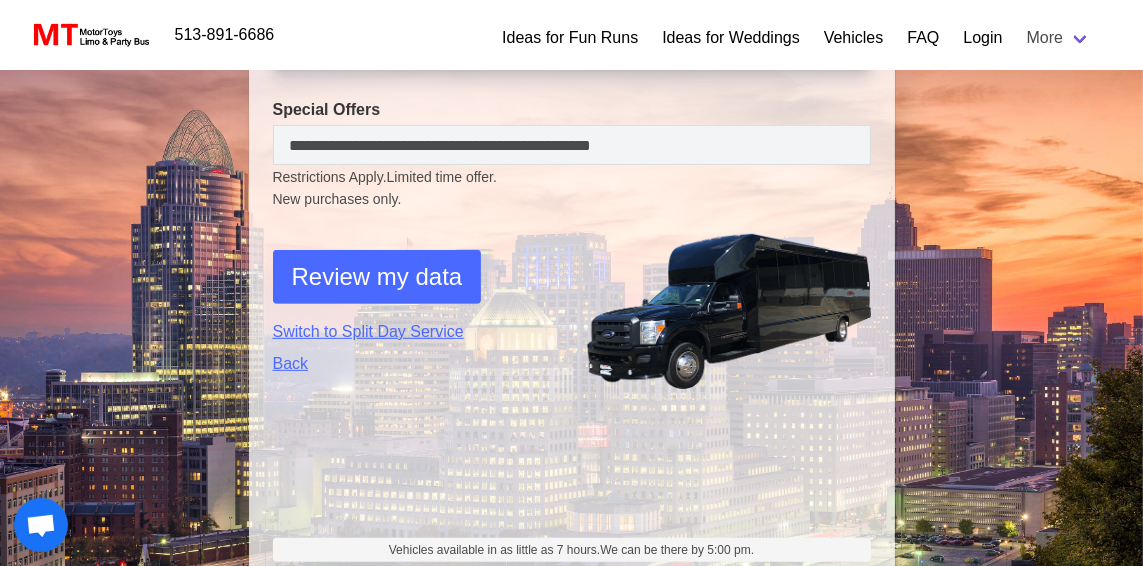 scroll, scrollTop: 786, scrollLeft: 0, axis: vertical 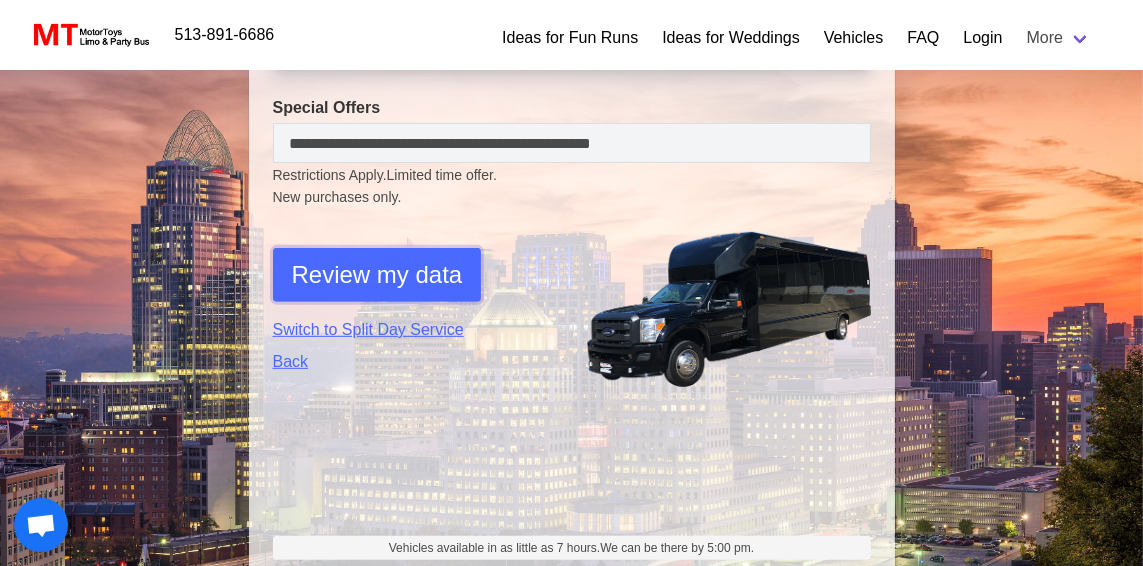 click on "Review my data" at bounding box center (377, 275) 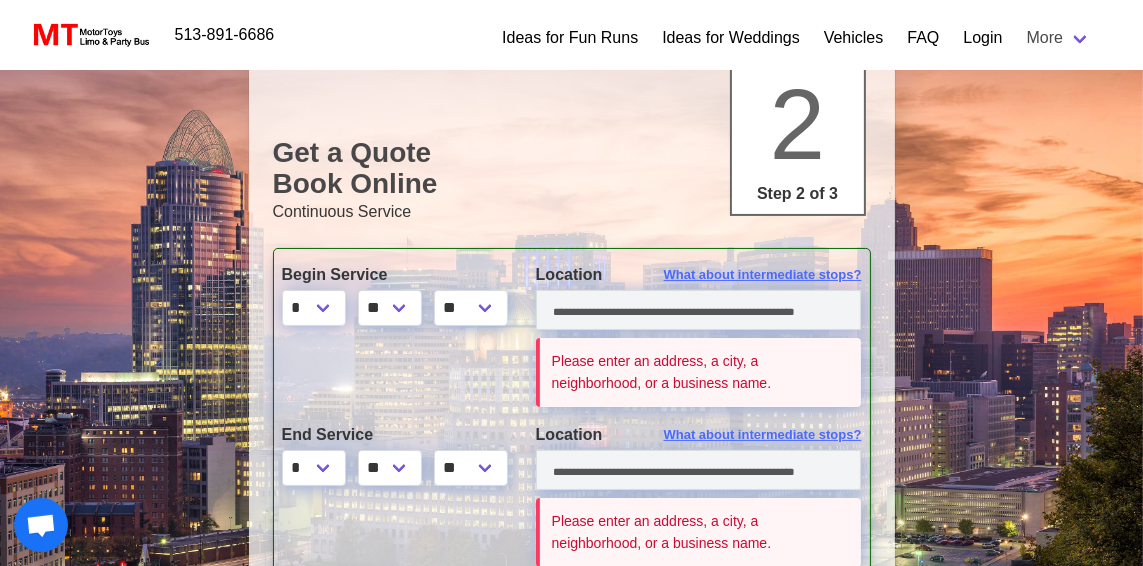 scroll, scrollTop: 251, scrollLeft: 0, axis: vertical 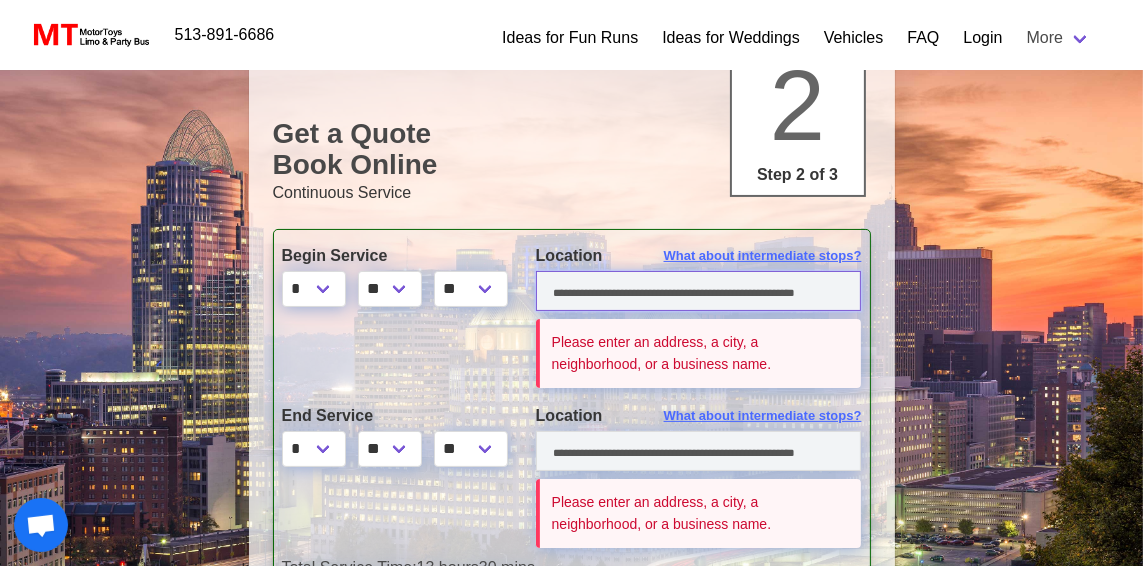 click at bounding box center [699, 291] 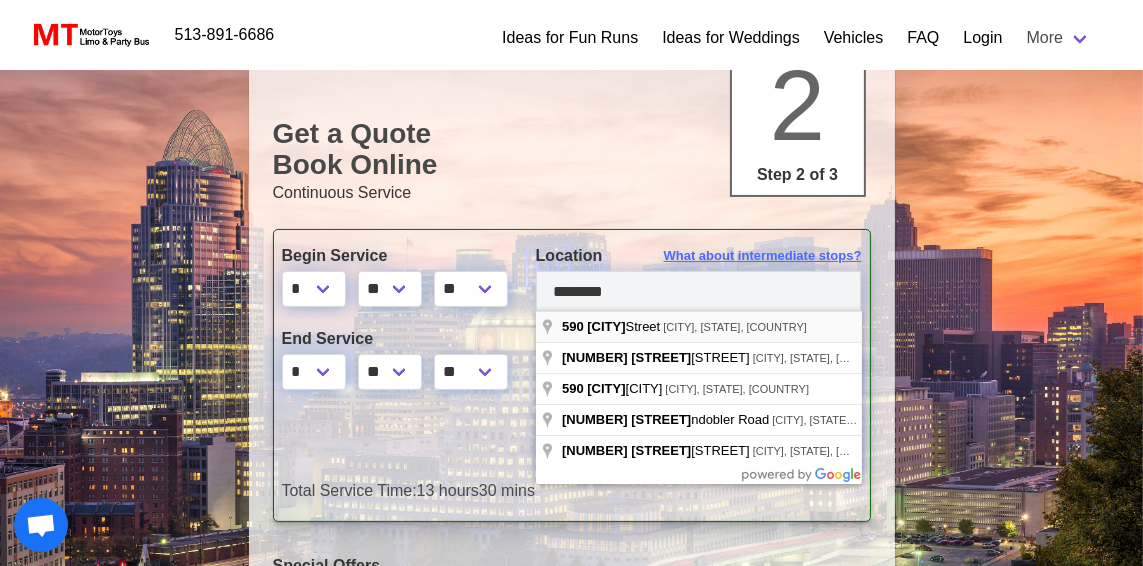 type on "**********" 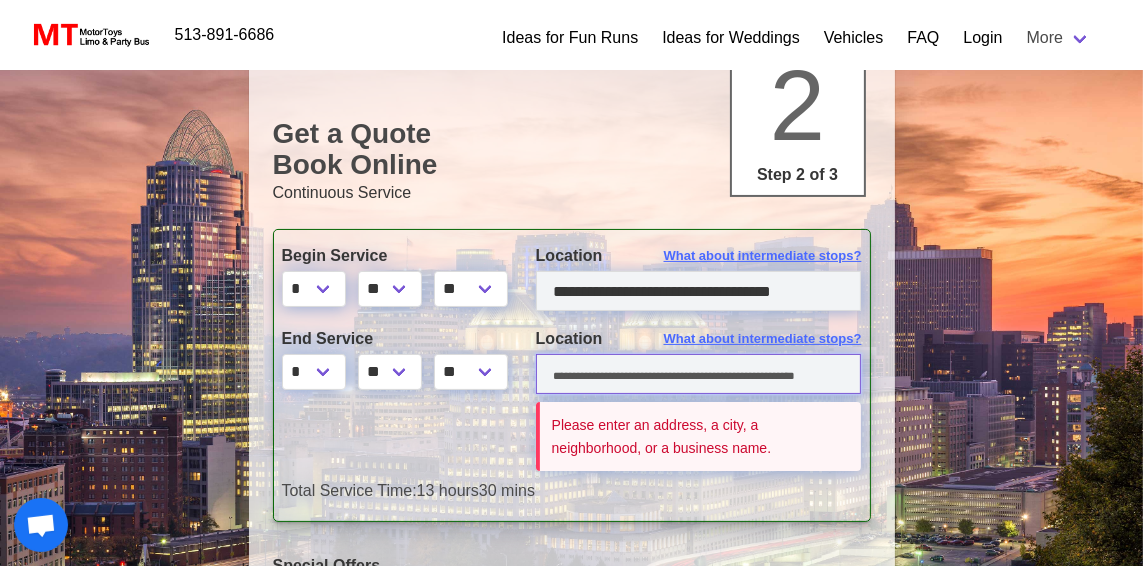 click at bounding box center [699, 374] 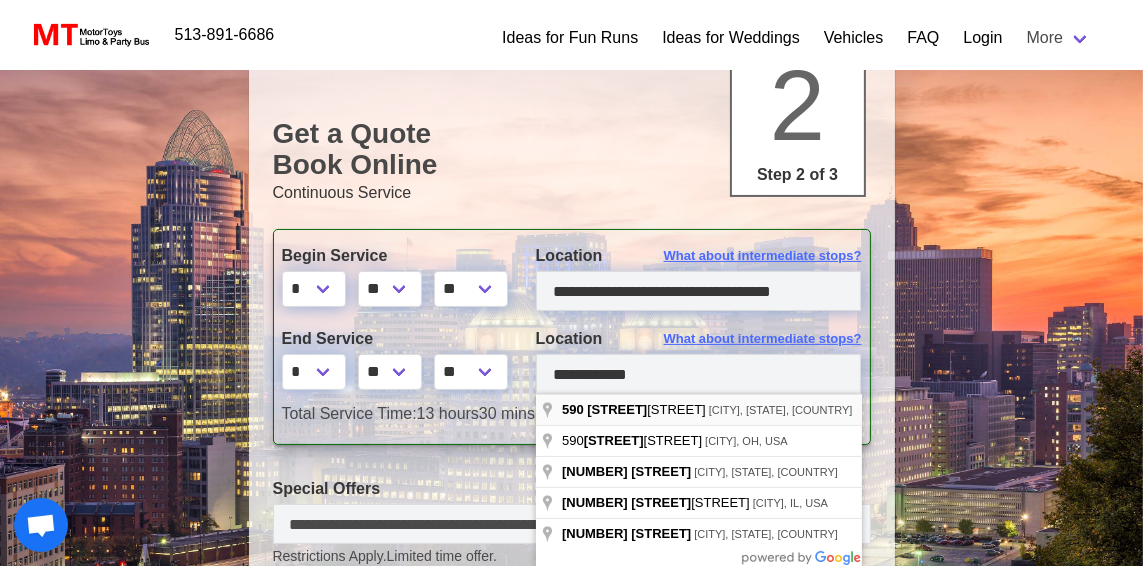 type on "**********" 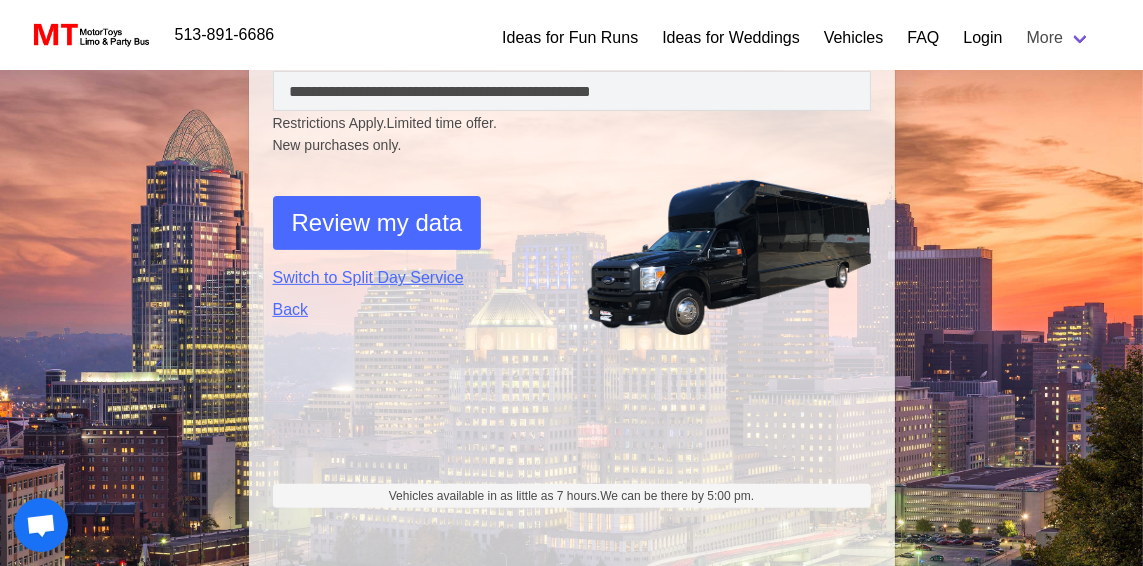 scroll, scrollTop: 683, scrollLeft: 0, axis: vertical 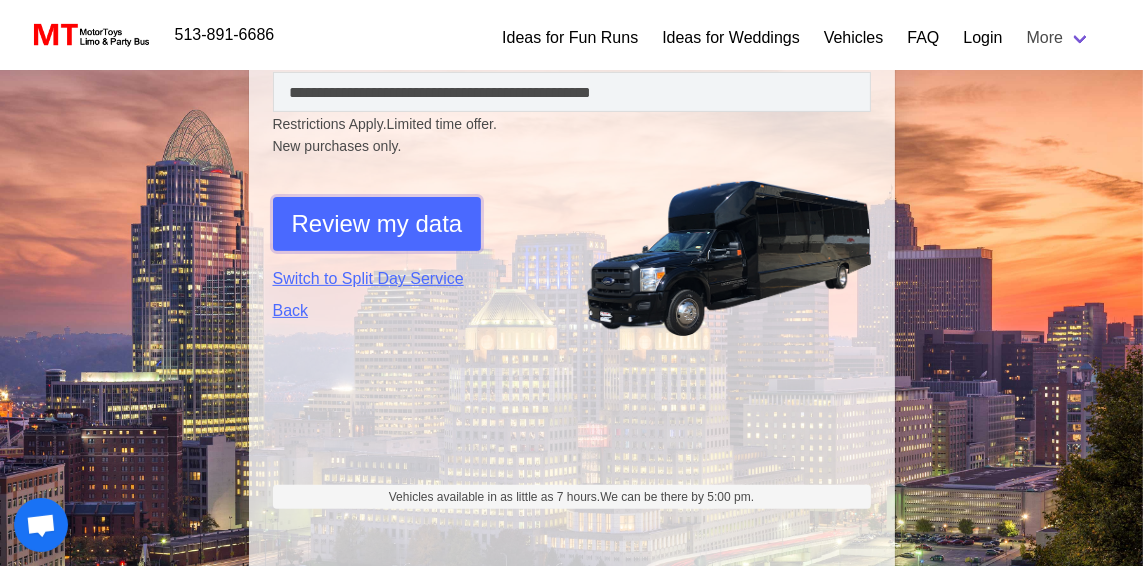 click on "Review my data" at bounding box center [377, 224] 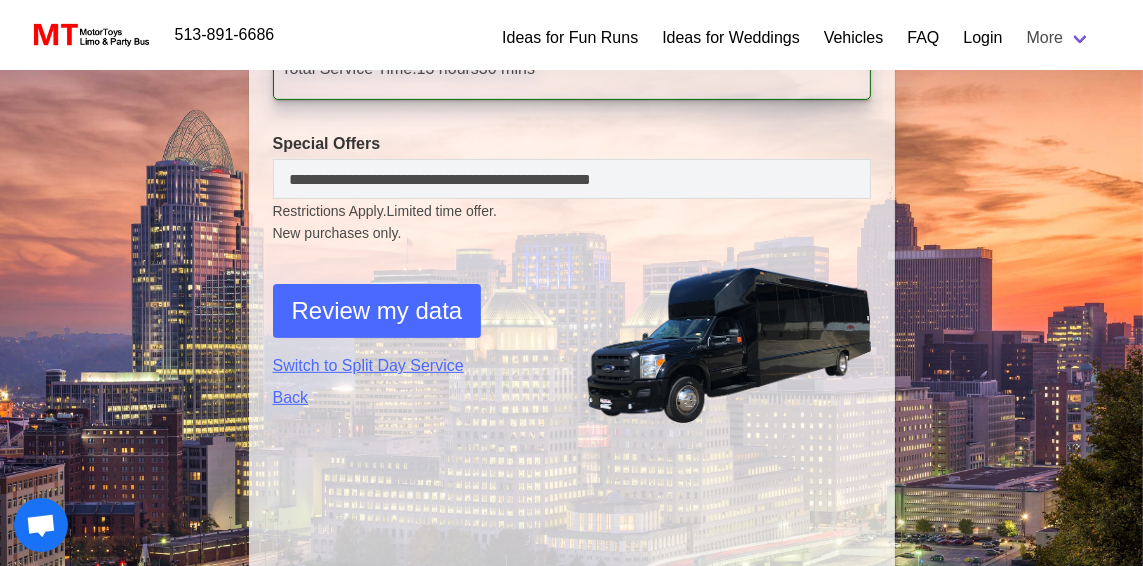 select on "**" 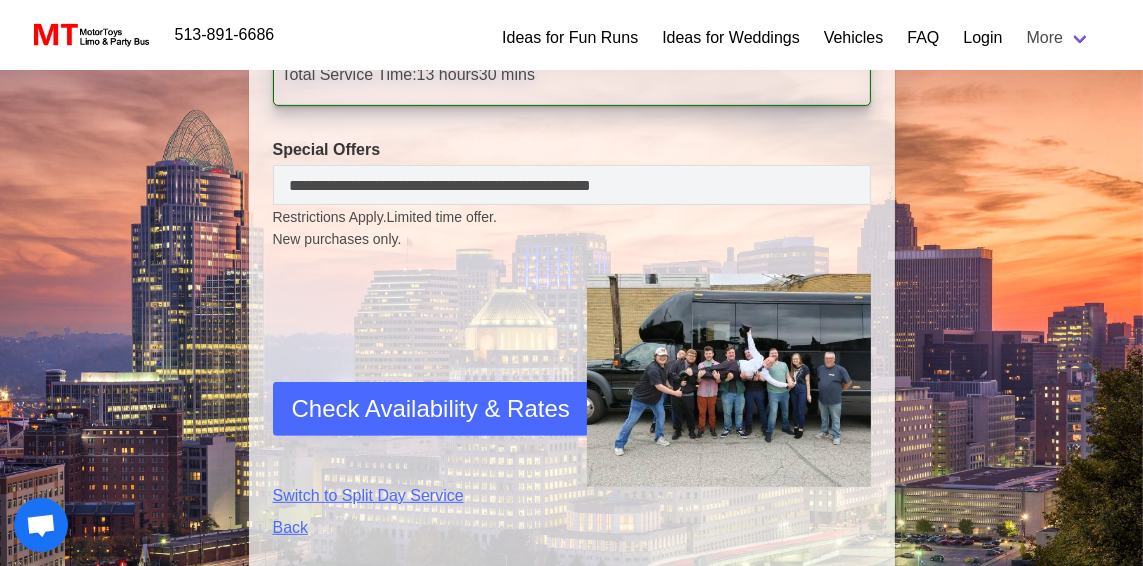 scroll, scrollTop: 926, scrollLeft: 0, axis: vertical 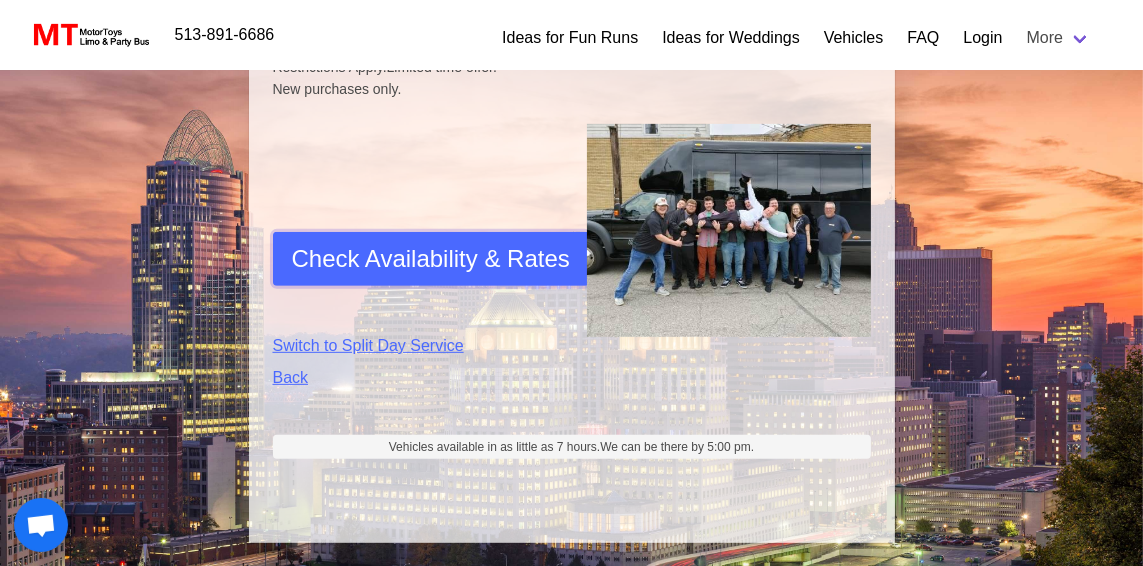 click on "Check Availability & Rates" at bounding box center [431, 259] 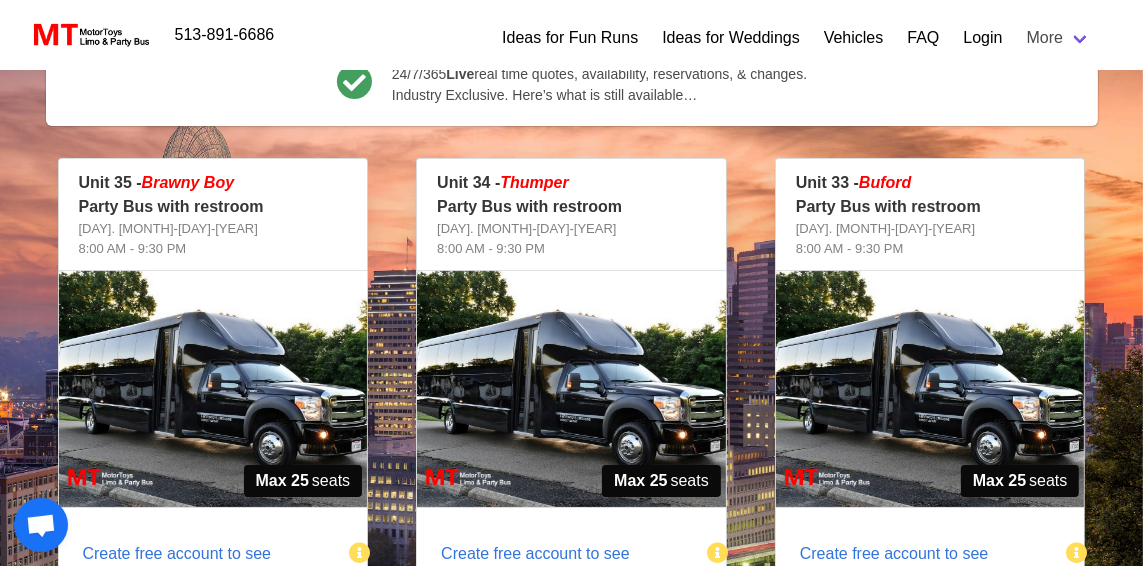 scroll, scrollTop: 159, scrollLeft: 0, axis: vertical 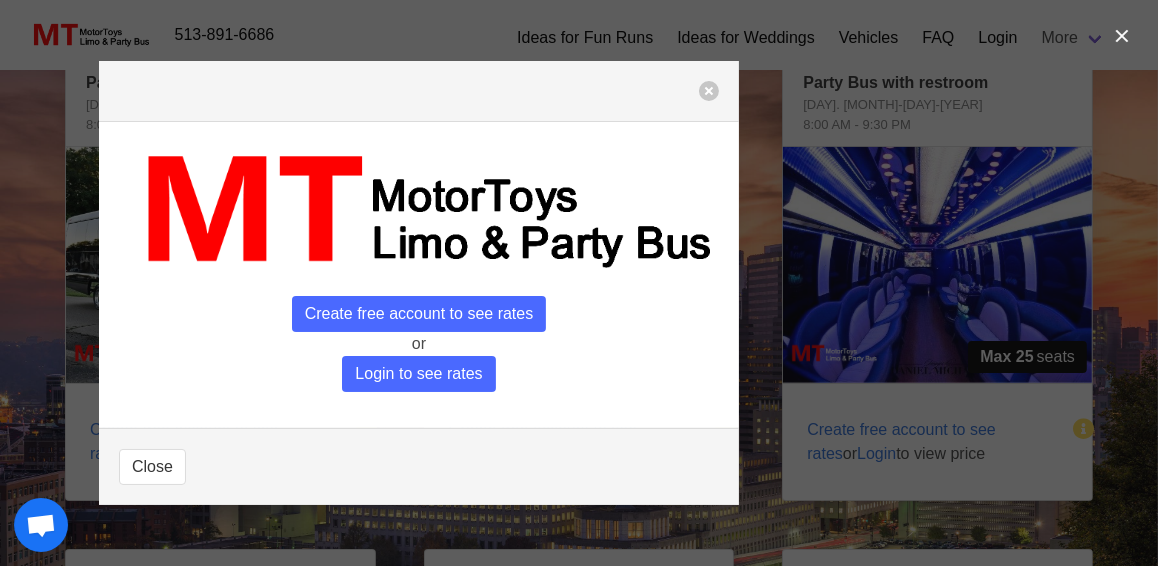 drag, startPoint x: 1149, startPoint y: 141, endPoint x: 1145, endPoint y: 200, distance: 59.135437 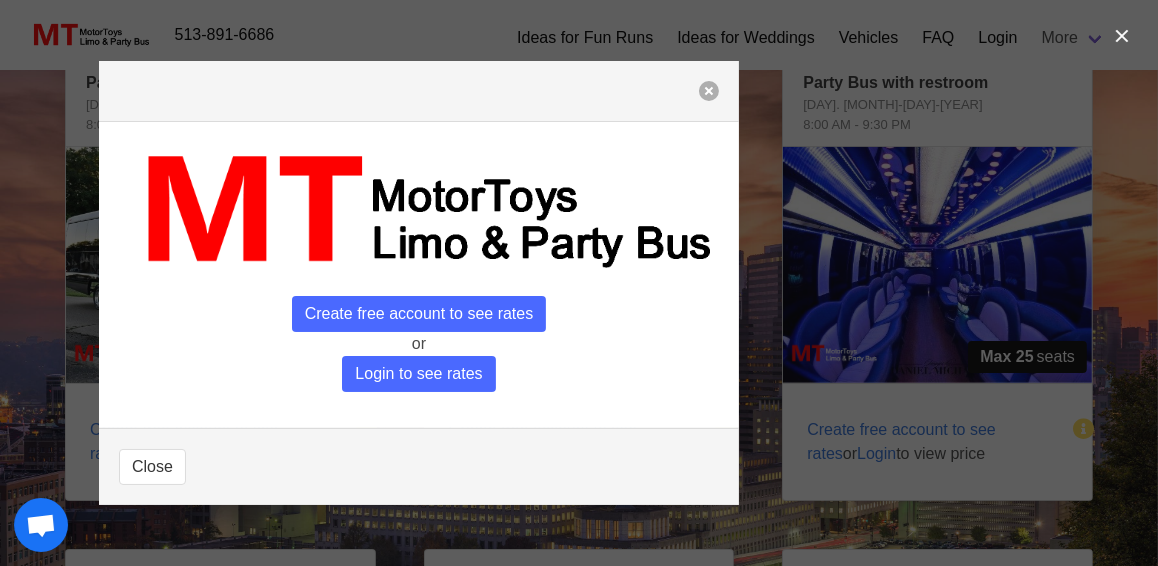 click at bounding box center (709, 91) 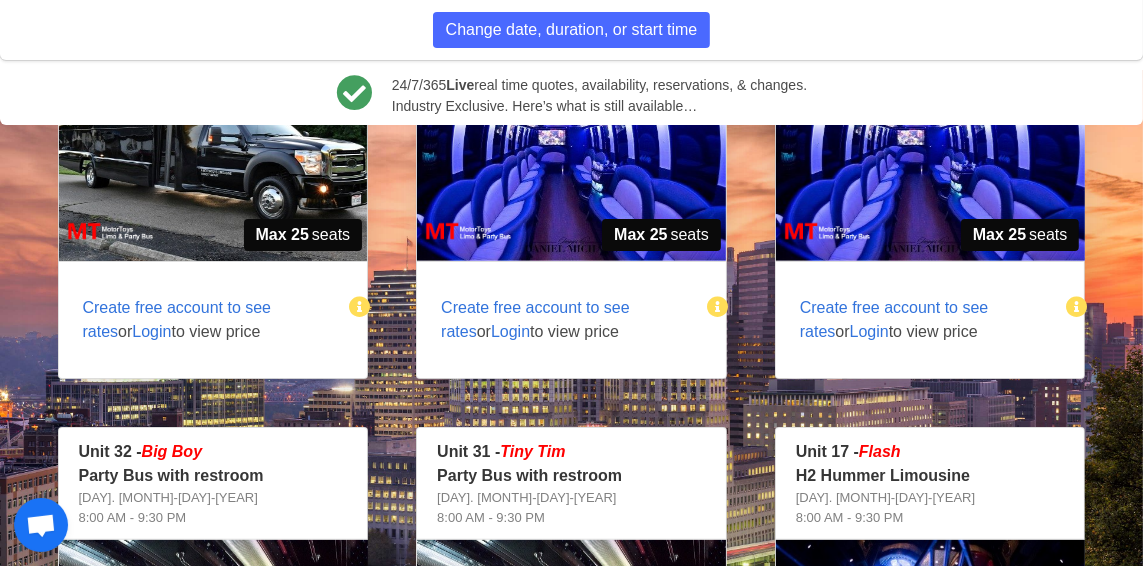 scroll, scrollTop: 689, scrollLeft: 0, axis: vertical 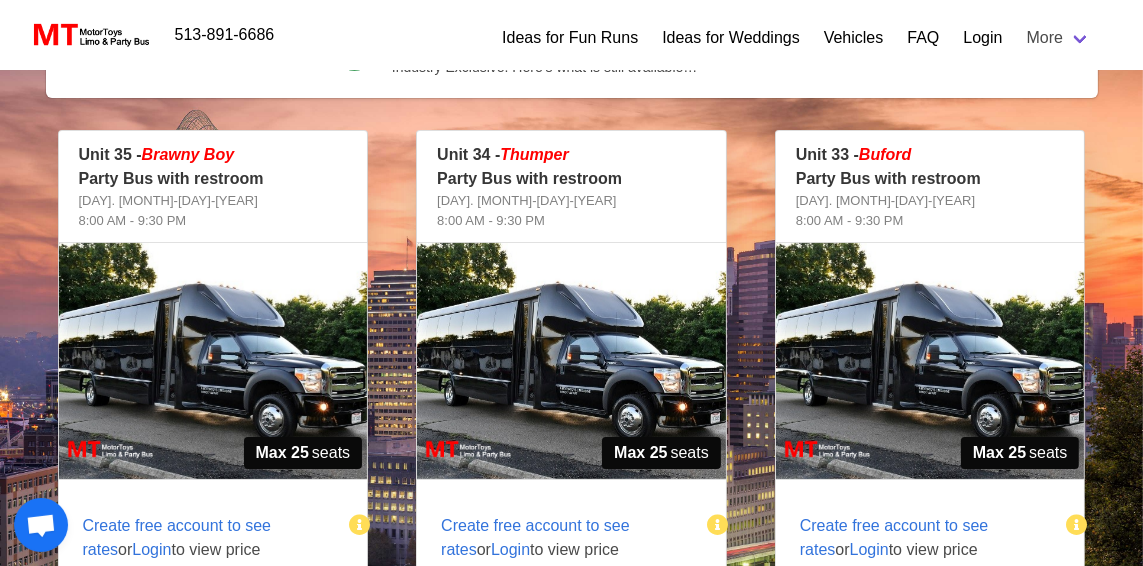 click at bounding box center [213, 361] 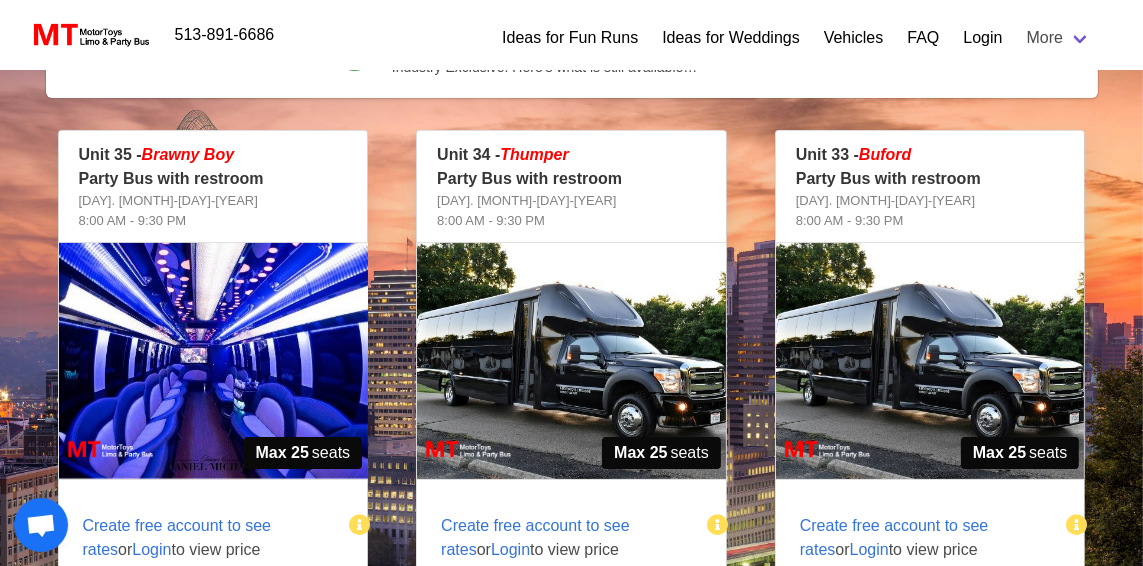 click at bounding box center (571, 361) 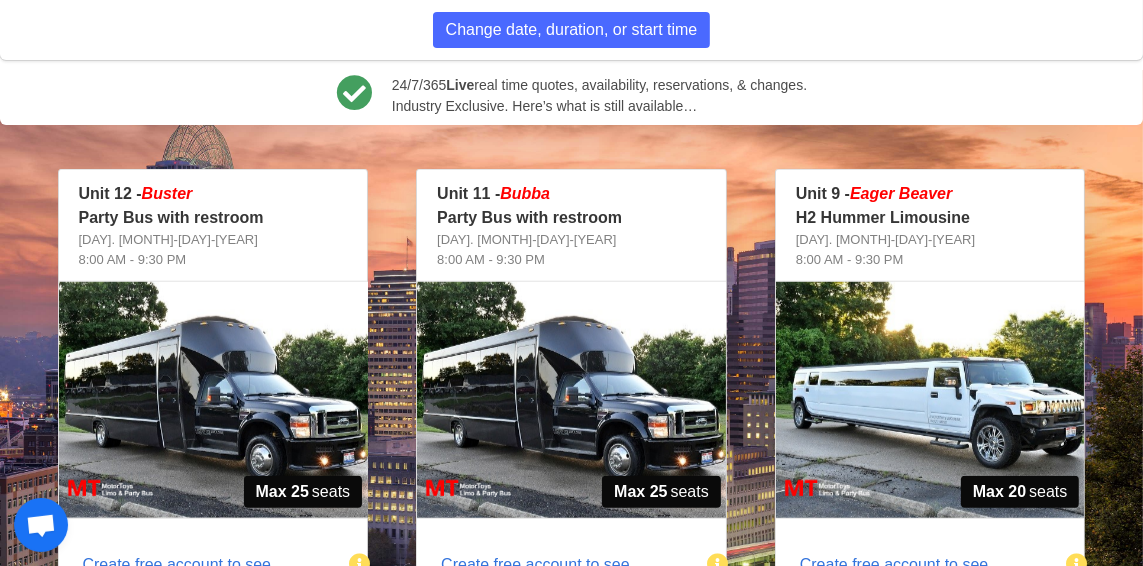 scroll, scrollTop: 1183, scrollLeft: 0, axis: vertical 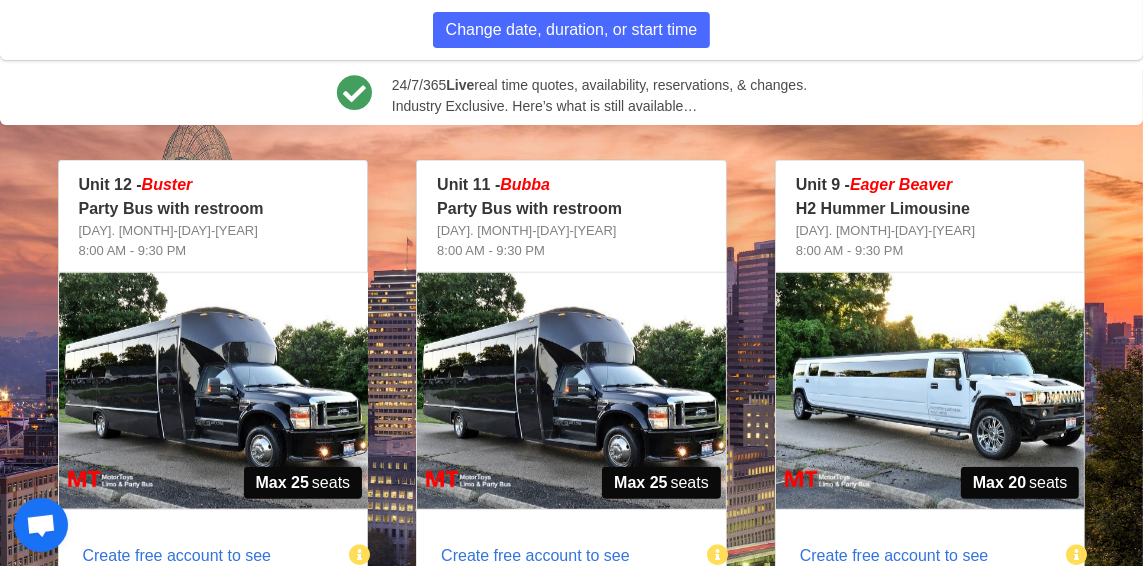 click at bounding box center [571, 391] 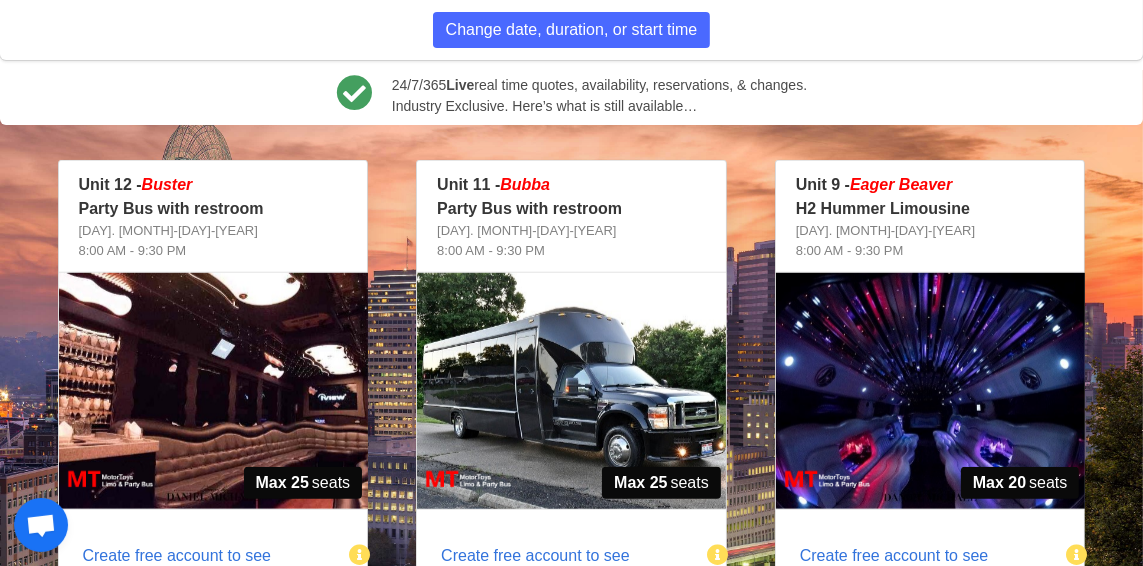 click at bounding box center (571, 391) 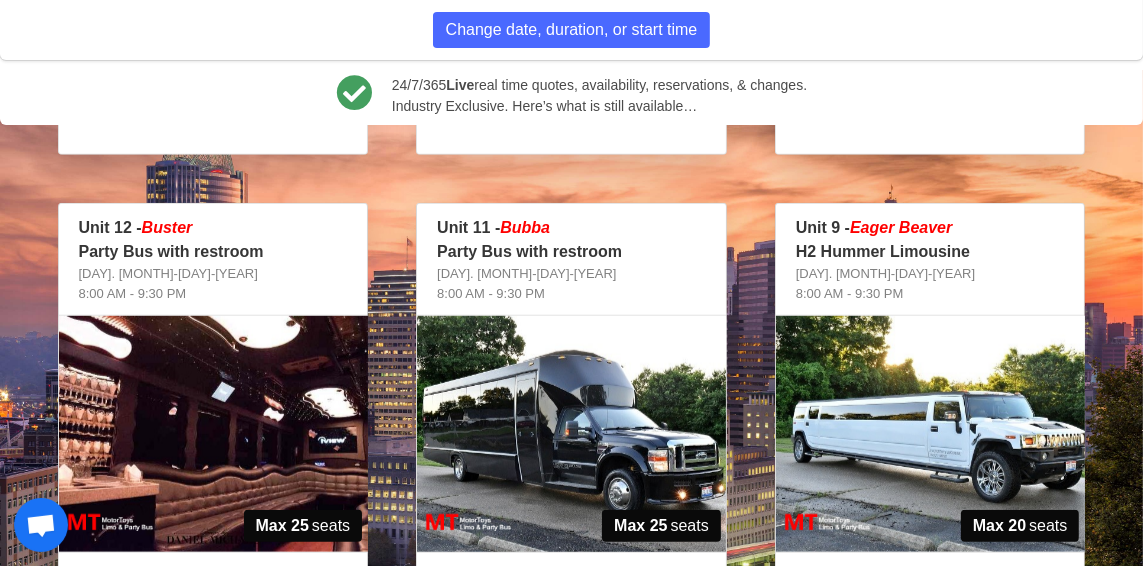 scroll, scrollTop: 1251, scrollLeft: 0, axis: vertical 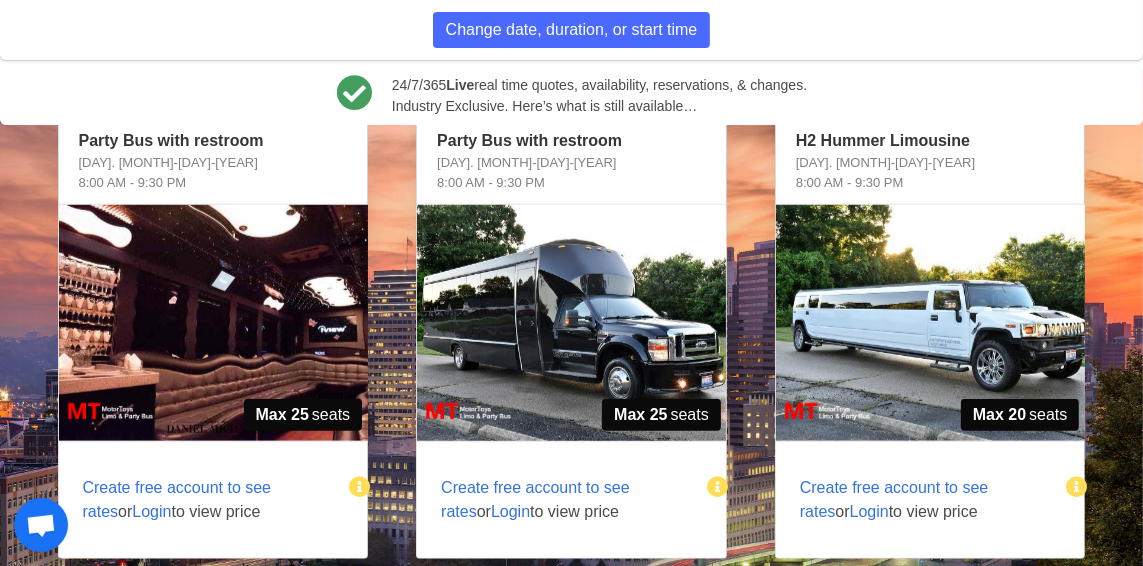 click at bounding box center (571, 323) 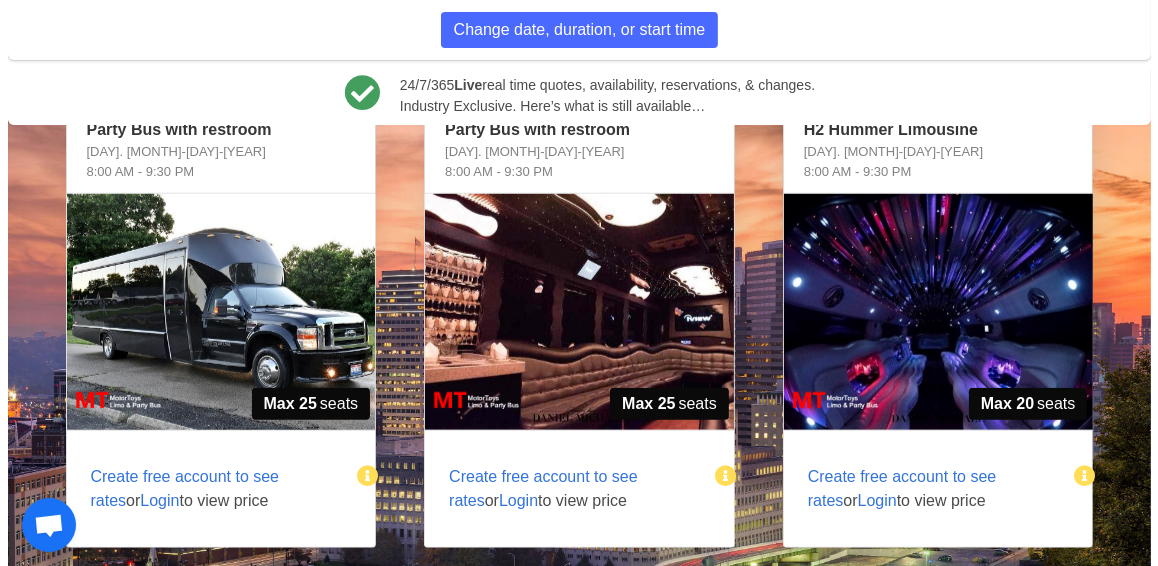 scroll, scrollTop: 1241, scrollLeft: 0, axis: vertical 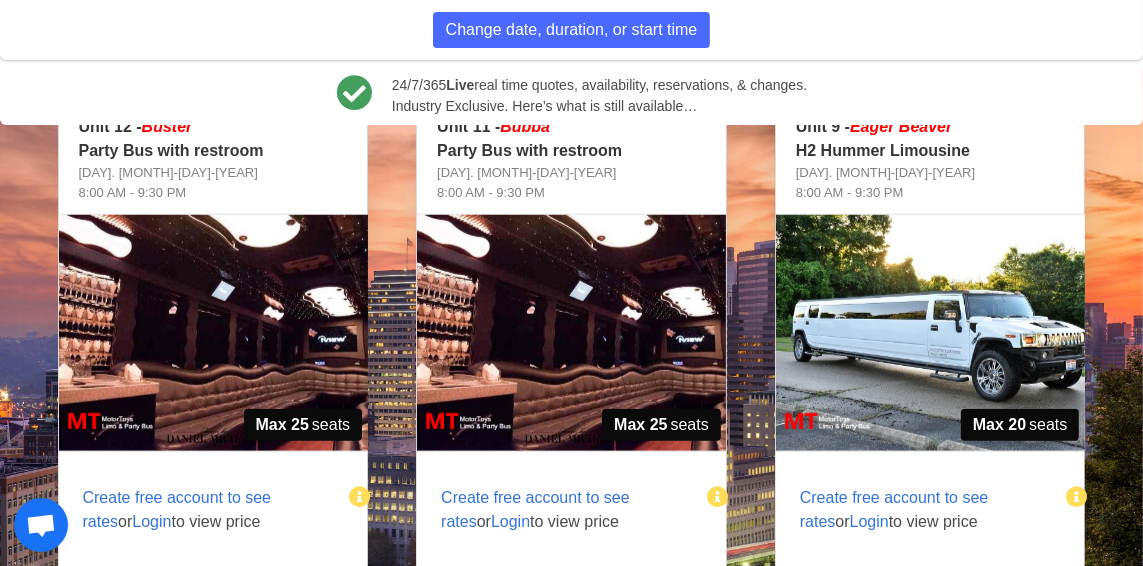 click on "Create free account to see rates" at bounding box center (535, 509) 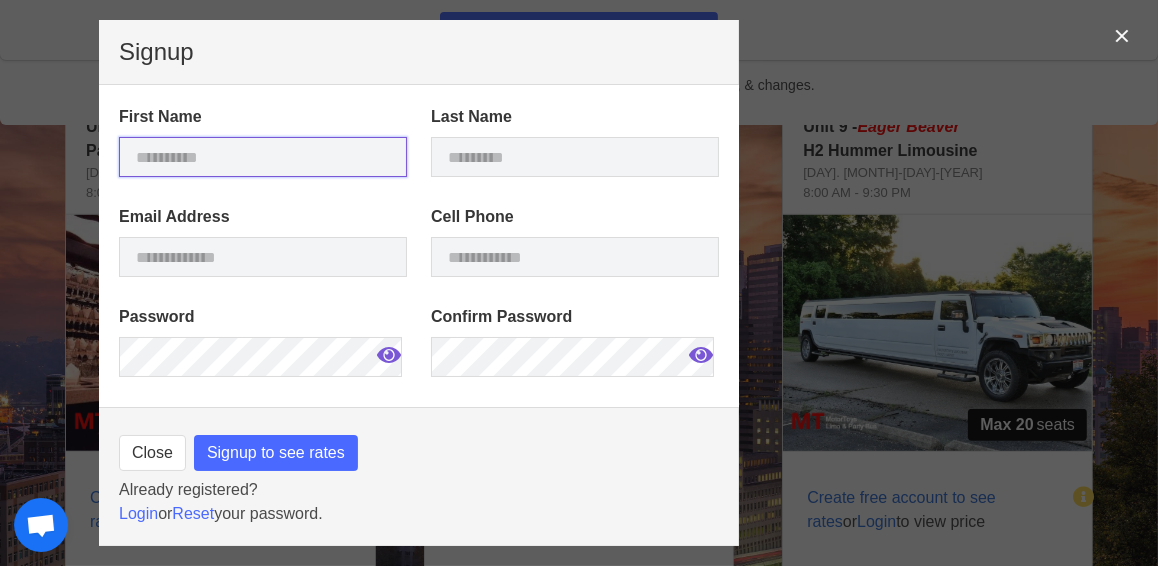 click at bounding box center [263, 157] 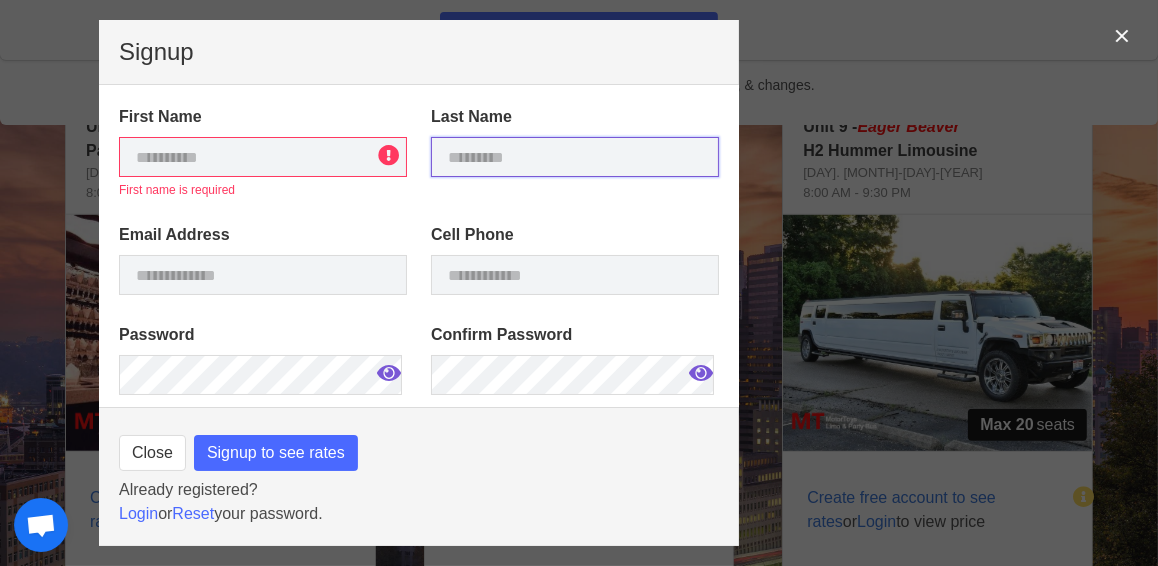 click at bounding box center [575, 157] 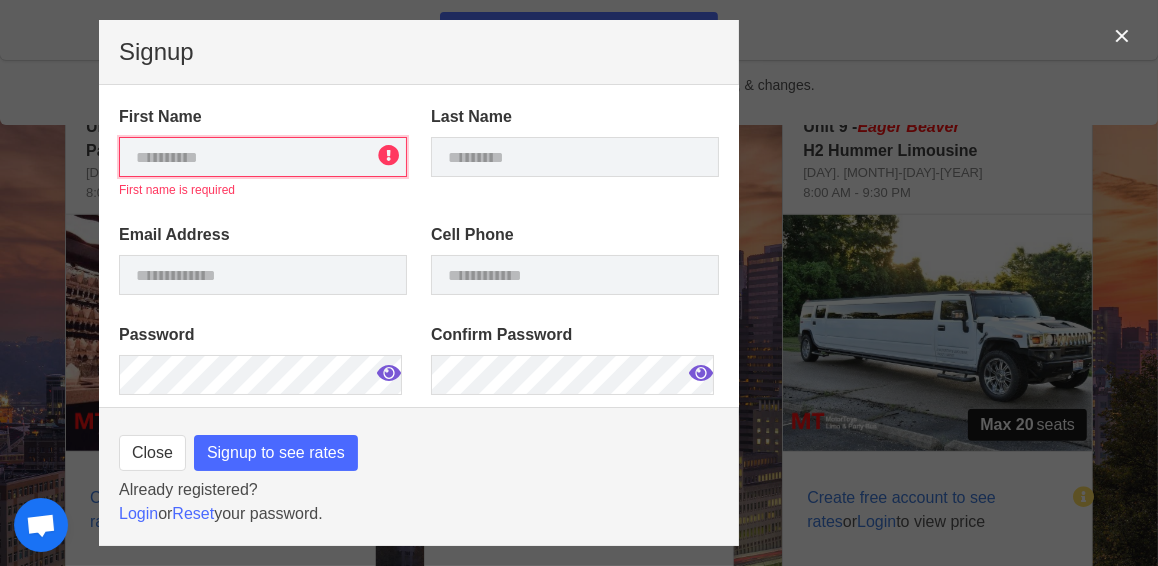 click at bounding box center (263, 157) 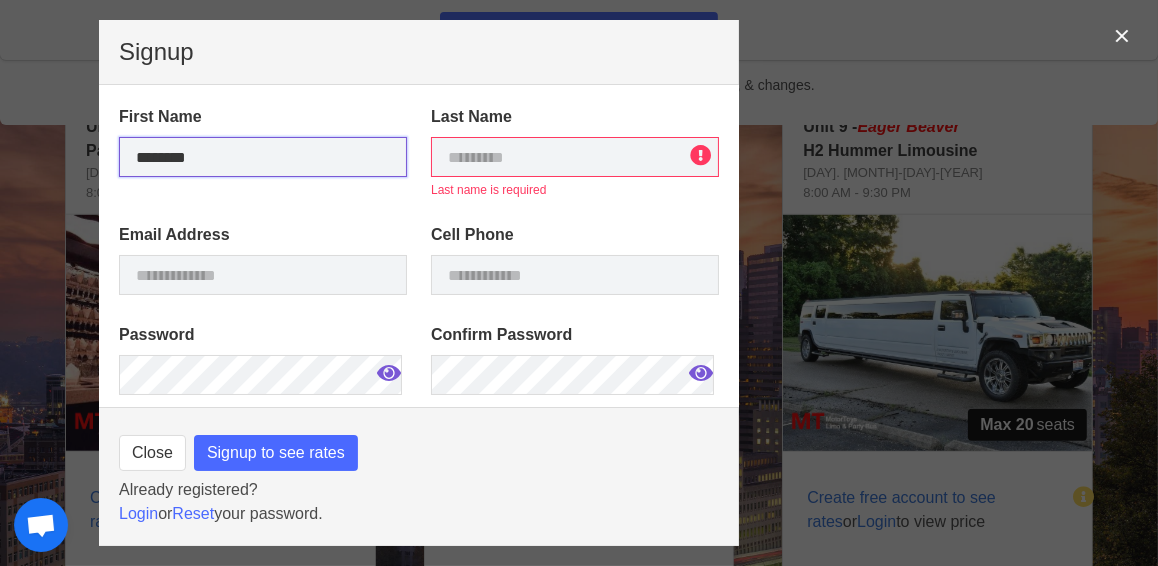 type on "*******" 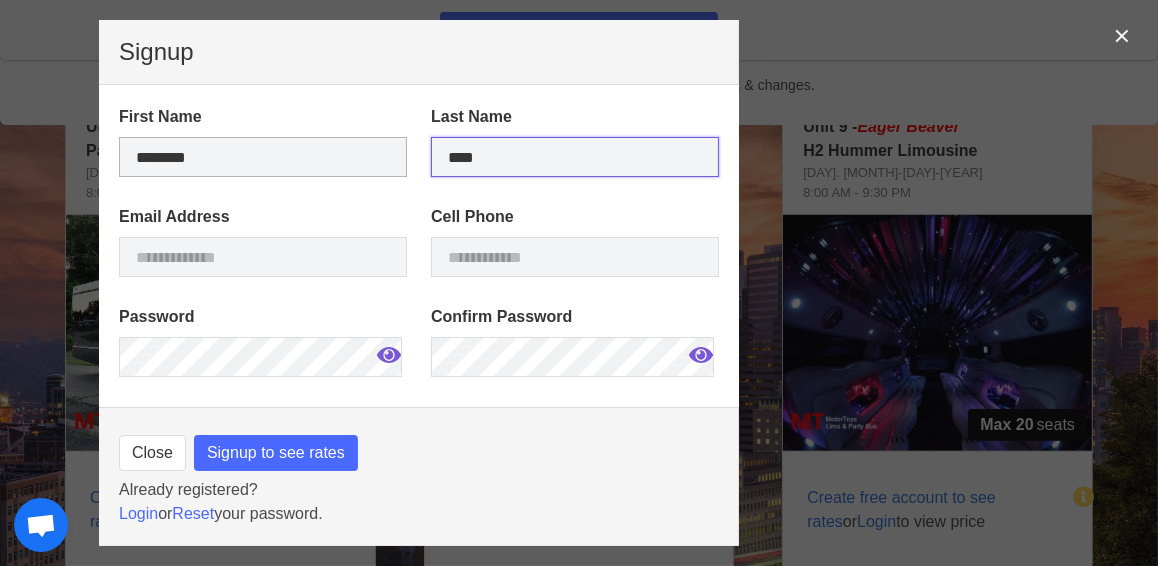 type on "****" 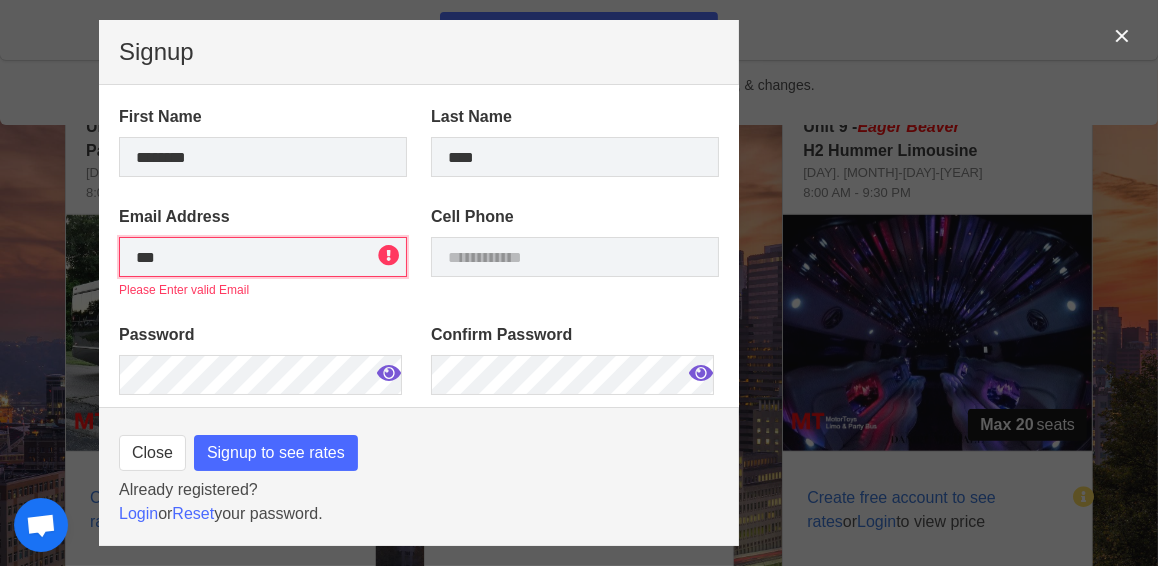 type on "**********" 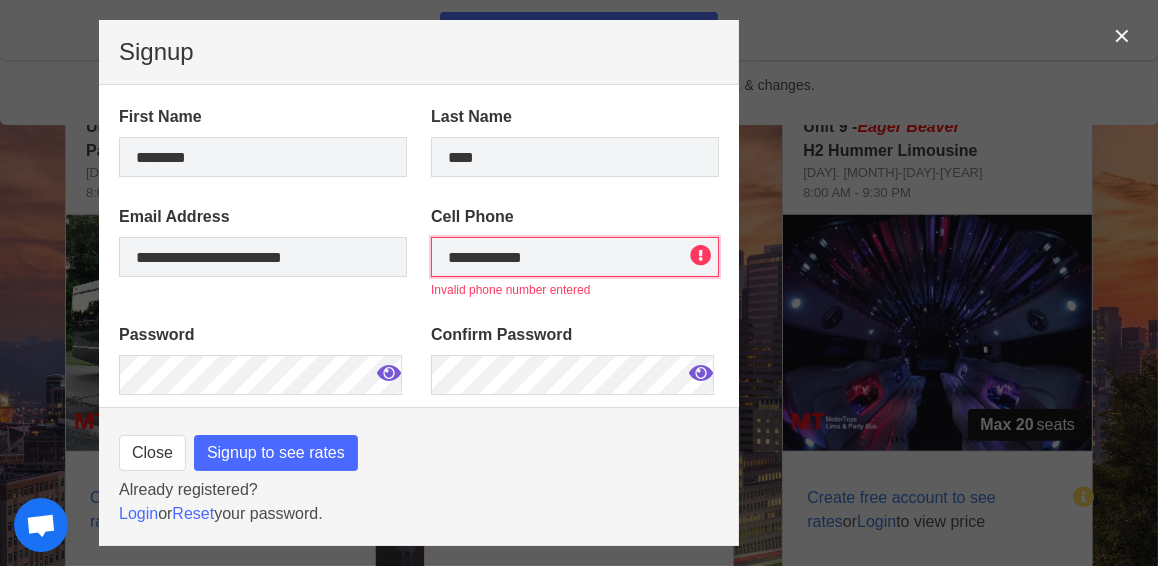drag, startPoint x: 581, startPoint y: 258, endPoint x: 344, endPoint y: 190, distance: 246.56236 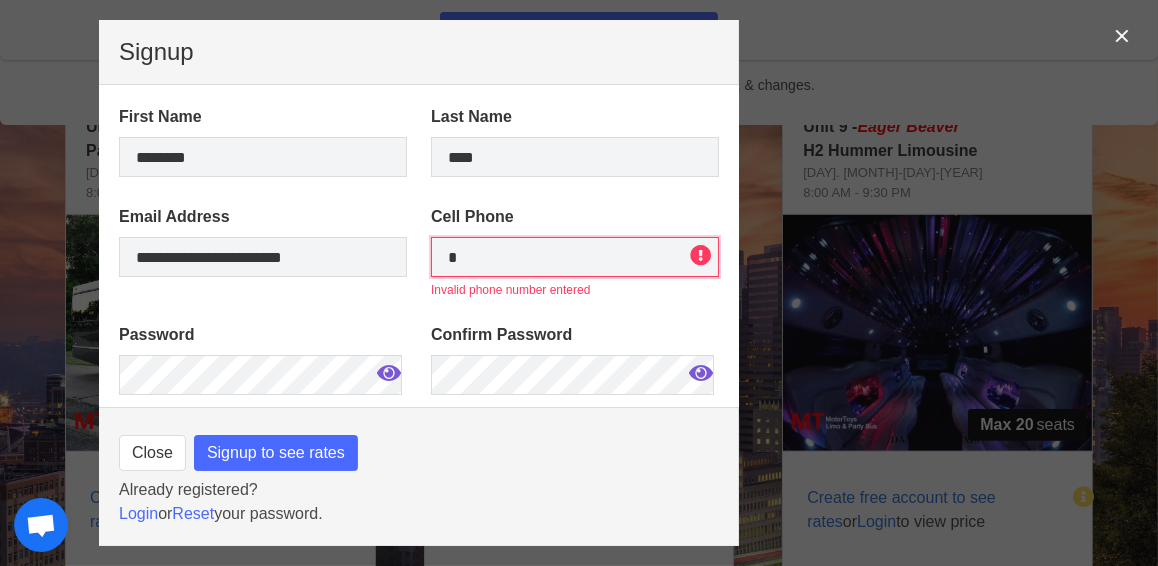 type on "*" 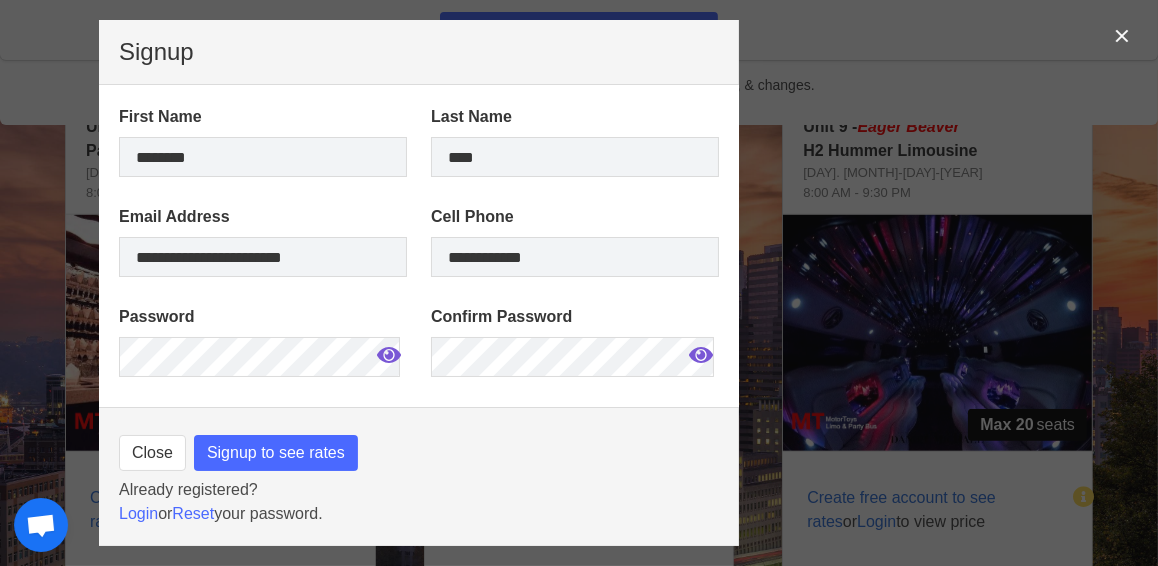 click on "Password" at bounding box center [263, 317] 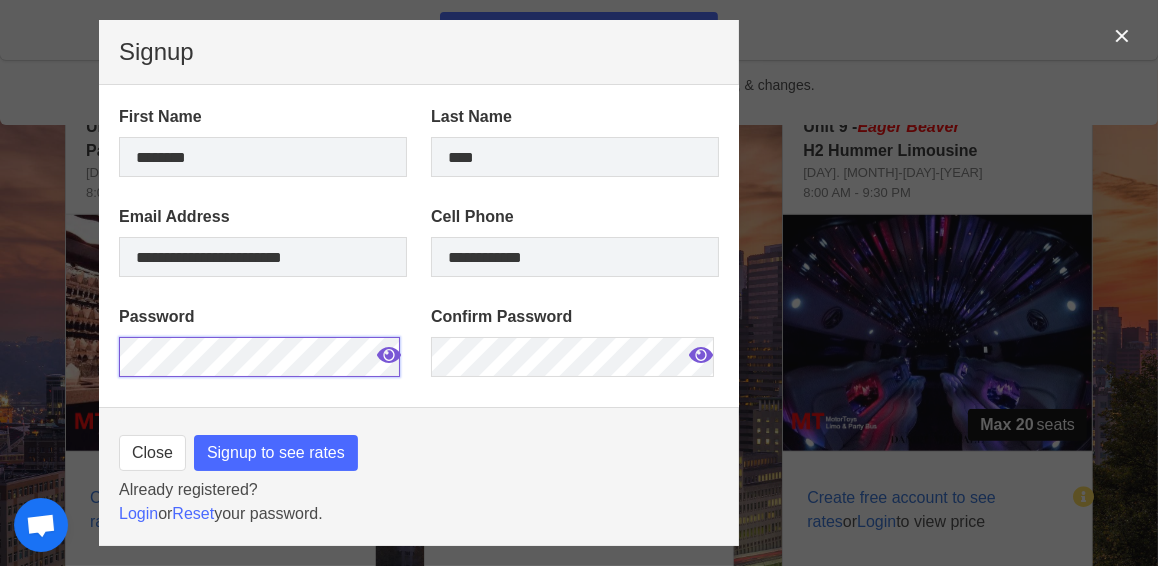 click on "**********" at bounding box center [579, 283] 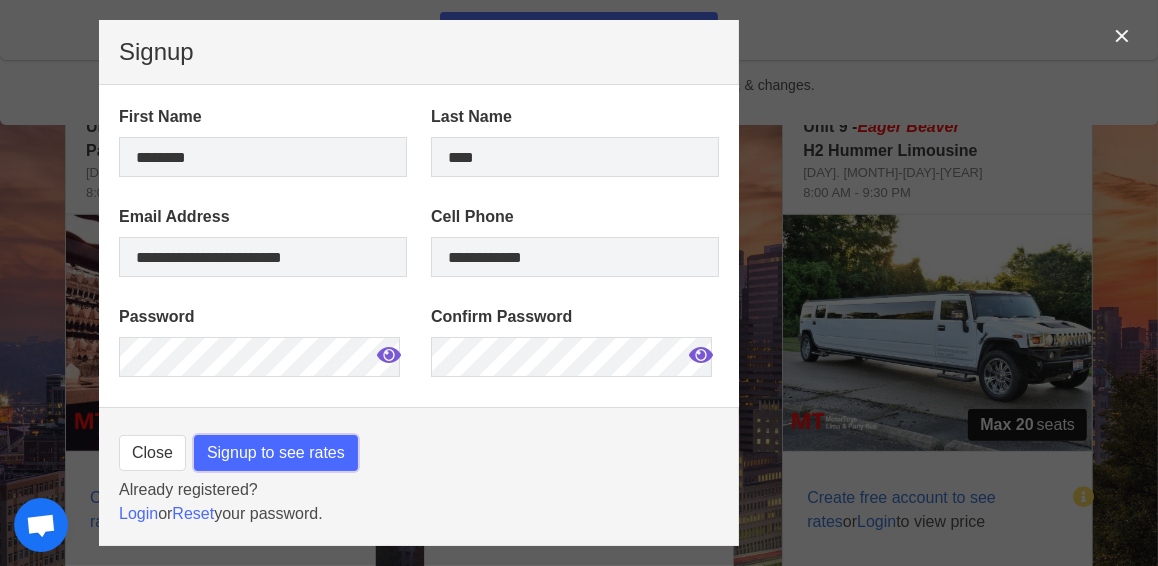 click on "Signup to see rates" at bounding box center [276, 453] 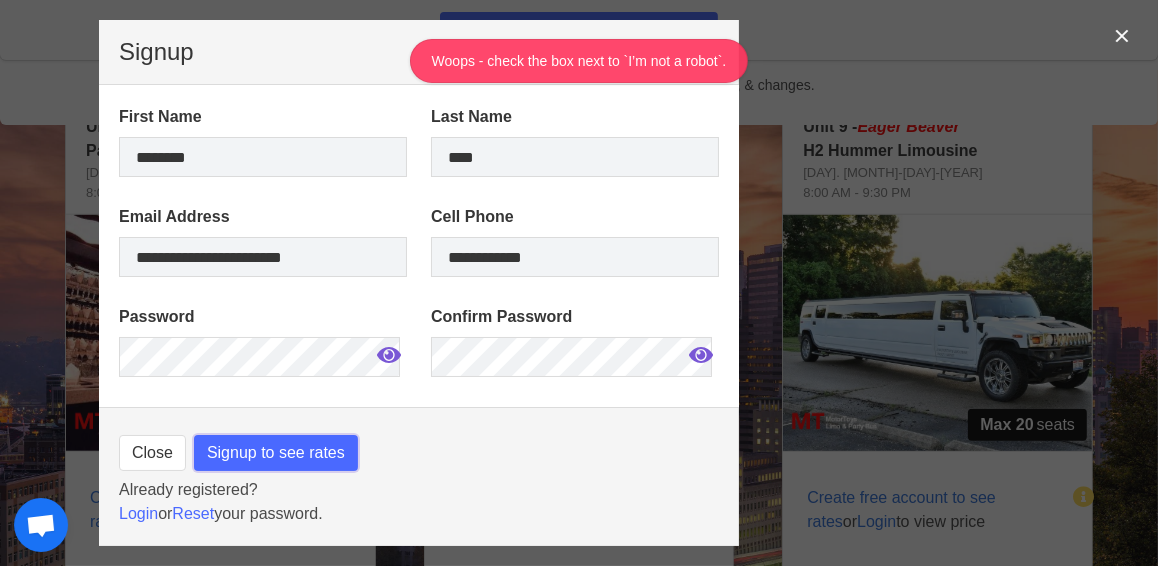 scroll, scrollTop: 160, scrollLeft: 0, axis: vertical 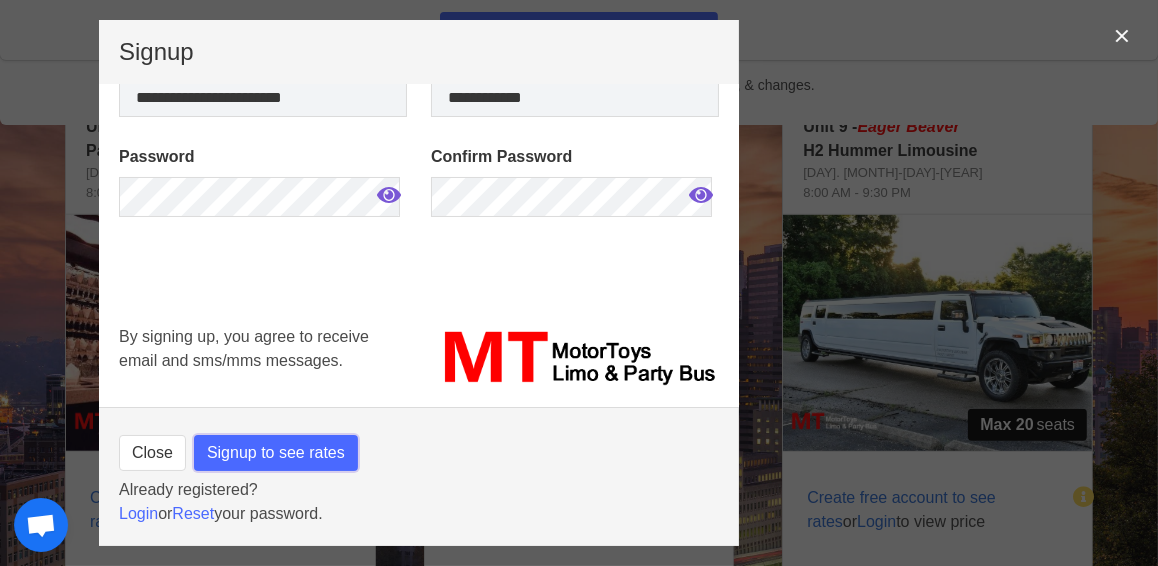 click on "Signup to see rates" at bounding box center (276, 453) 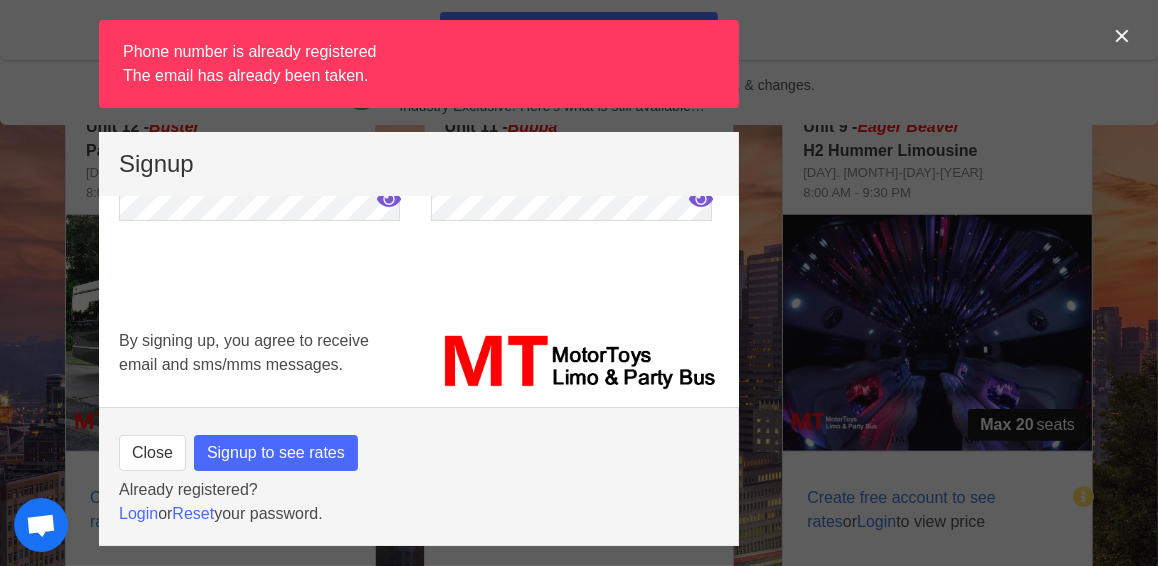 scroll, scrollTop: 272, scrollLeft: 0, axis: vertical 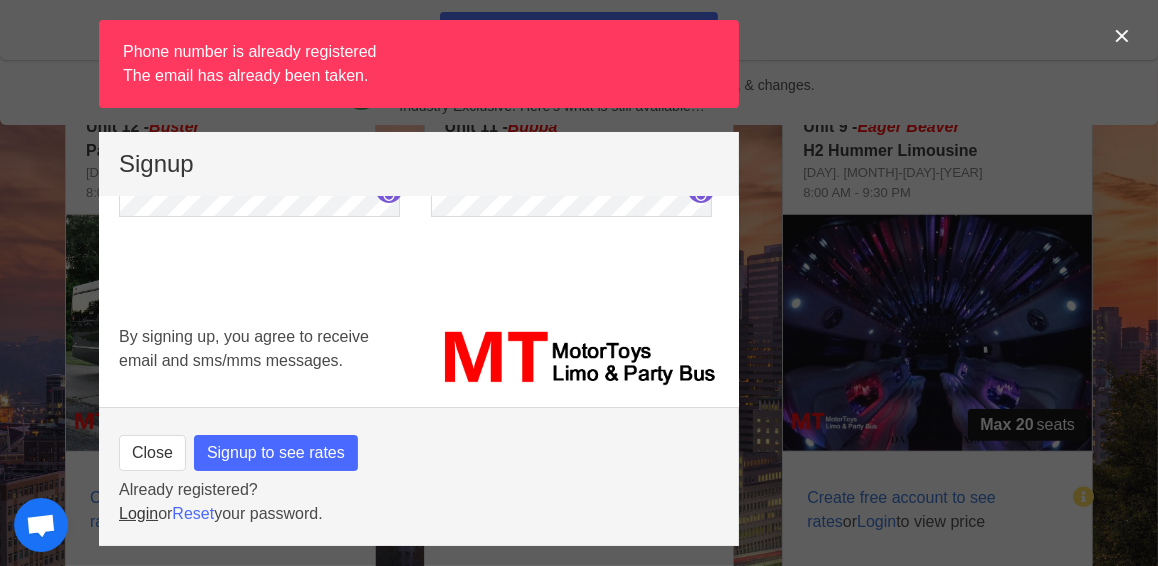 click on "Login" at bounding box center (138, 513) 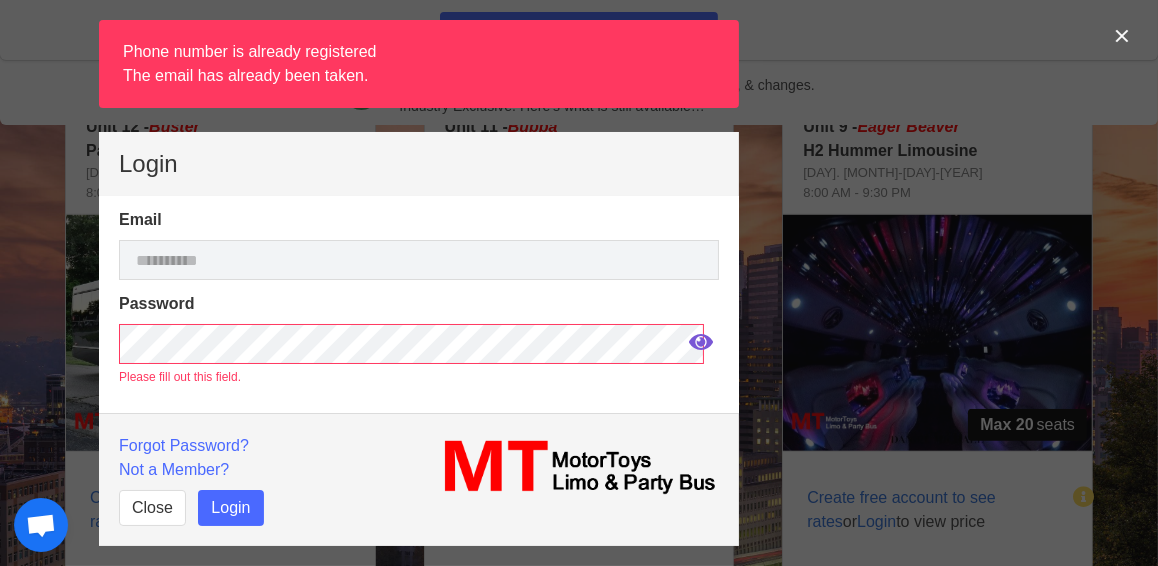 scroll, scrollTop: 0, scrollLeft: 0, axis: both 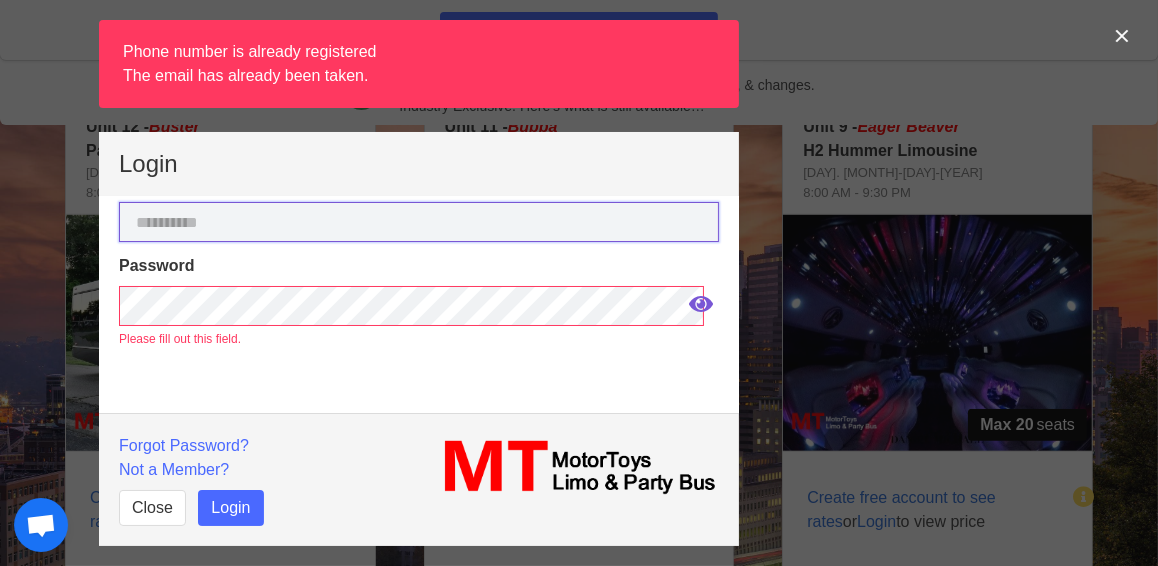 click at bounding box center [419, 222] 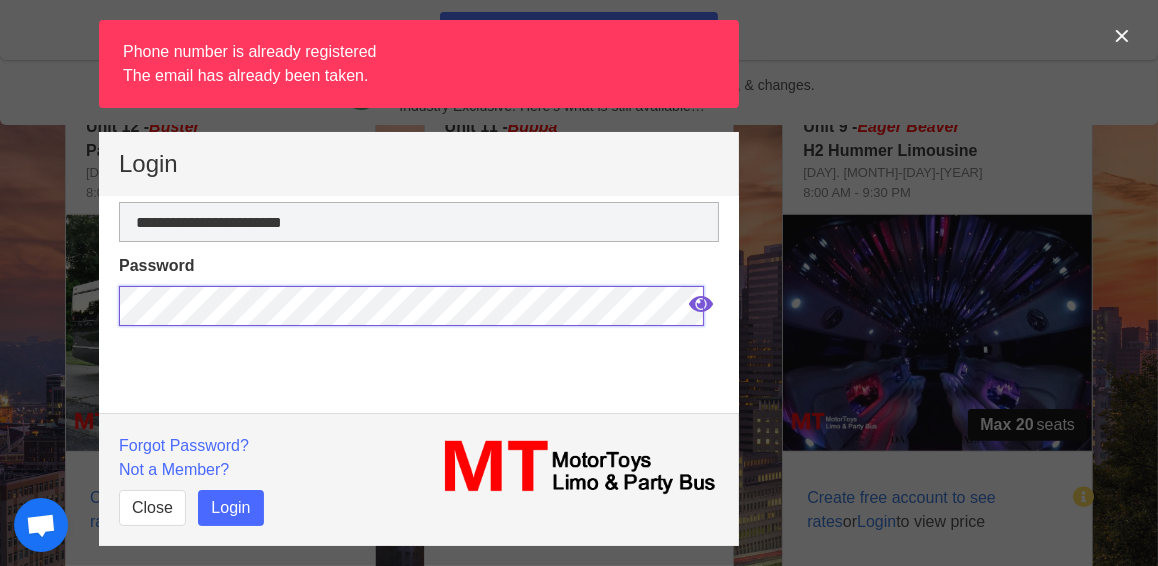 click on "Login" at bounding box center [230, 508] 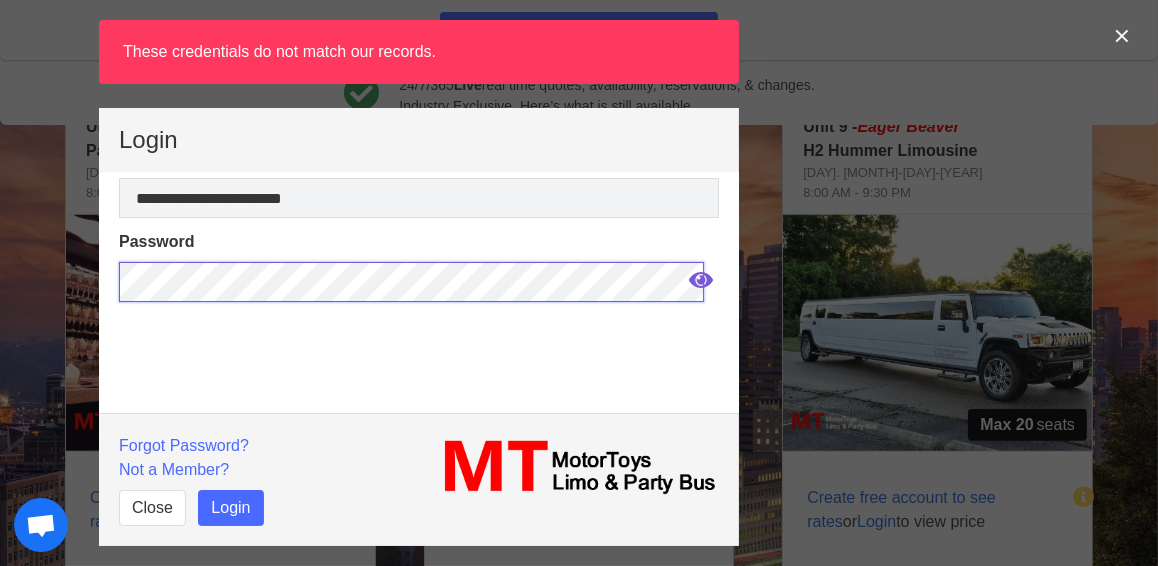click on "To see if we will start or end a run in a certain area, go to the “Get a quote” page, and type in your first pickup and last drop-off location.  If you have entered an area we do not service, the system will tell you.  If it is an area we do service, it will let you get a quote and book your reservation." at bounding box center [579, 283] 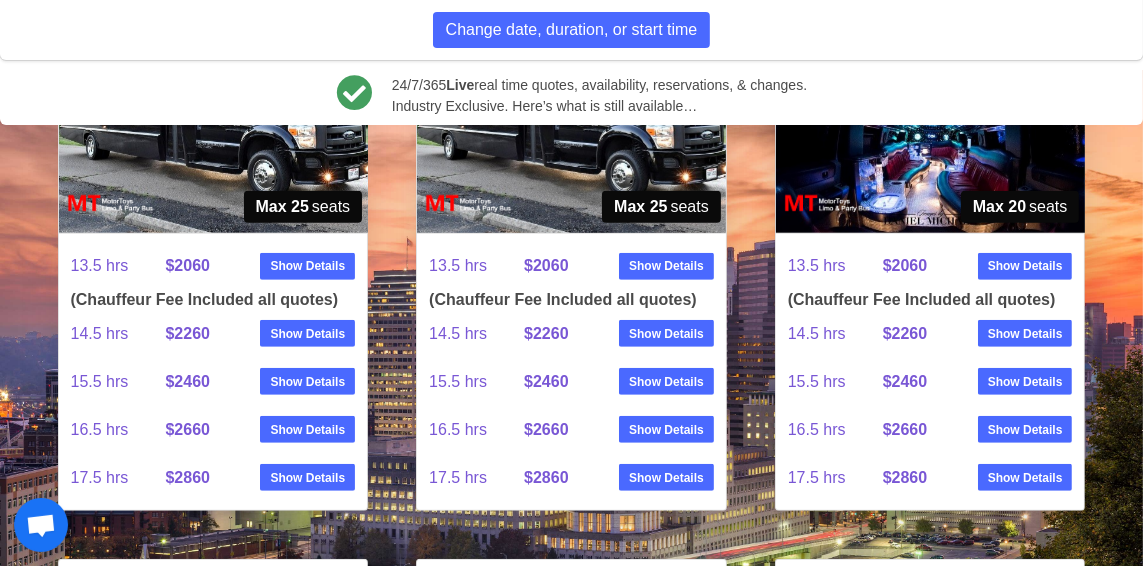 scroll, scrollTop: 1082, scrollLeft: 0, axis: vertical 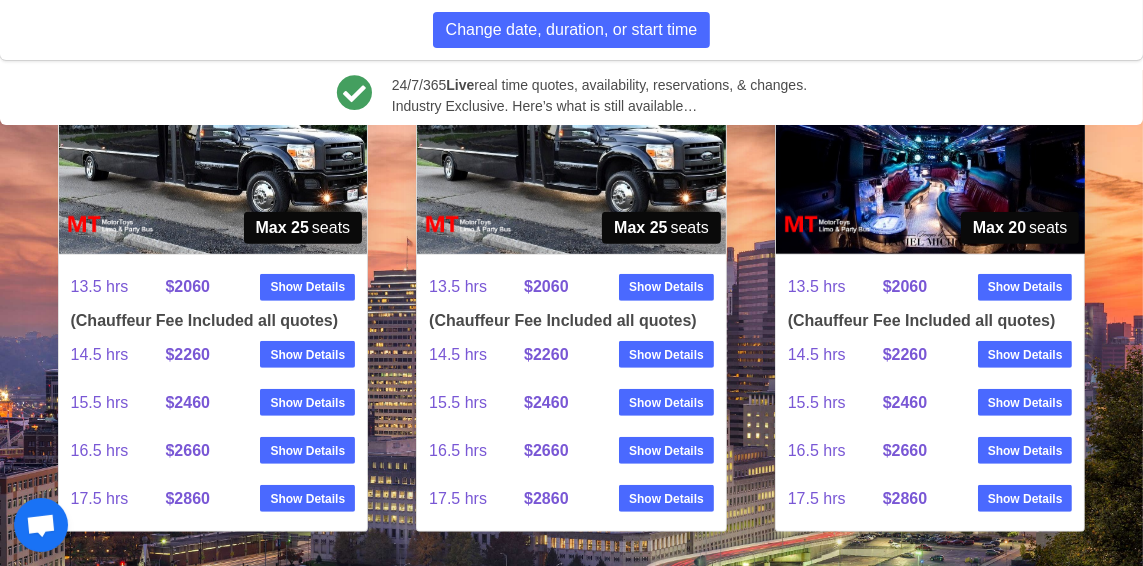 click on "Unit 35 -  Brawny Boy   Party Bus with restroom   Sun. 9-7-2025   8:00 AM - 9:30 PM       Brawny Boy   Vehicle not eligible for discount             Max 25  seats
13.5 hrs   $153/hr     $2060   Show Details   (Chauffeur Fee Included all quotes)   14.5 hrs     $2260   Show Details 15.5 hrs     $2460   Show Details 16.5 hrs     $2660   Show Details 17.5 hrs     $2860   Show Details       Unit 34 -  Thumper   Party Bus with restroom   Sun. 9-7-2025   8:00 AM - 9:30 PM       Thumper   Vehicle not eligible for discount             Max 25  seats
13.5 hrs   $153/hr     $2060   Show Details   (Chauffeur Fee Included all quotes)   14.5 hrs     $2260   Show Details 15.5 hrs     $2460   Show Details 16.5 hrs     $2660   Show Details 17.5 hrs     $2860   Show Details       Unit 33 -  Buford   Party Bus with restroom   Sun. 9-7-2025   8:00 AM - 9:30 PM       Buford   Vehicle not eligible for discount             Max 25  seats
13.5 hrs   $153/hr     $2060   Show Details     14.5 hrs     $2260   15.5 hrs" at bounding box center [571, 982] 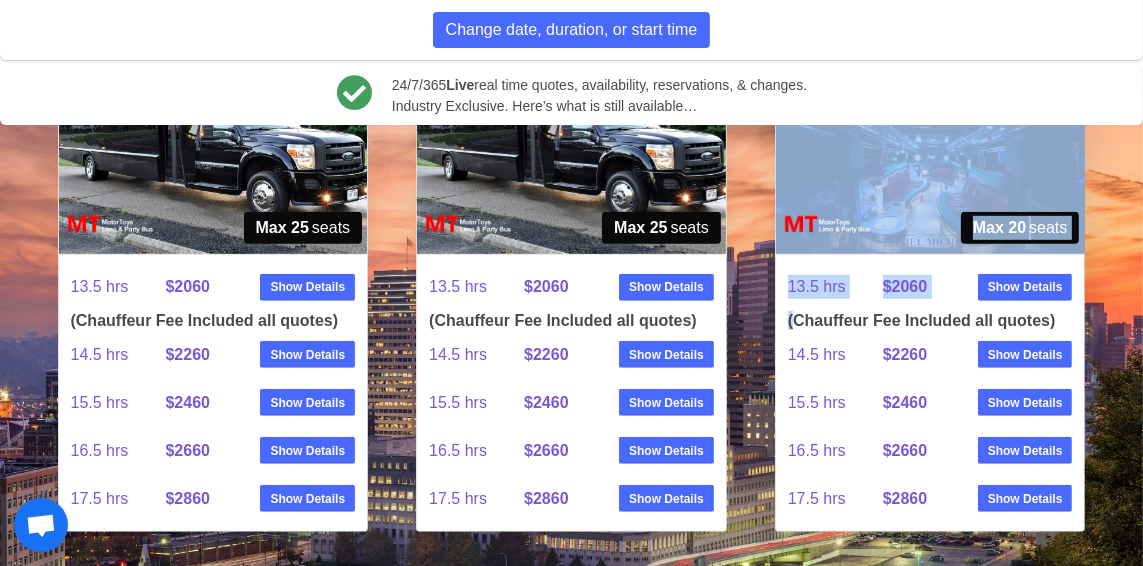 drag, startPoint x: 1142, startPoint y: 235, endPoint x: 1135, endPoint y: 198, distance: 37.65634 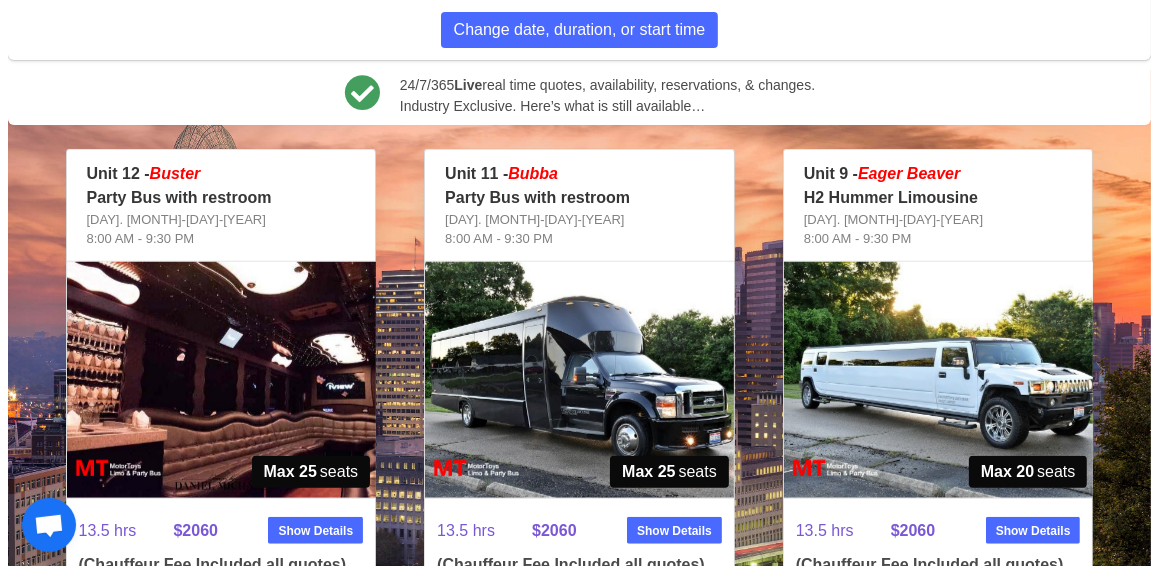 scroll, scrollTop: 1528, scrollLeft: 0, axis: vertical 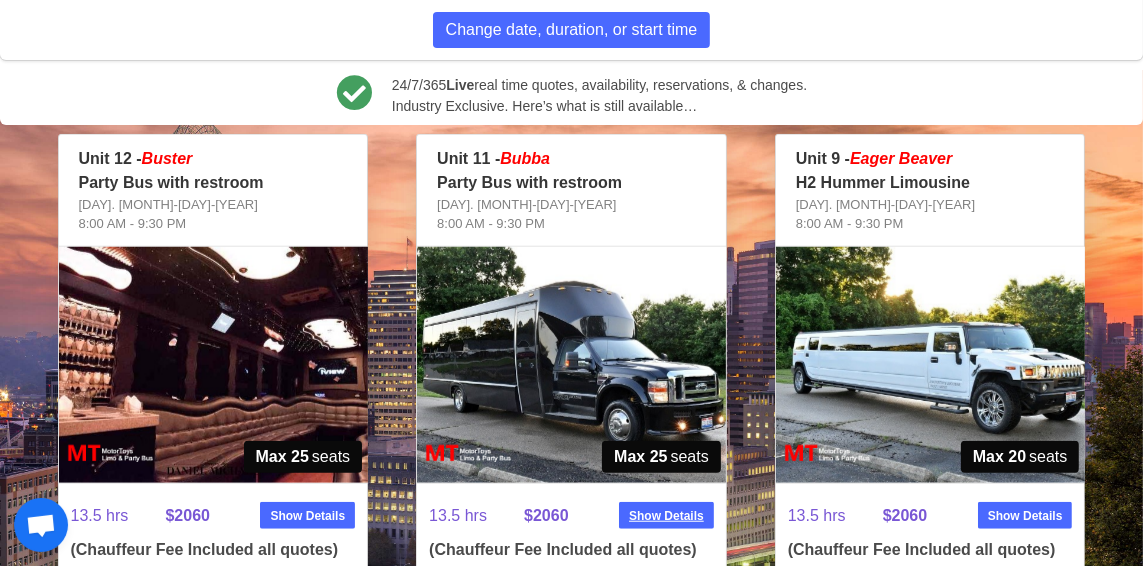 click on "Show Details" at bounding box center (666, 516) 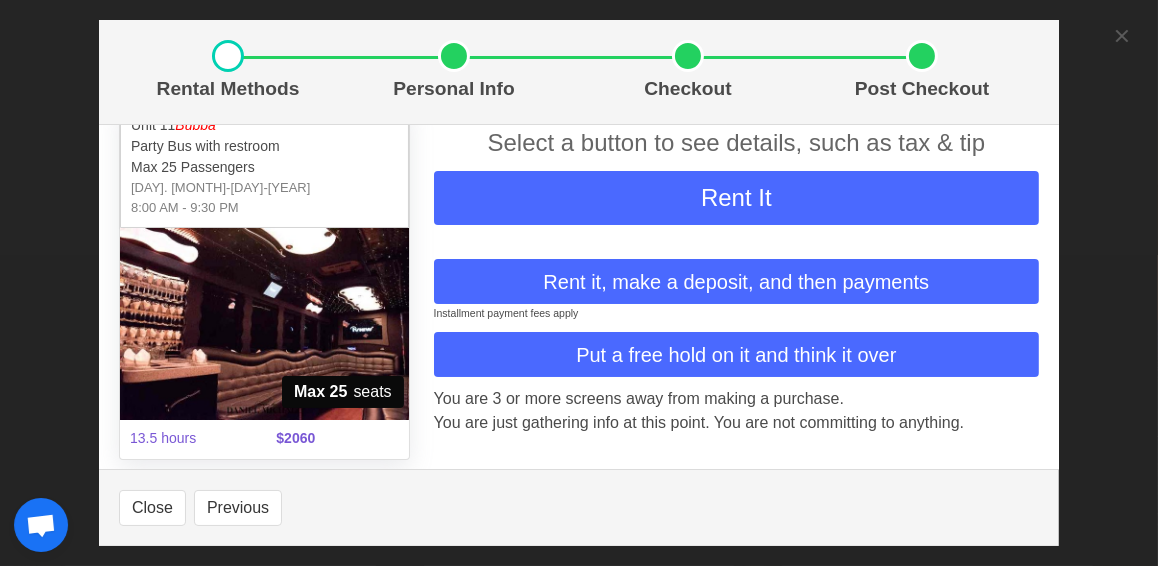 scroll, scrollTop: 7, scrollLeft: 0, axis: vertical 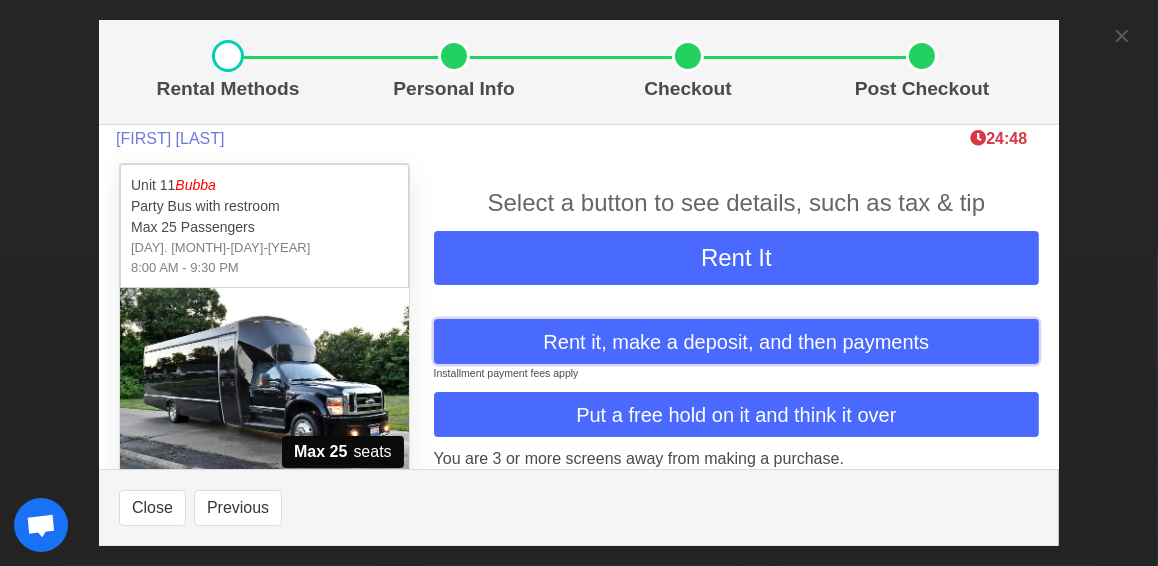 click on "Rent it, make a deposit, and then payments" at bounding box center (736, 342) 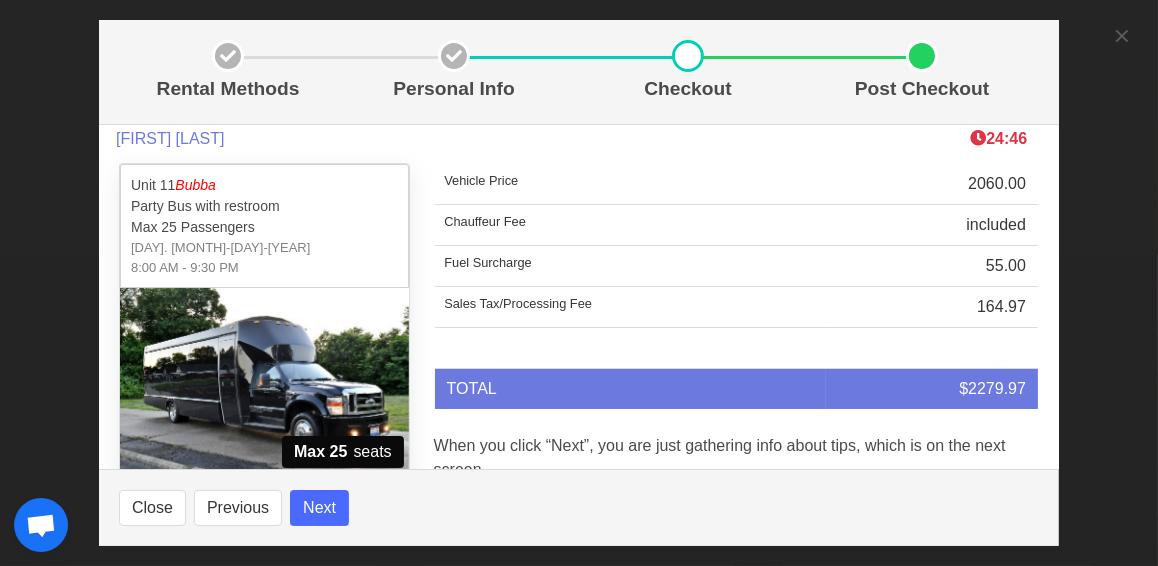 click at bounding box center (736, 348) 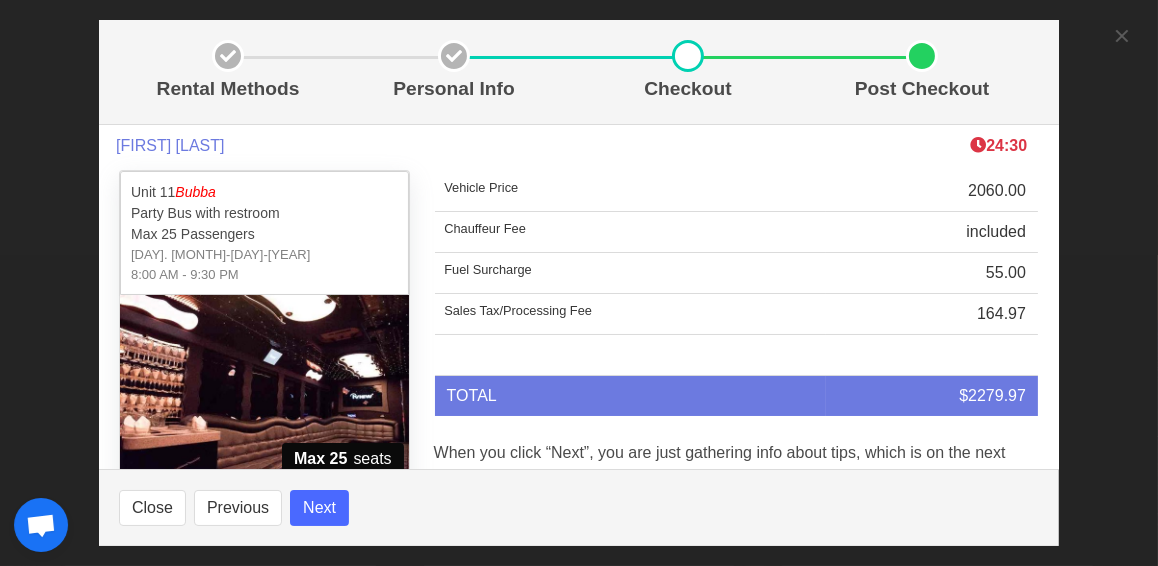 scroll, scrollTop: 71, scrollLeft: 0, axis: vertical 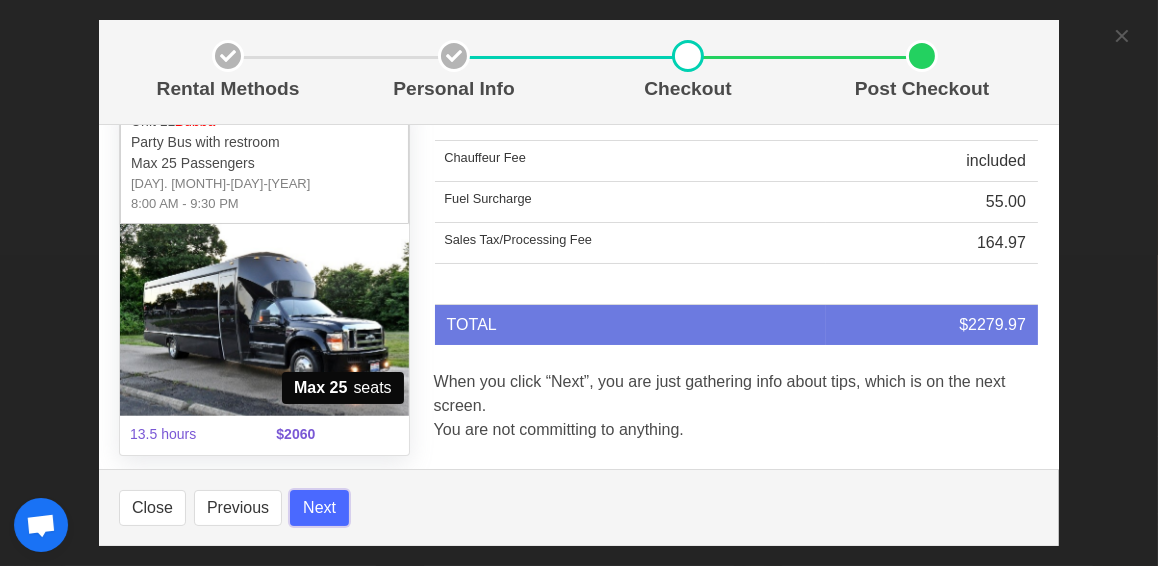 click on "Next" at bounding box center [319, 508] 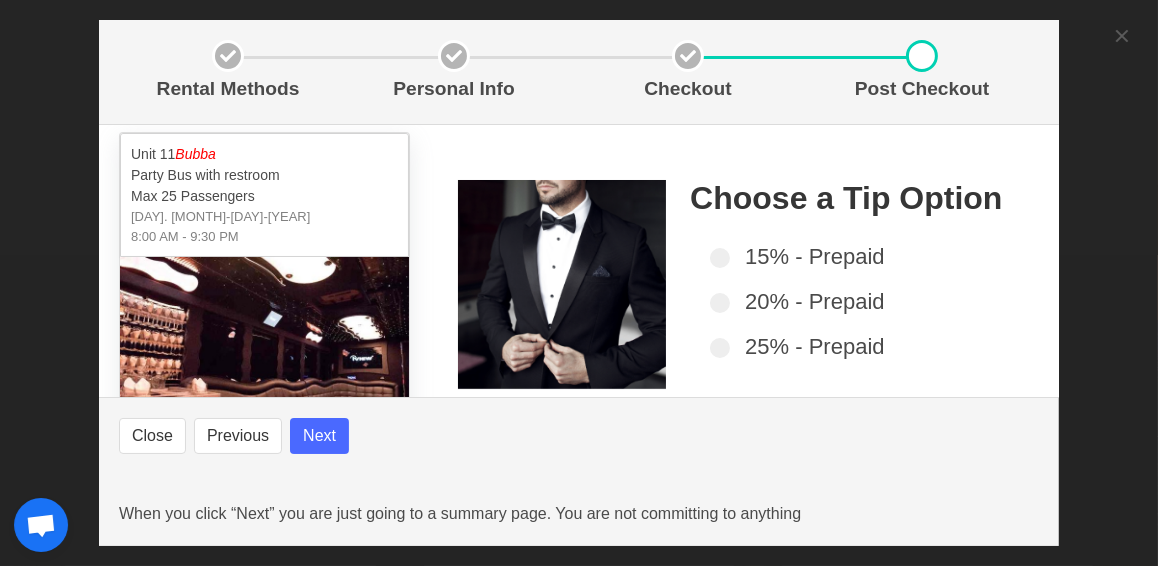 scroll, scrollTop: 0, scrollLeft: 0, axis: both 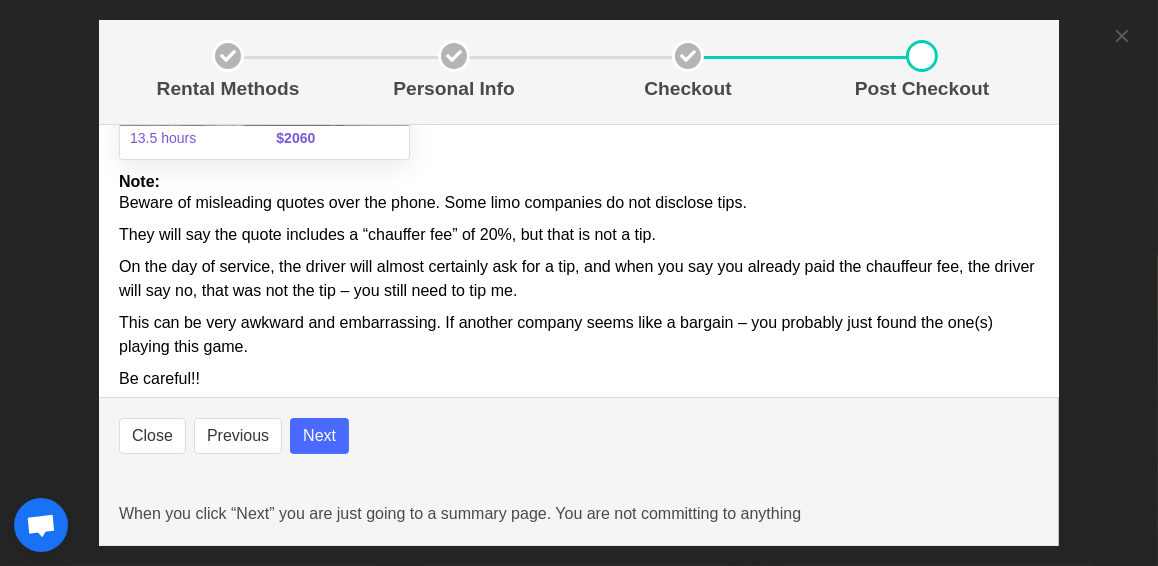 select 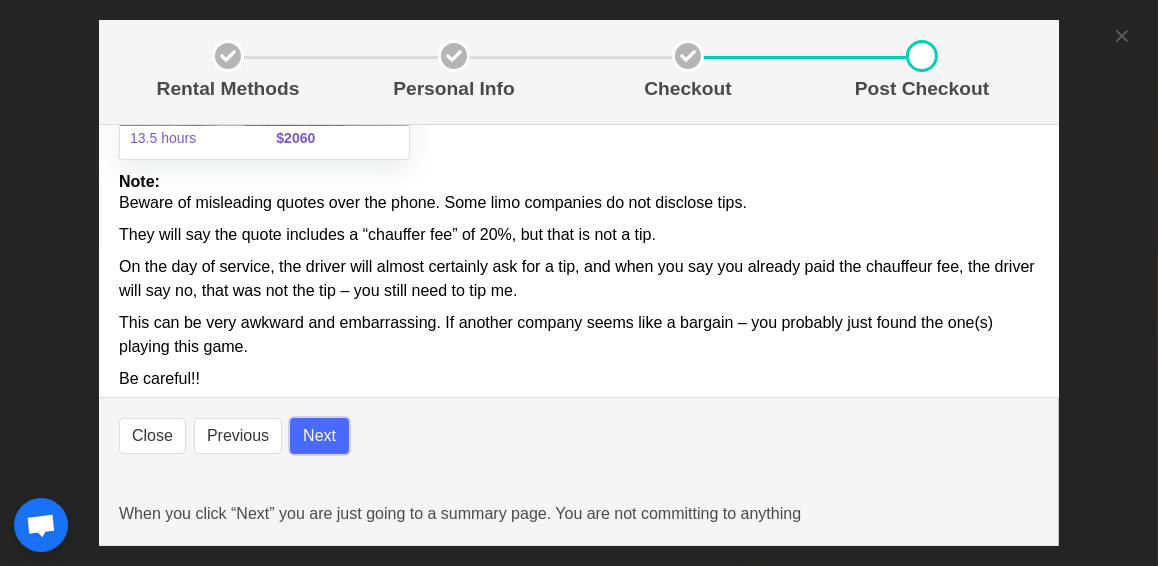 click on "Next" at bounding box center [319, 436] 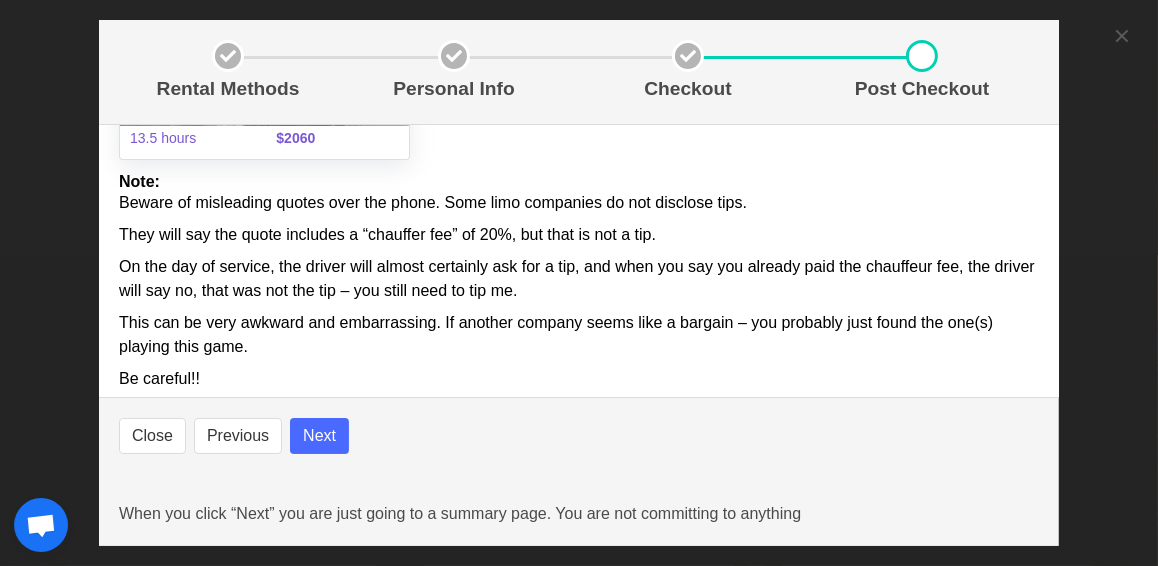 select 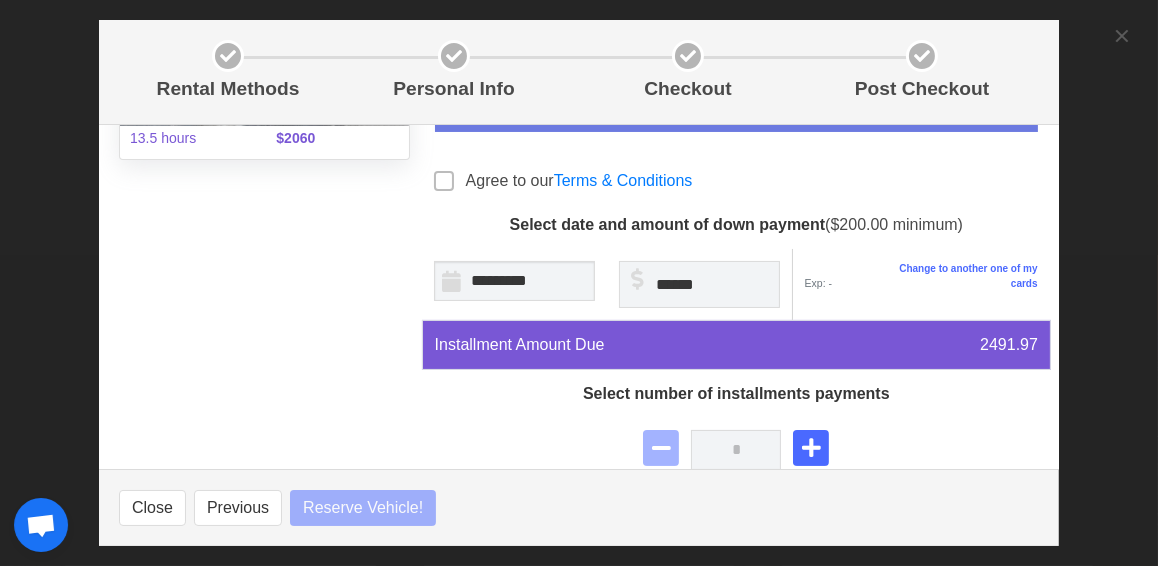 select 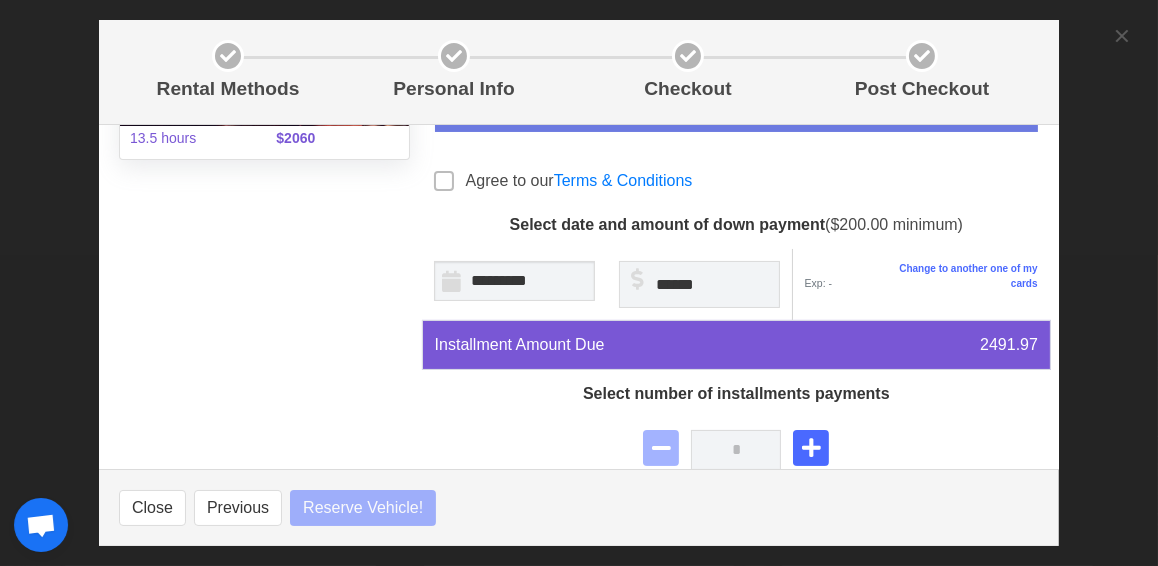 select 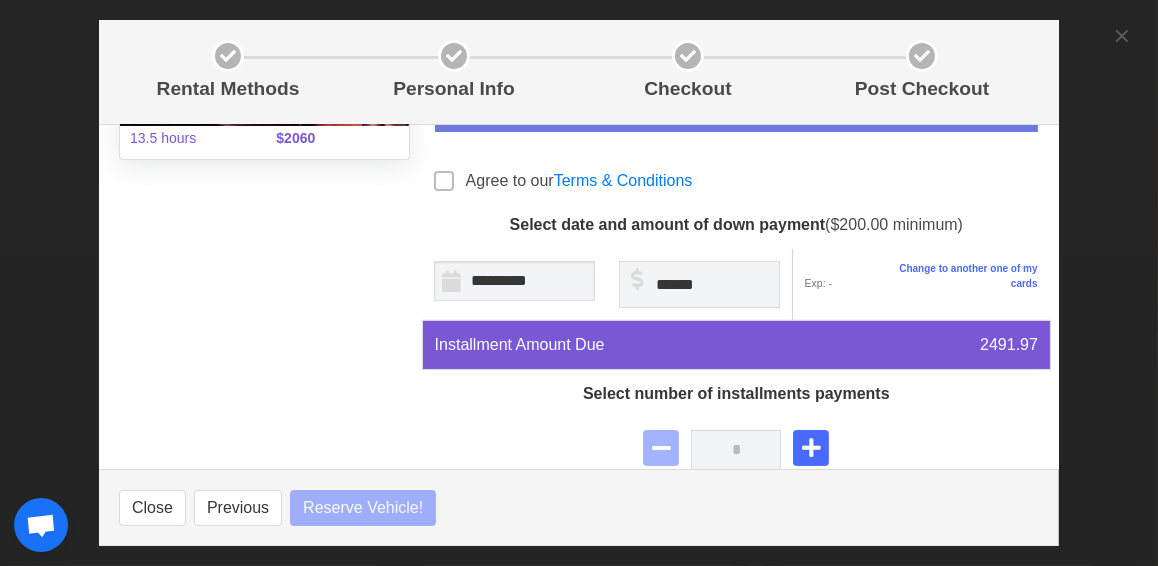 select 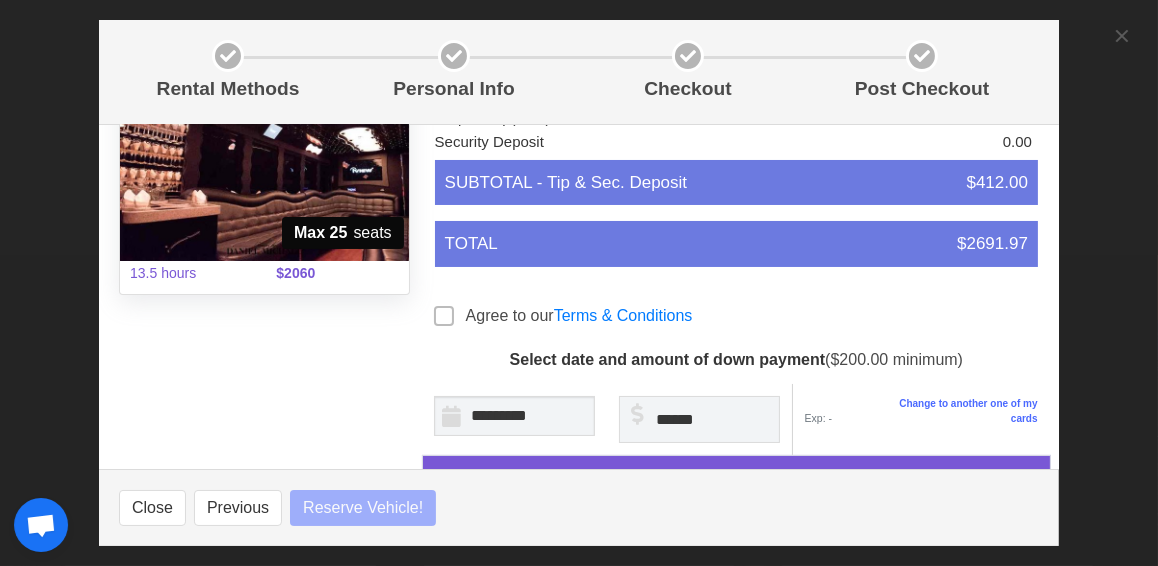 select 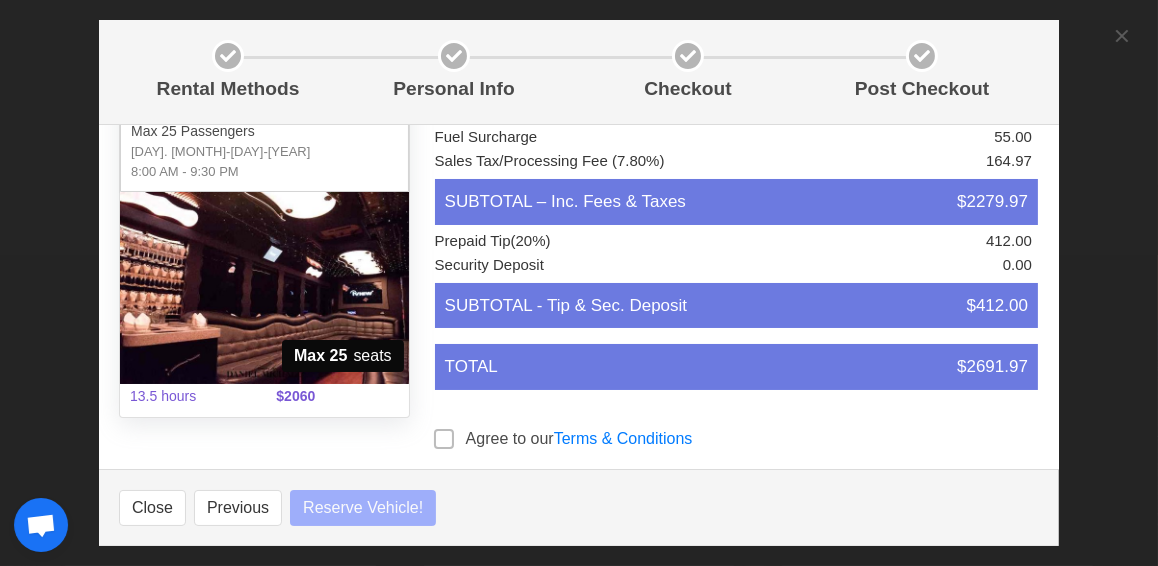 scroll, scrollTop: 84, scrollLeft: 0, axis: vertical 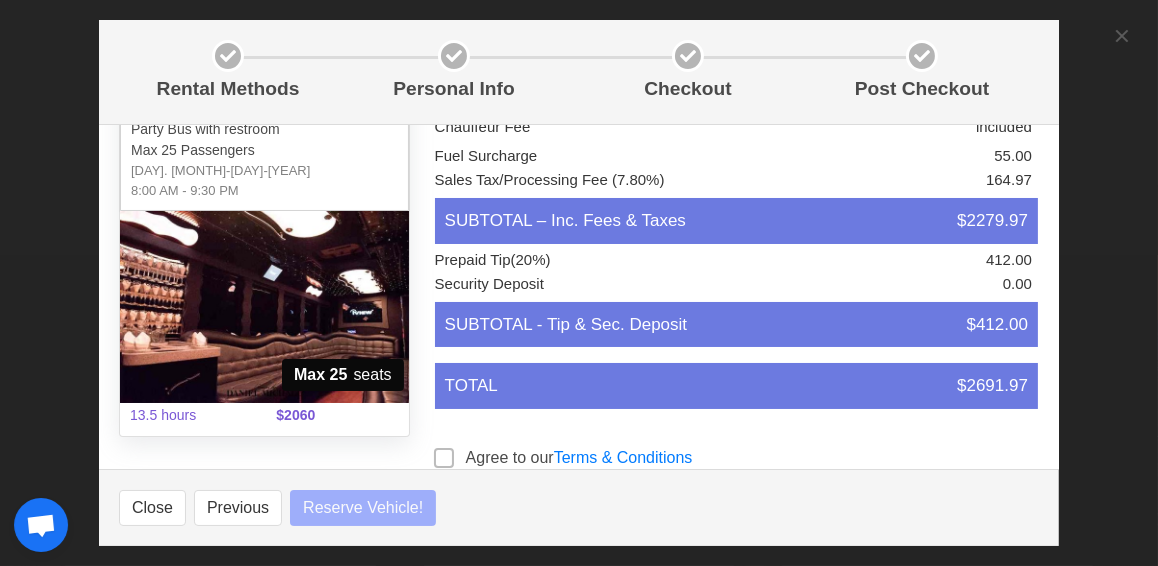select 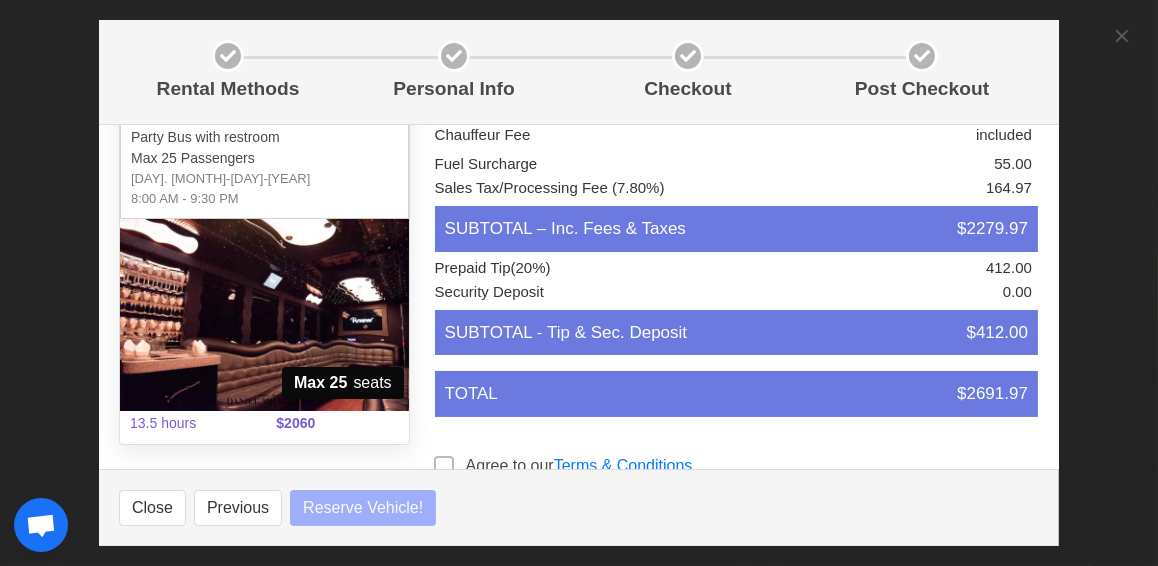 select 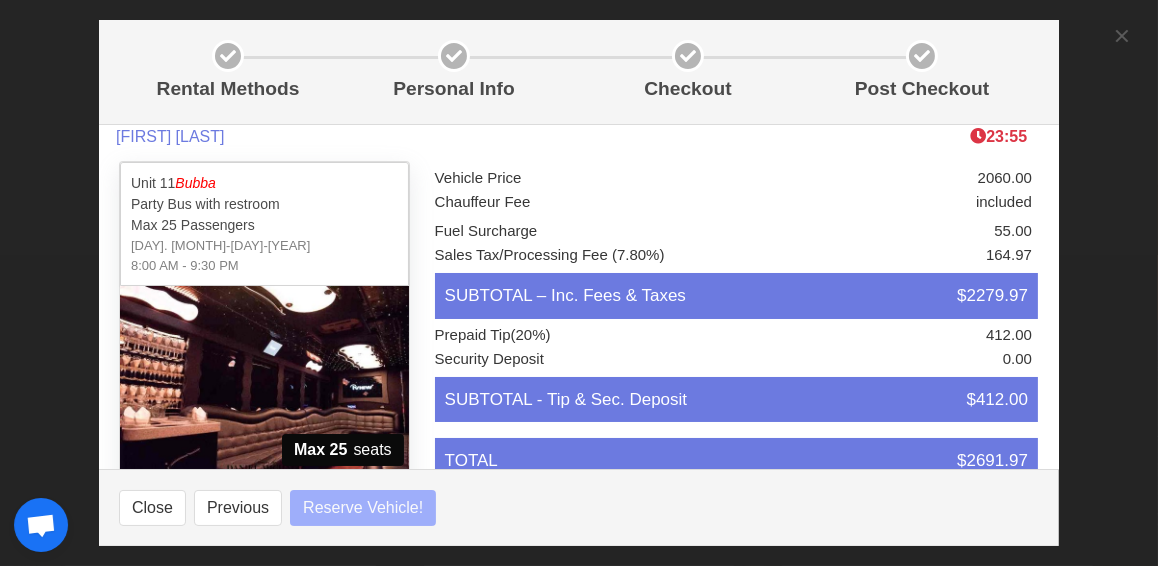 scroll, scrollTop: 0, scrollLeft: 0, axis: both 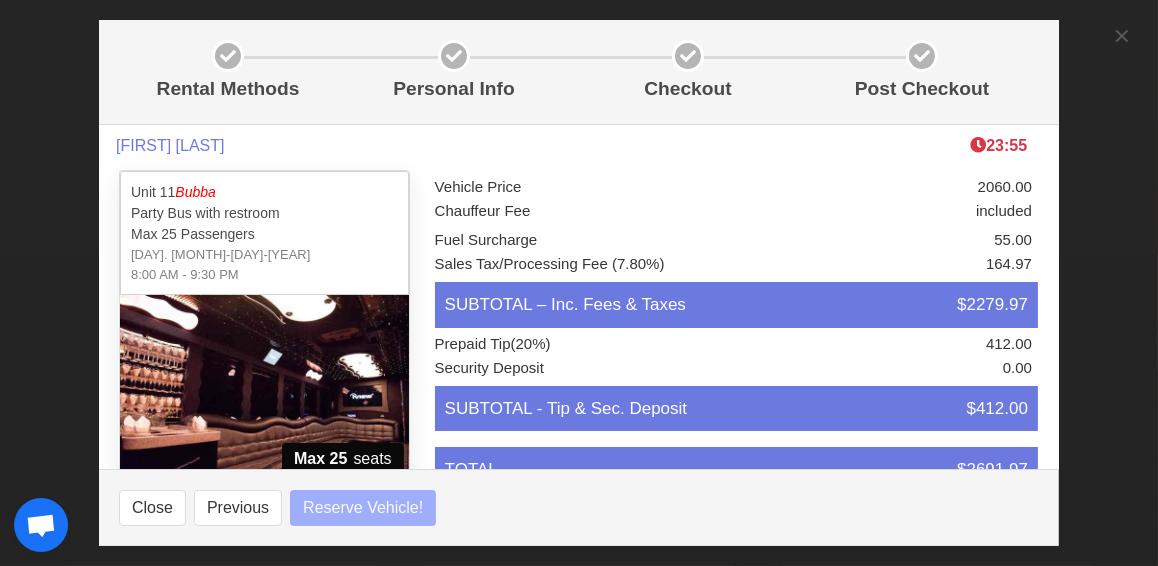 select 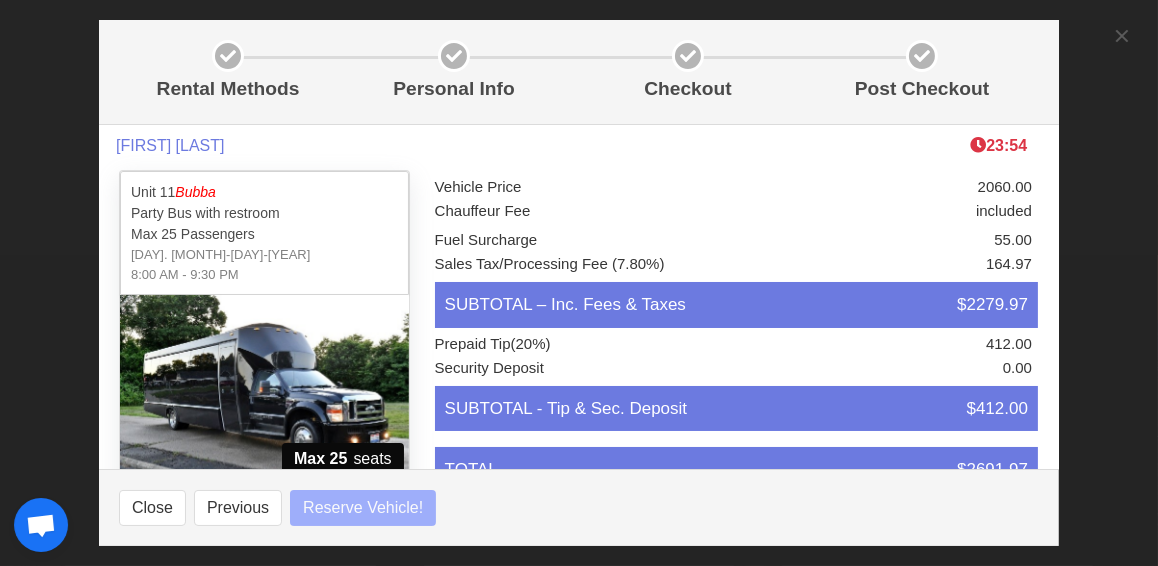 select 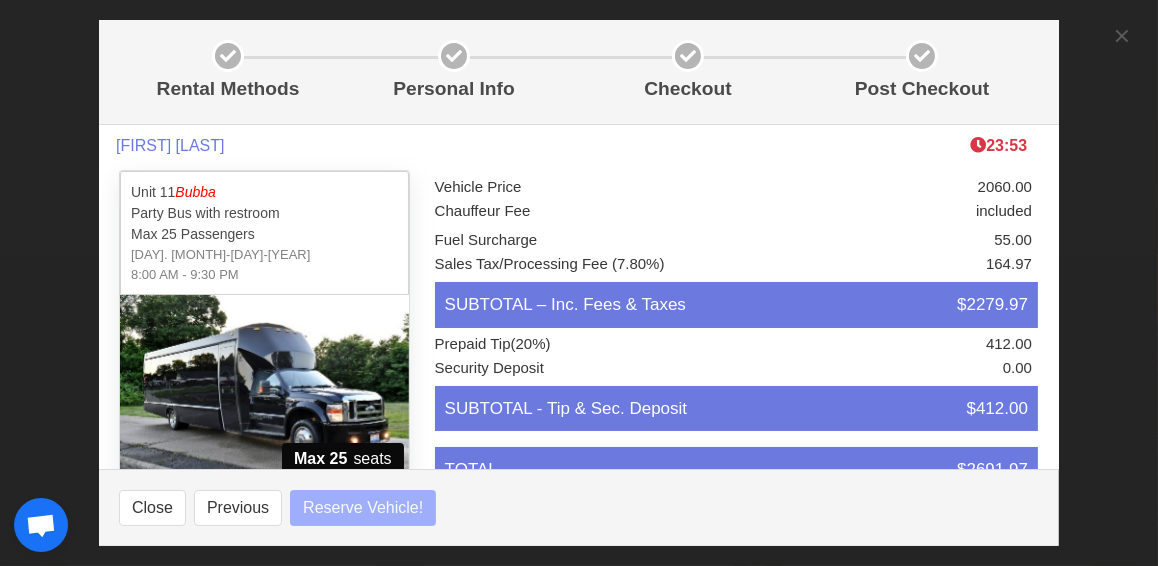 select 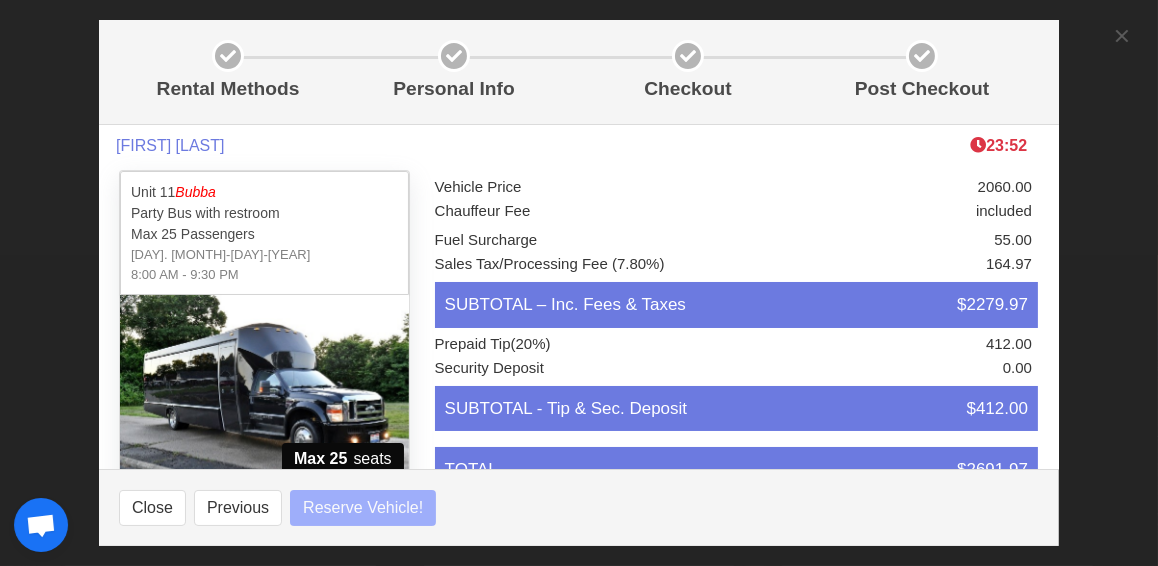 select 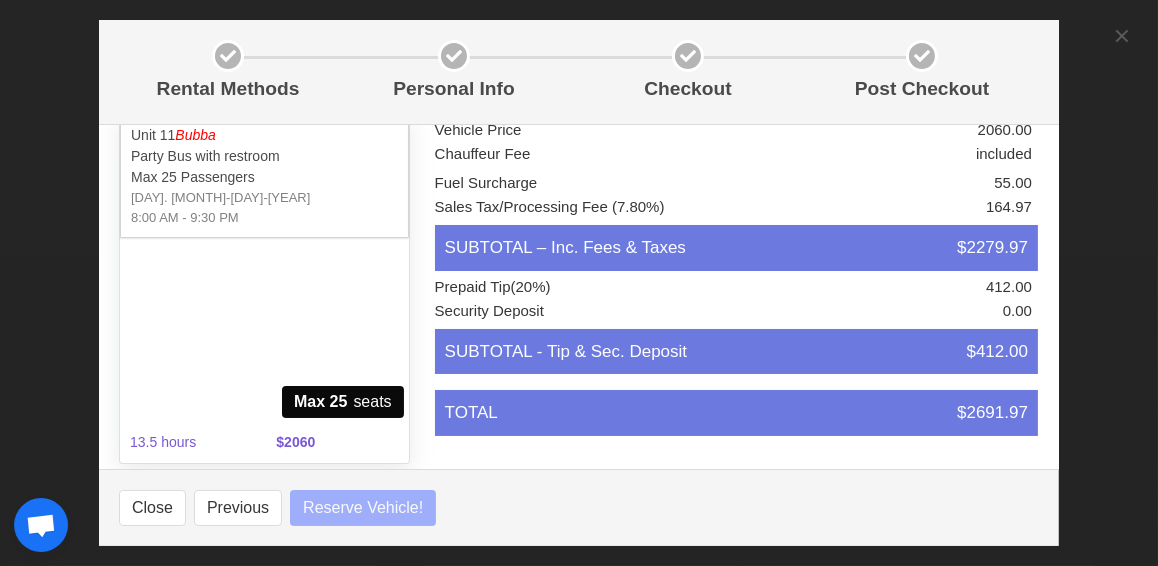 scroll, scrollTop: 65, scrollLeft: 0, axis: vertical 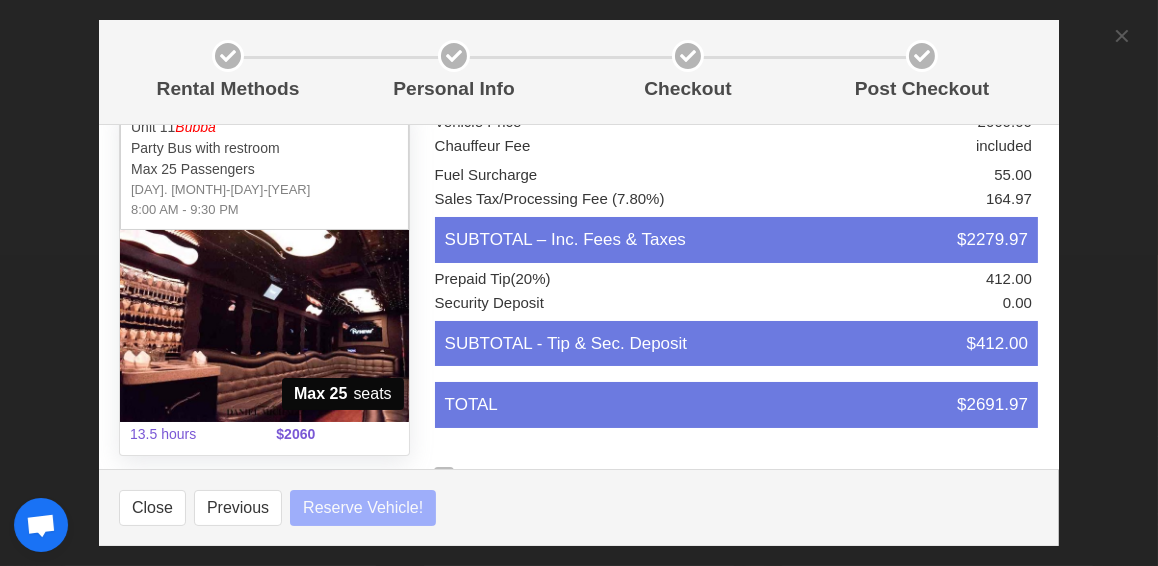 select 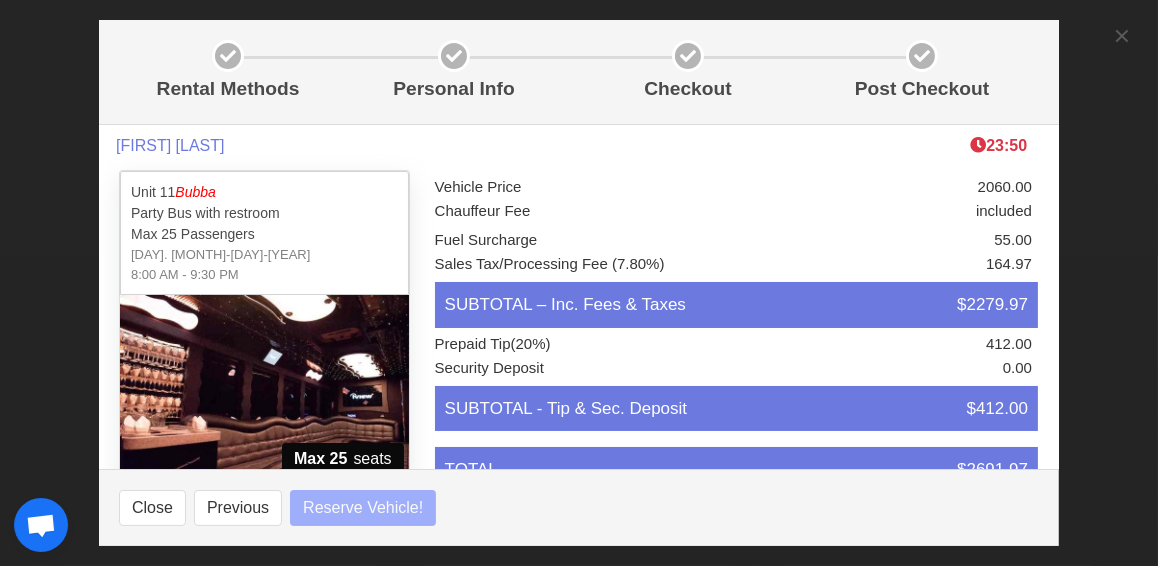 select 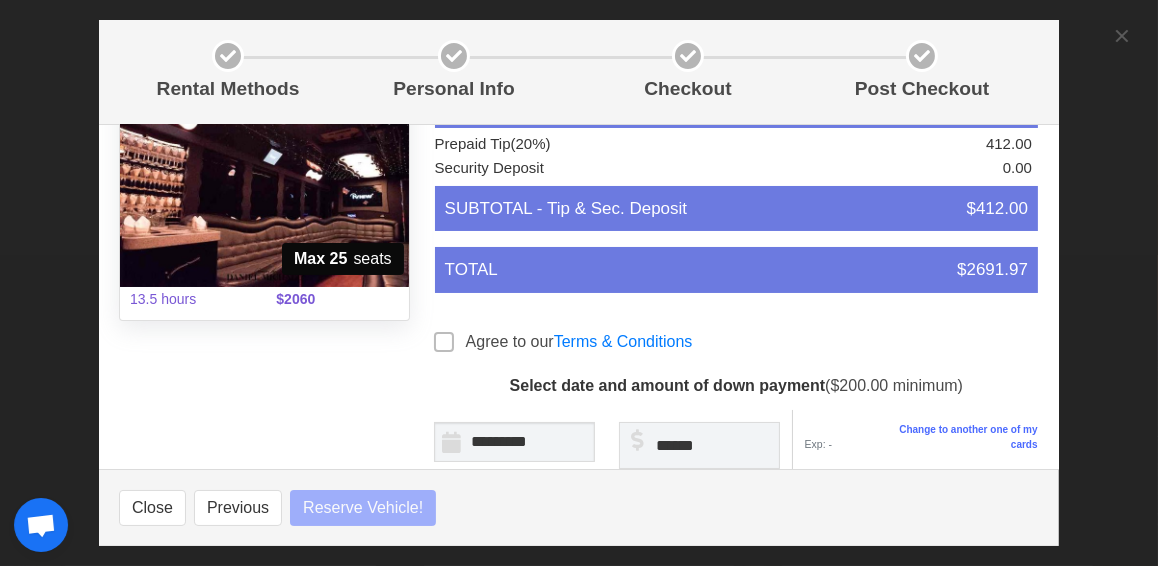 scroll, scrollTop: 235, scrollLeft: 0, axis: vertical 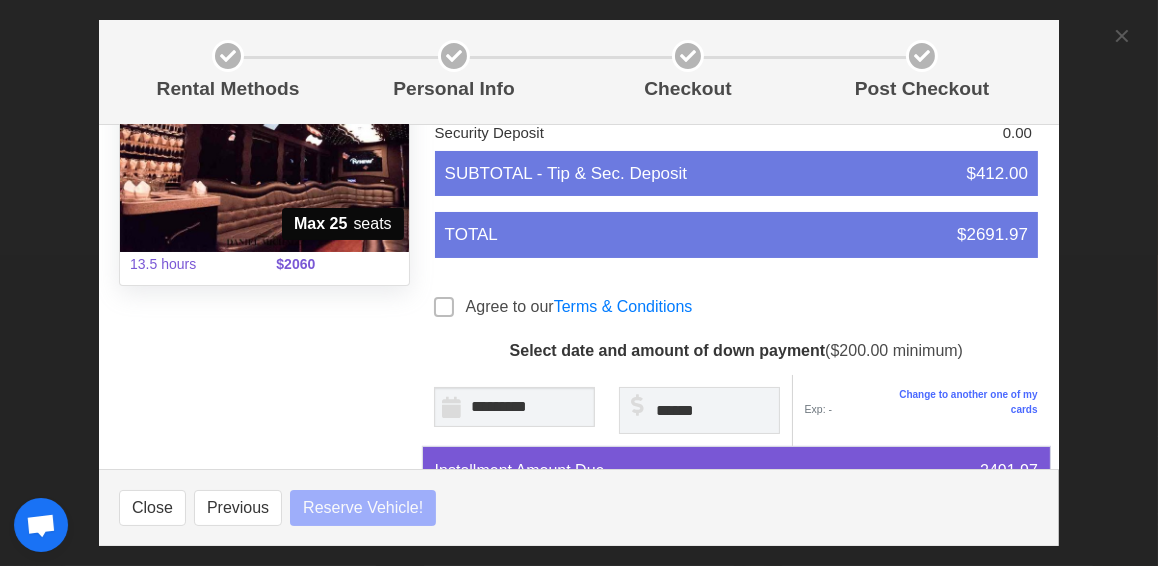 select 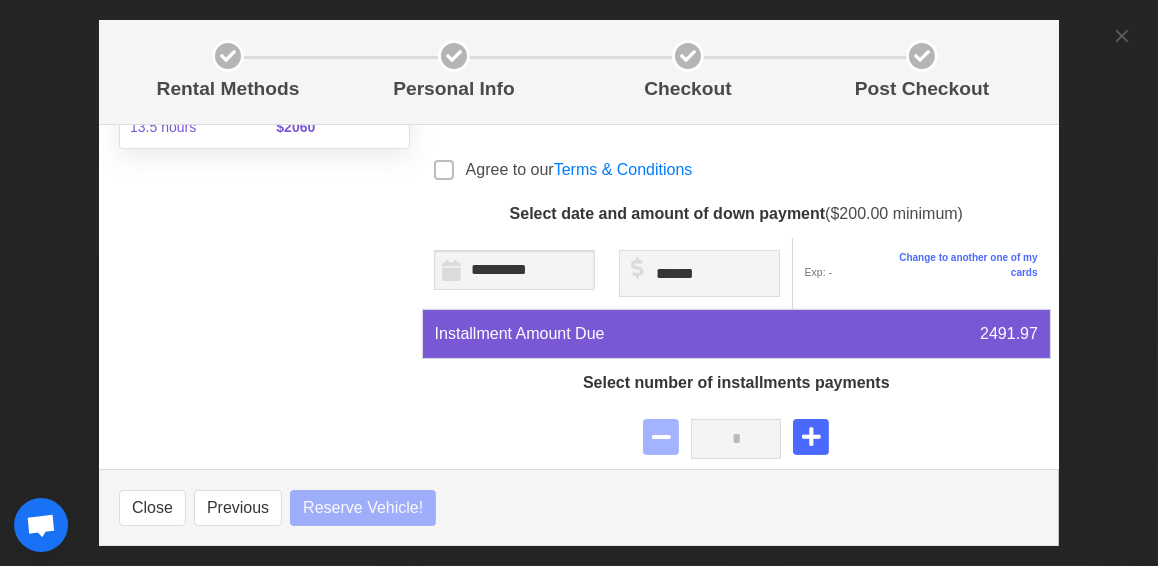 select 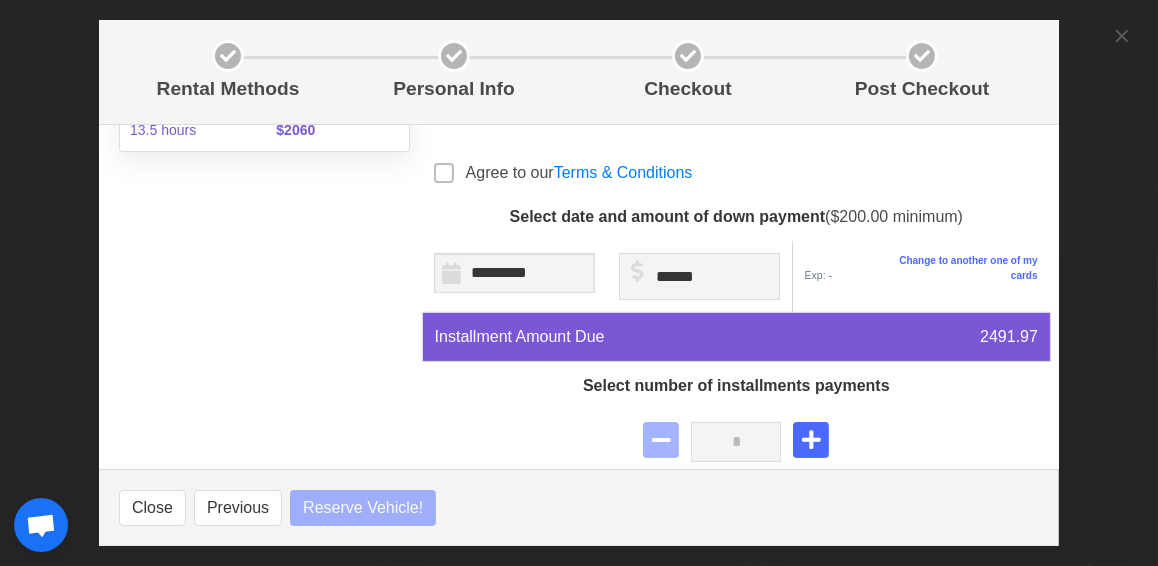 select 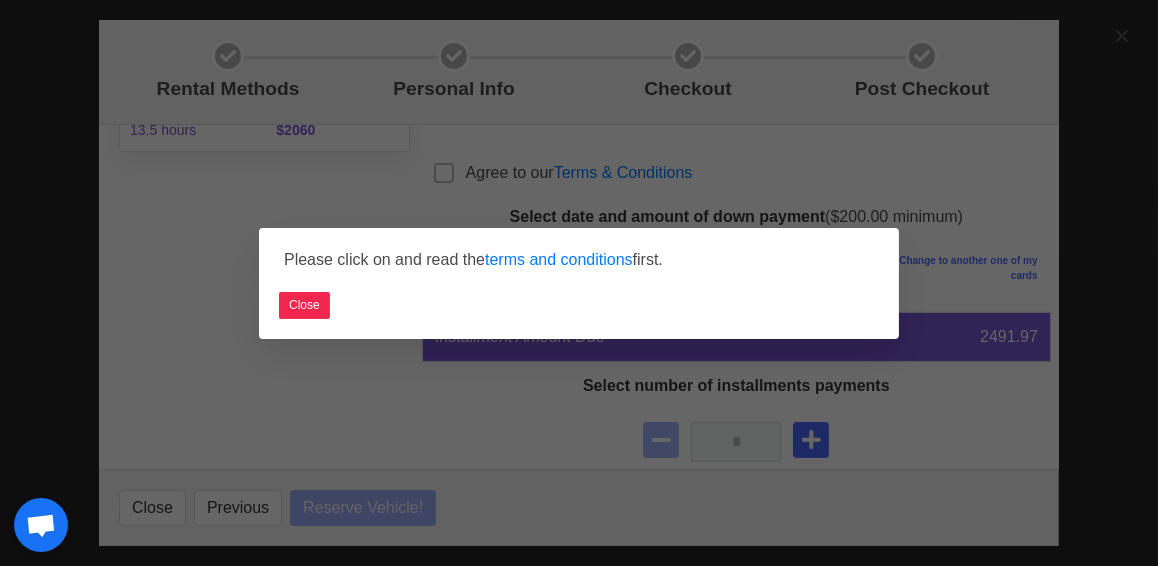 select 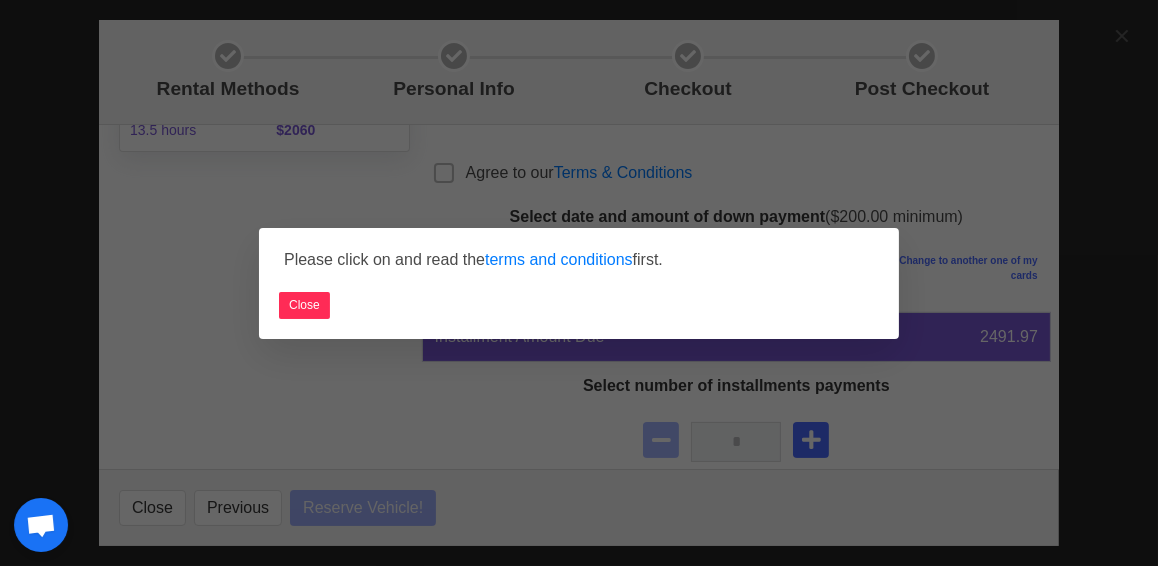 select 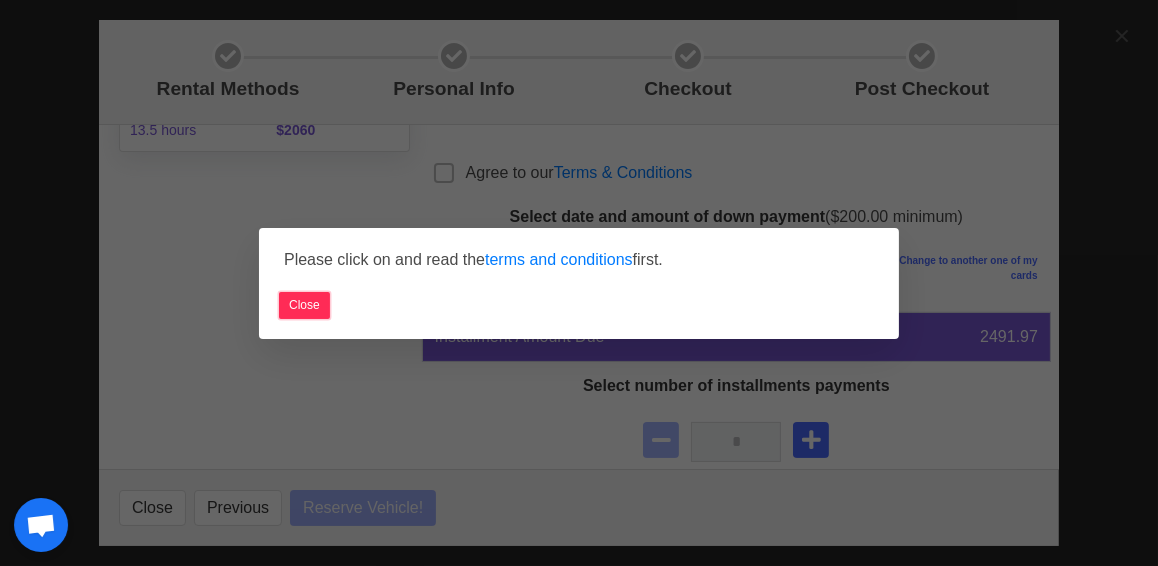 click on "Close" at bounding box center (304, 305) 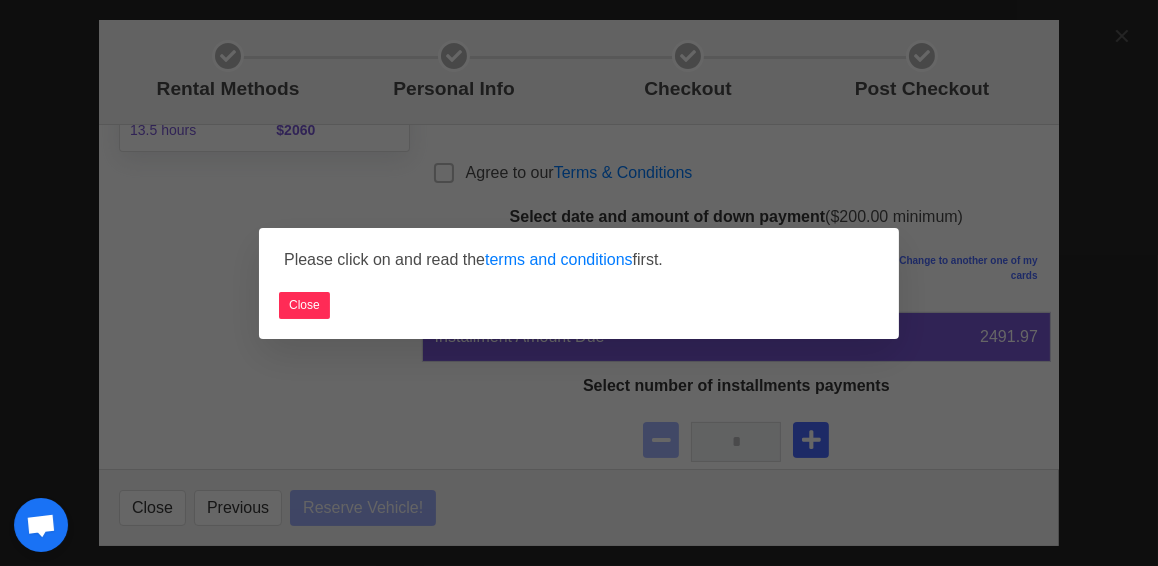 select 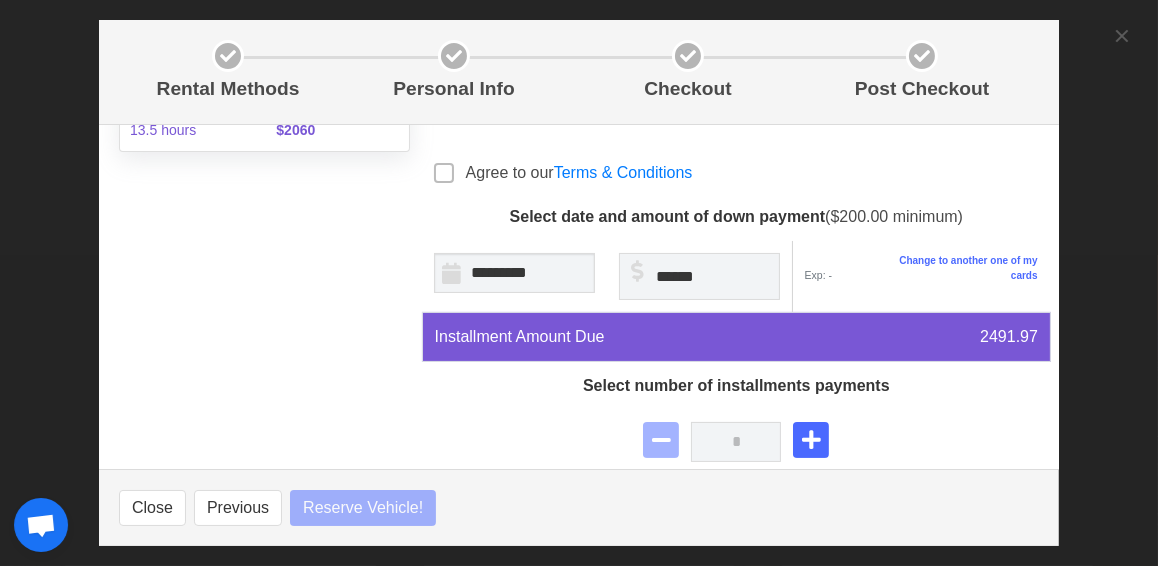 select 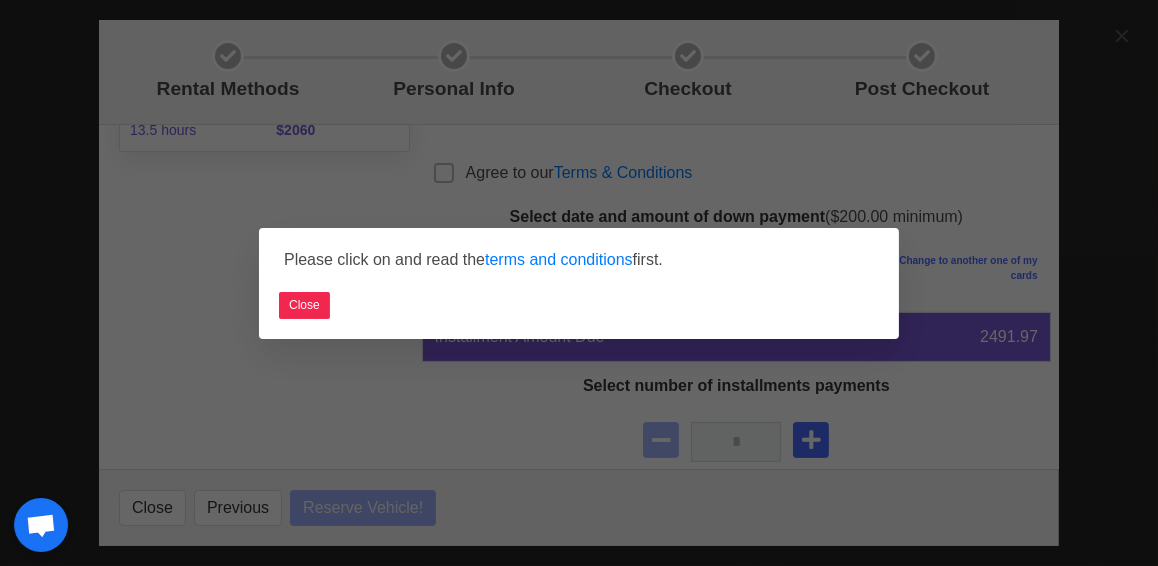 select 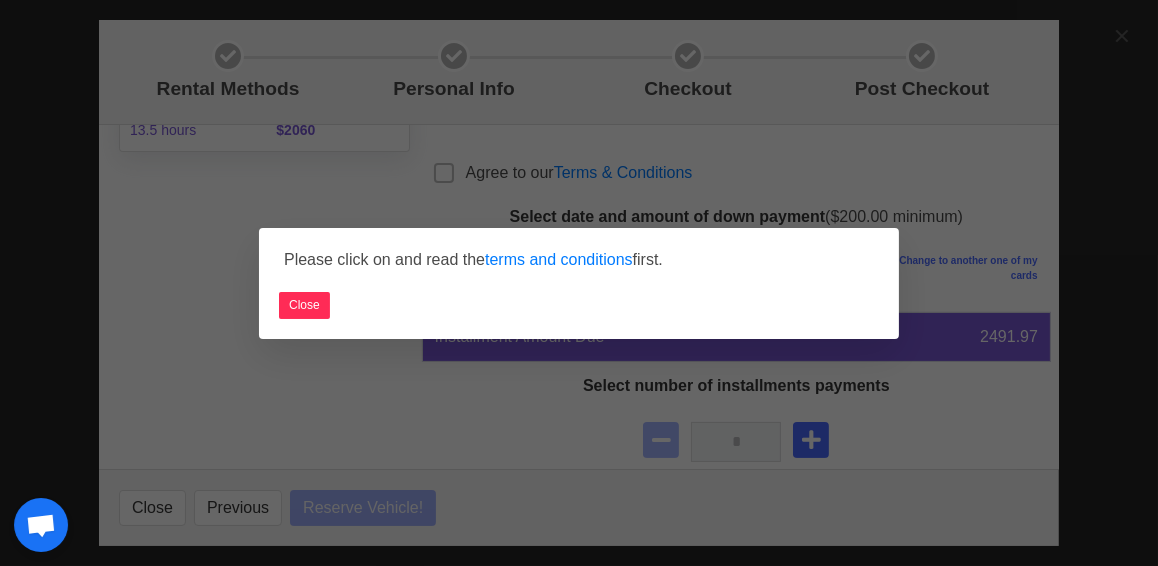 select 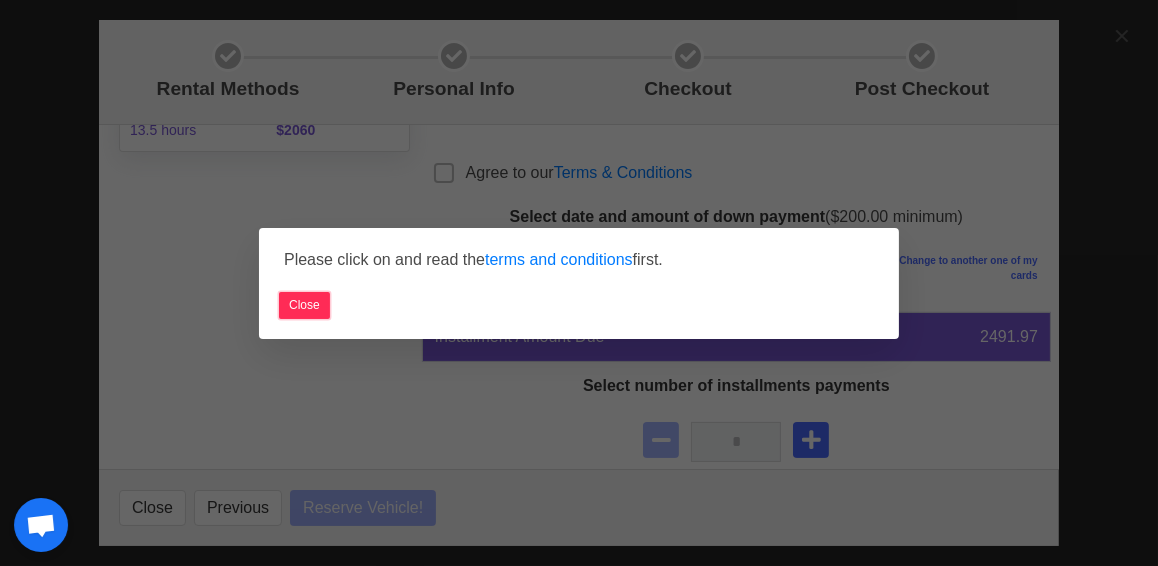 click on "Close" at bounding box center (304, 305) 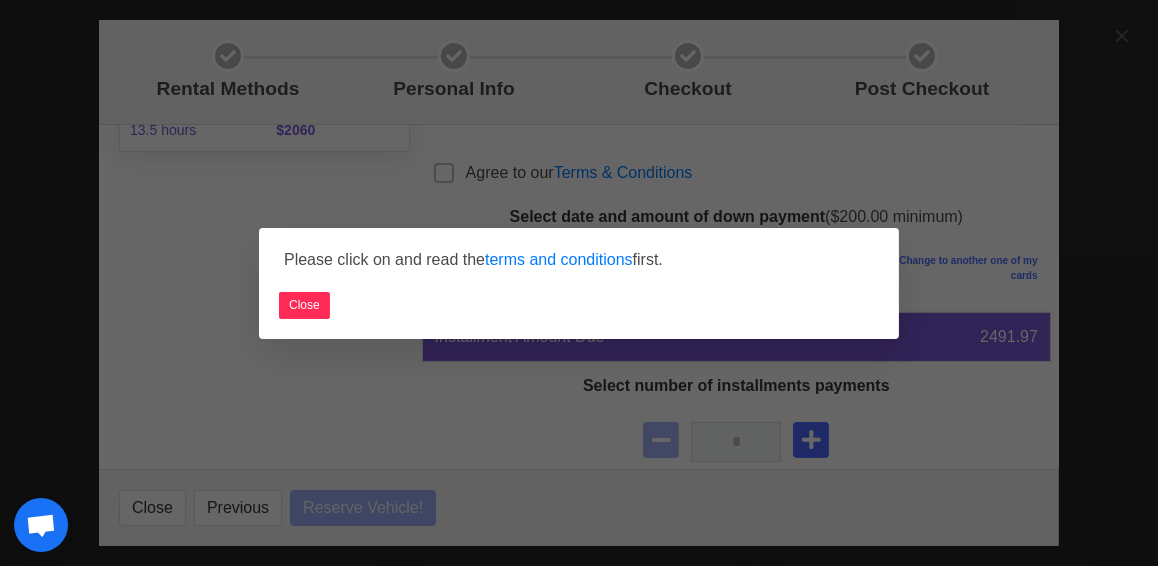 select 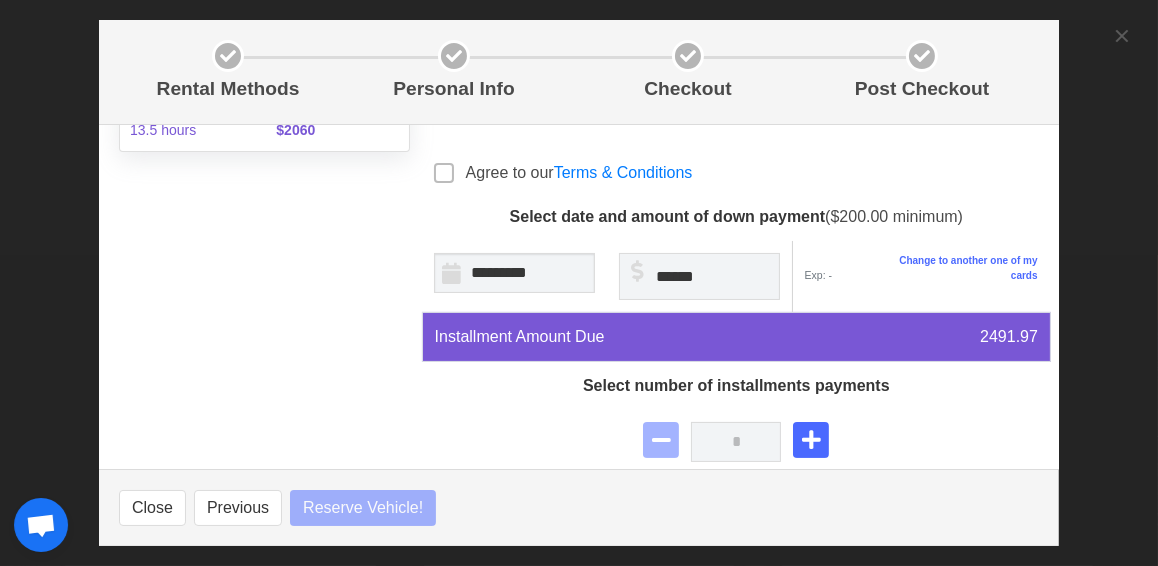 select 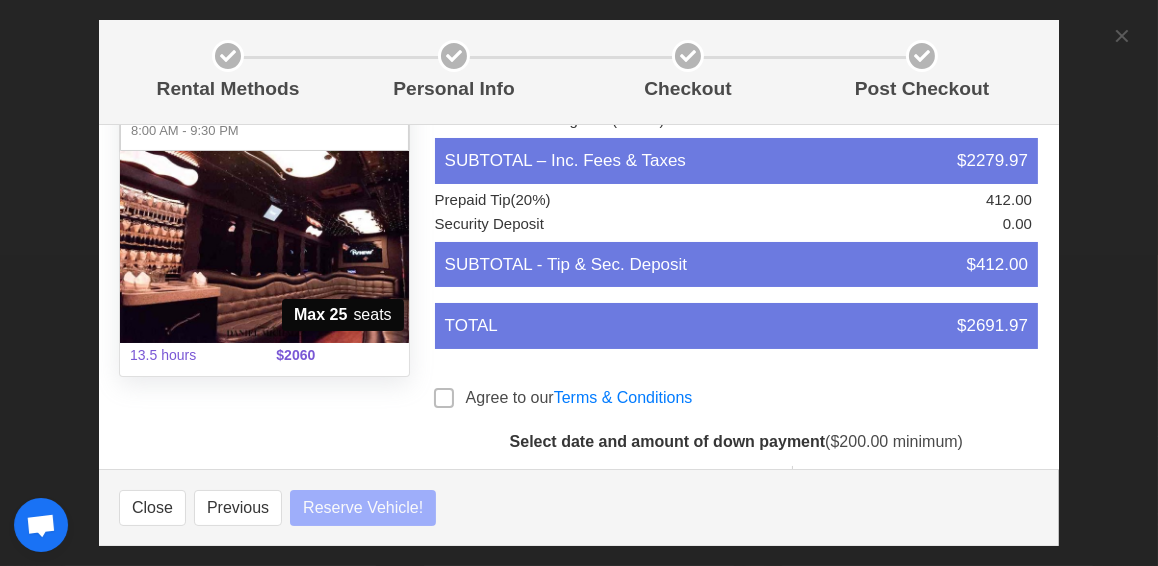 select 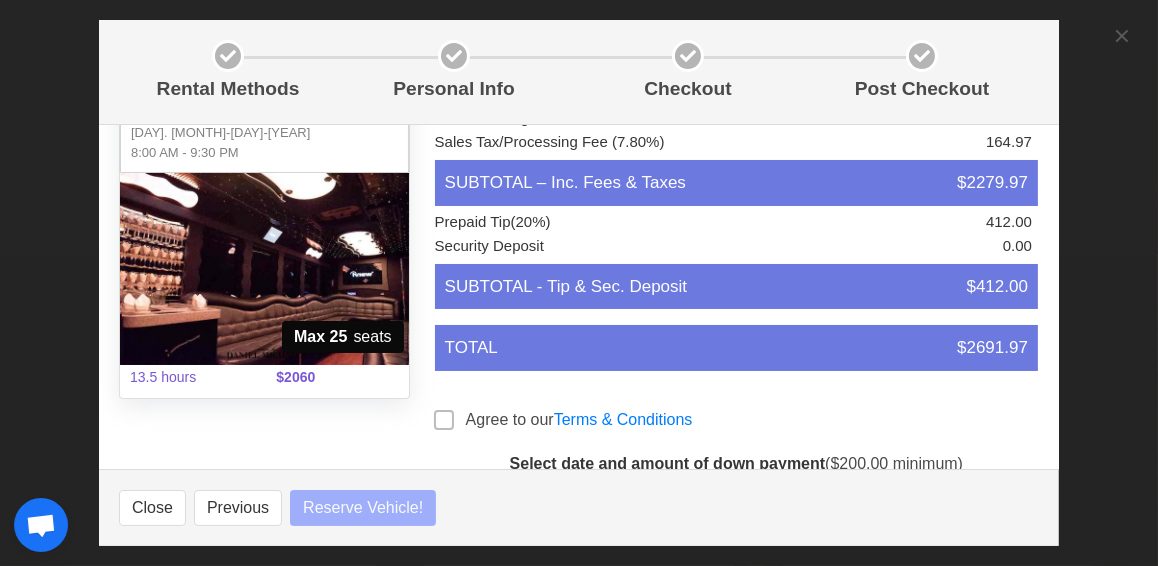 scroll, scrollTop: 0, scrollLeft: 0, axis: both 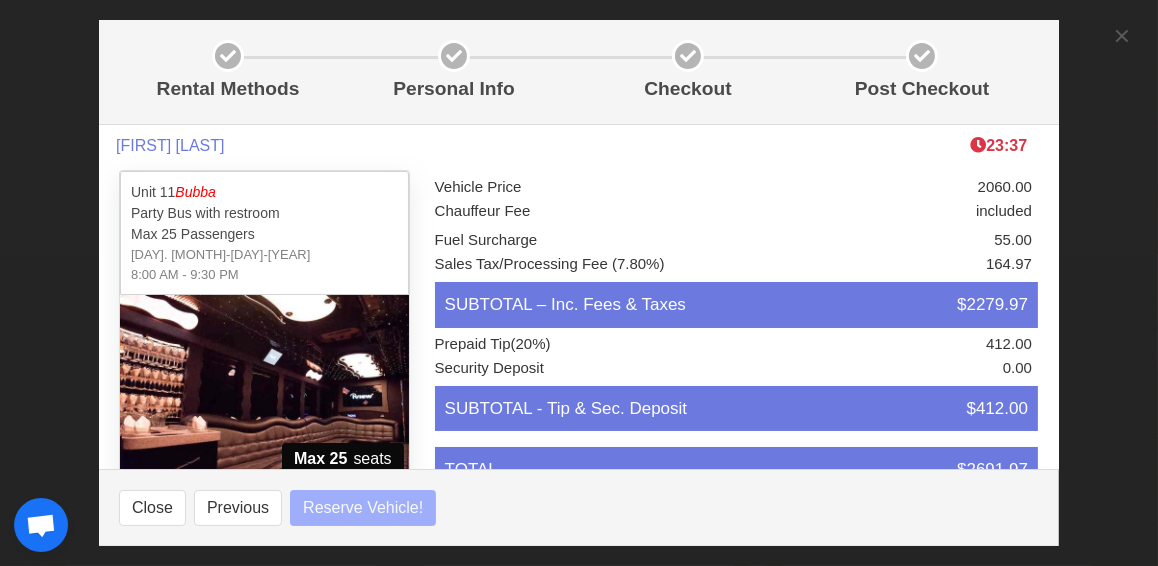 select 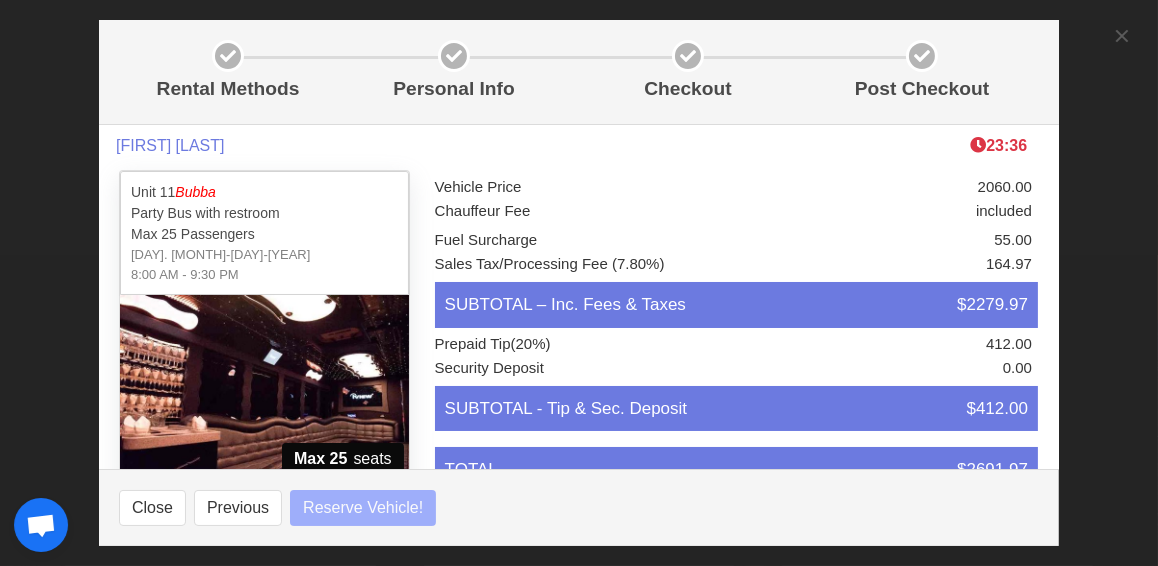 select 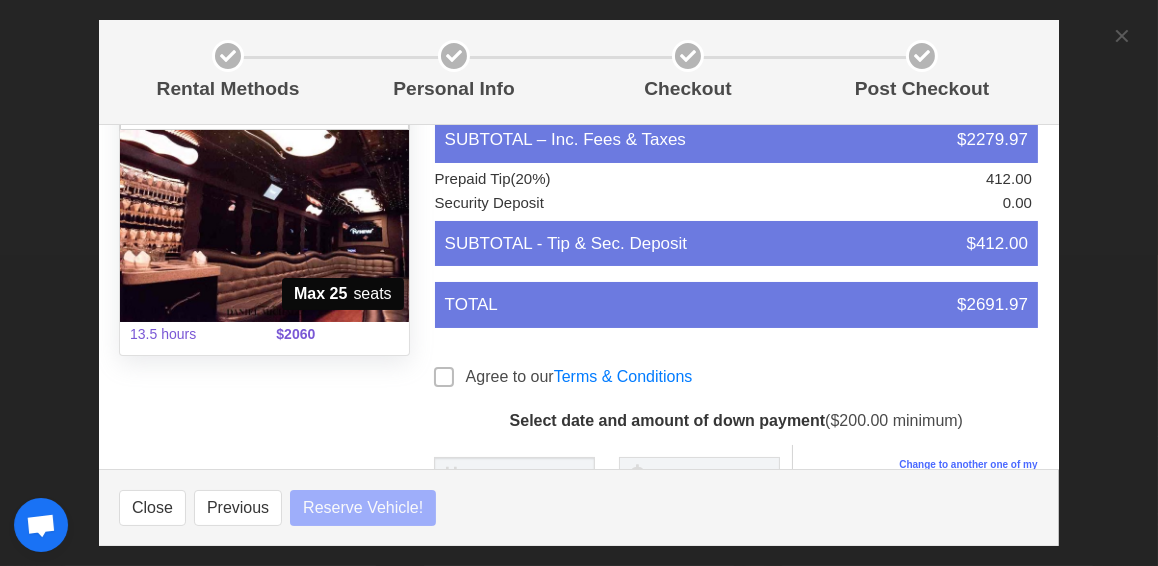 select 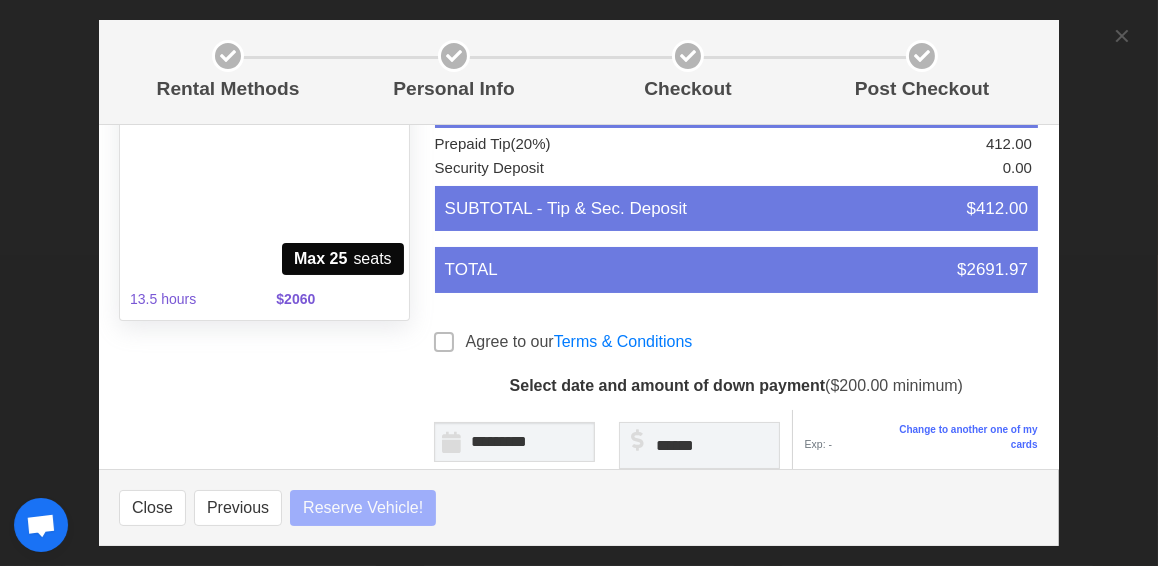 select 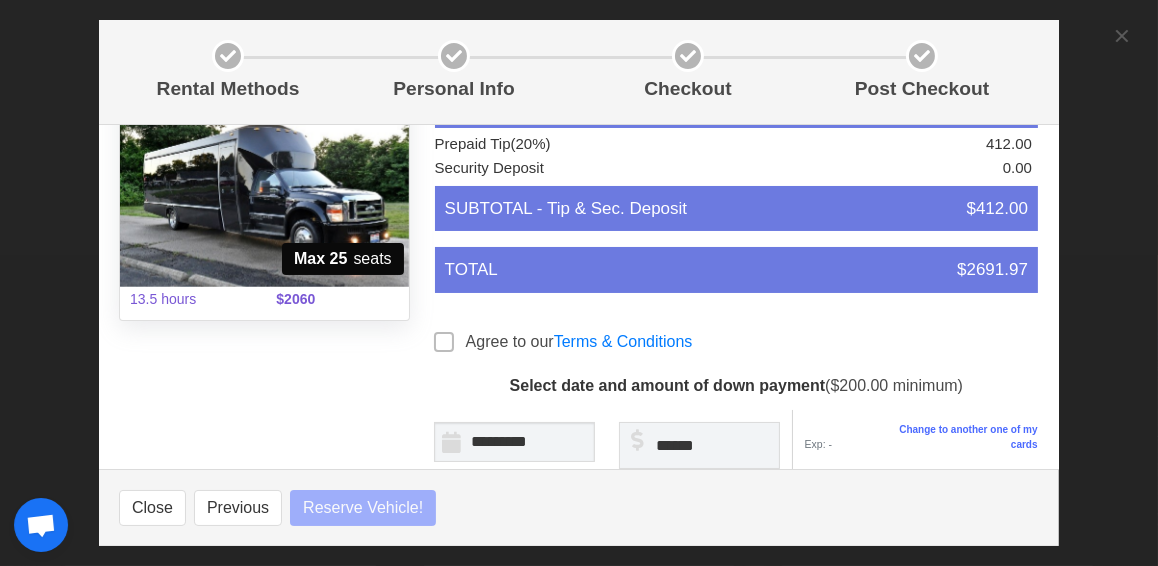 select 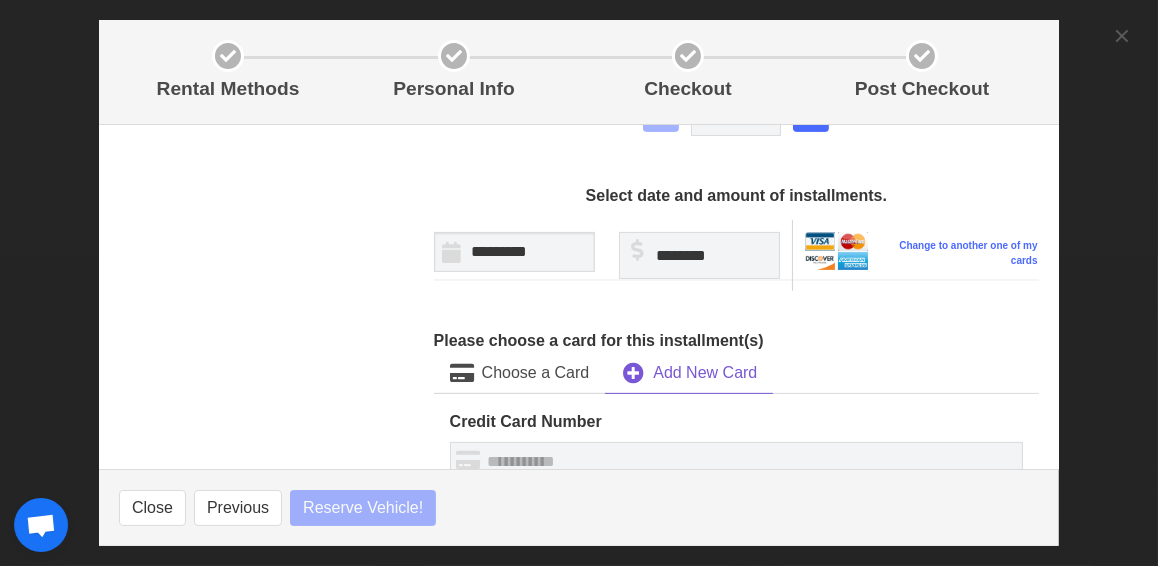 select 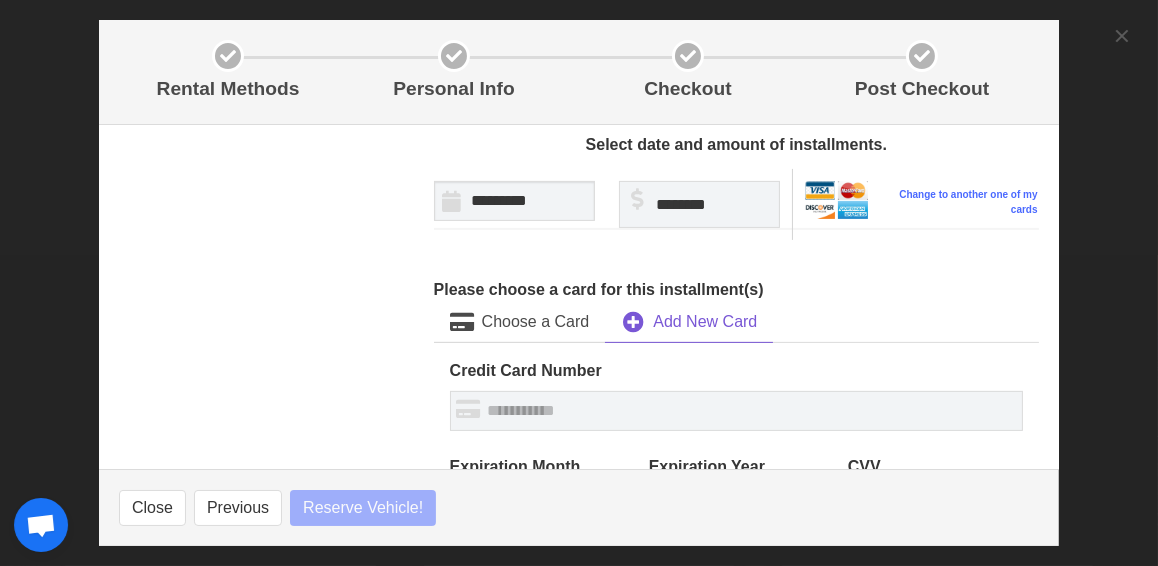 scroll, scrollTop: 757, scrollLeft: 0, axis: vertical 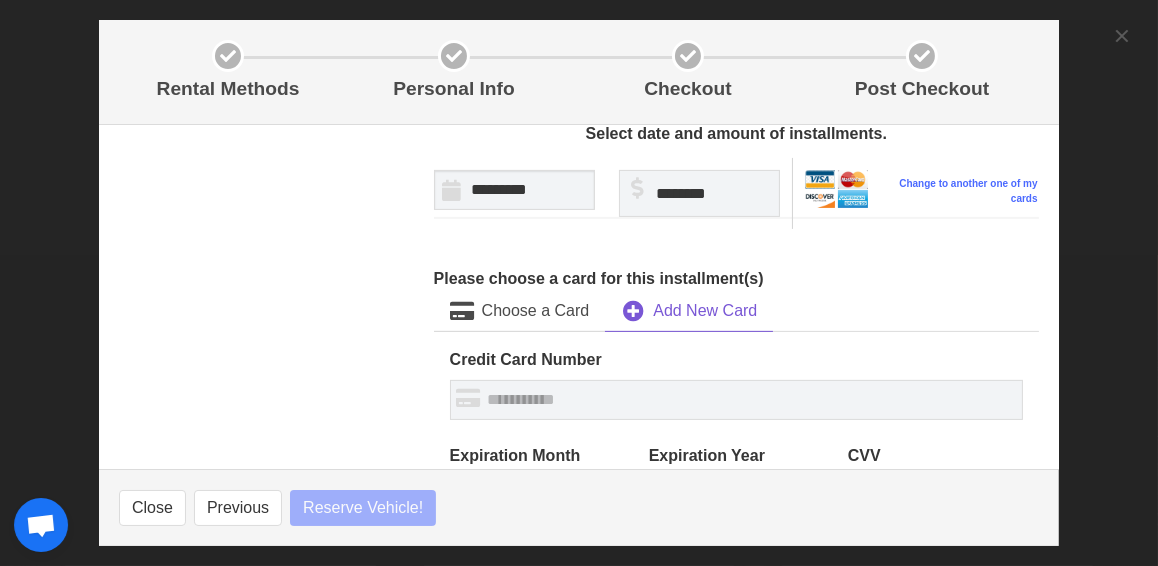 select 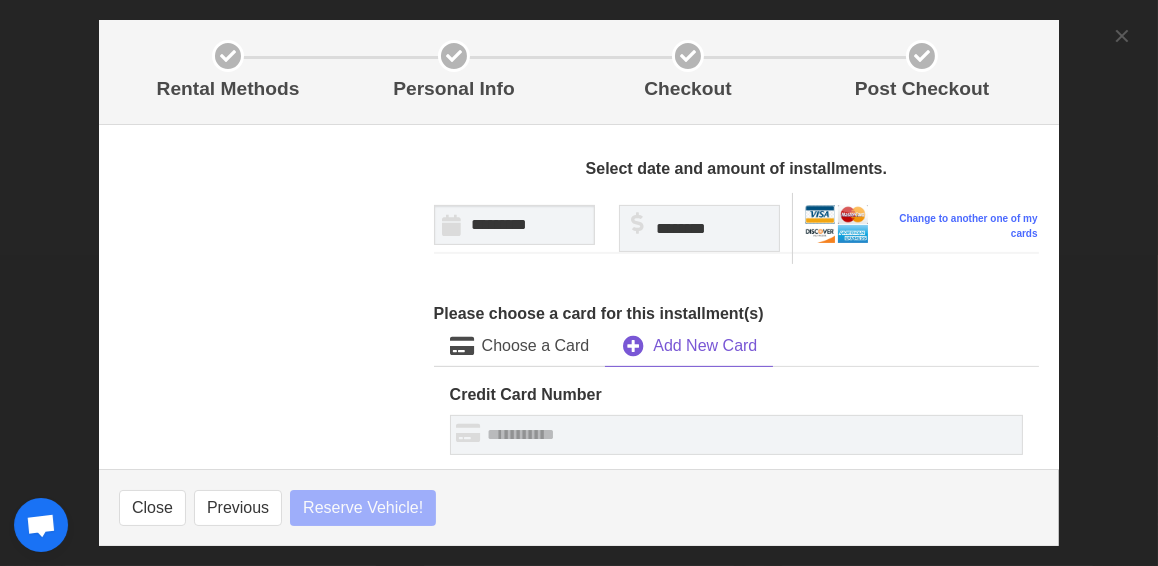 scroll, scrollTop: 687, scrollLeft: 0, axis: vertical 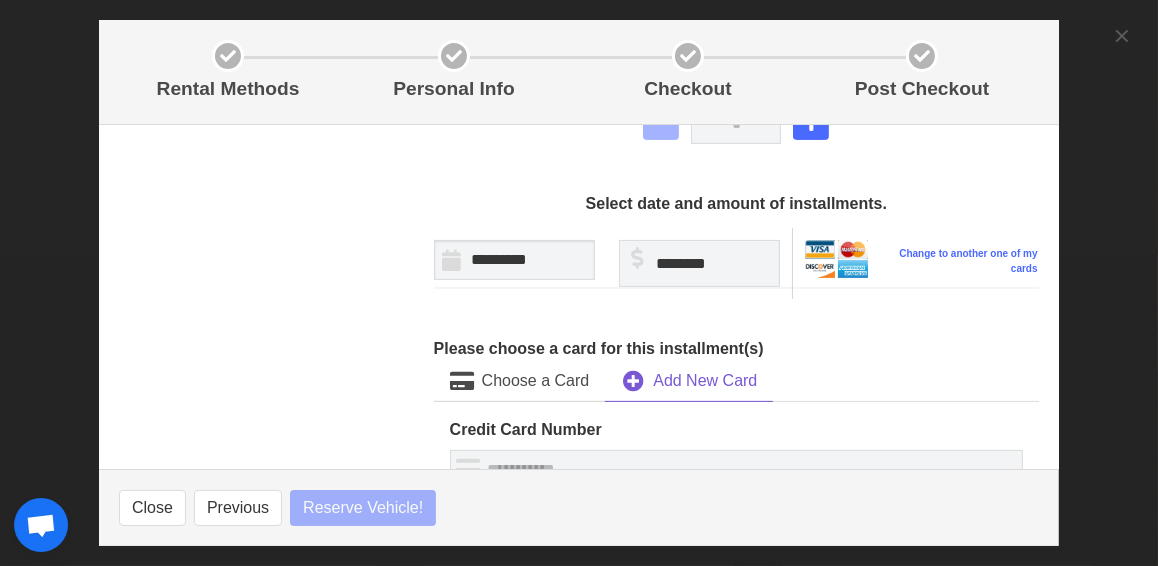 select 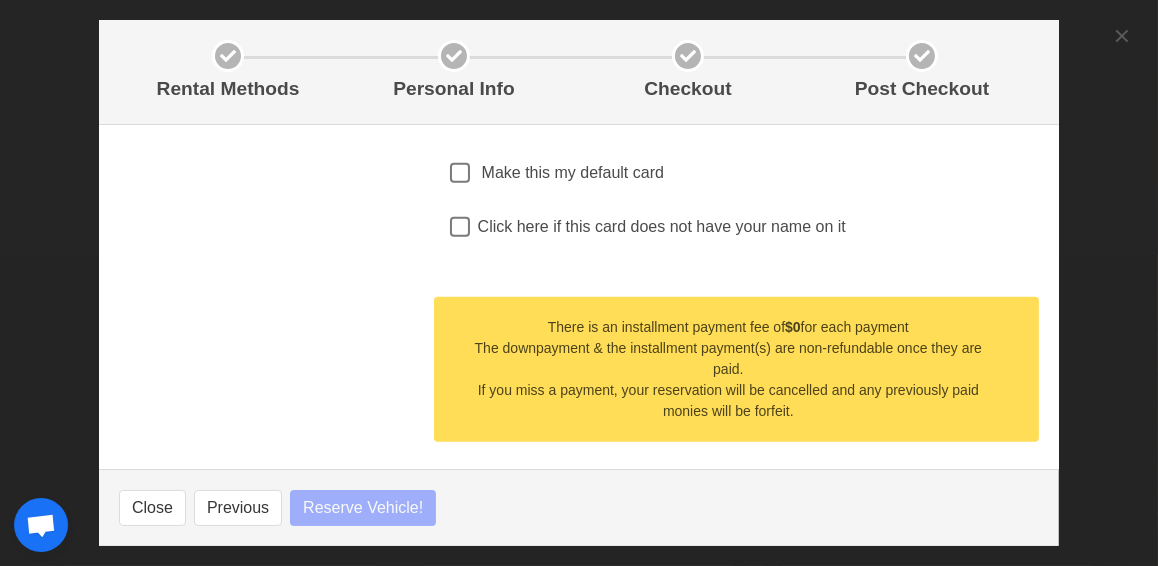 select 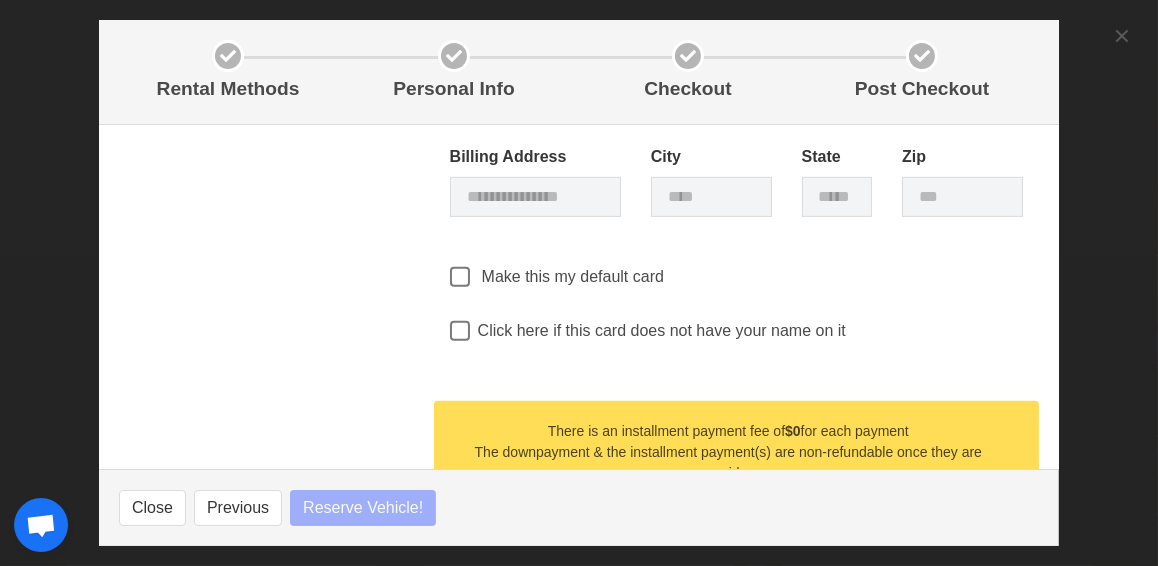 select 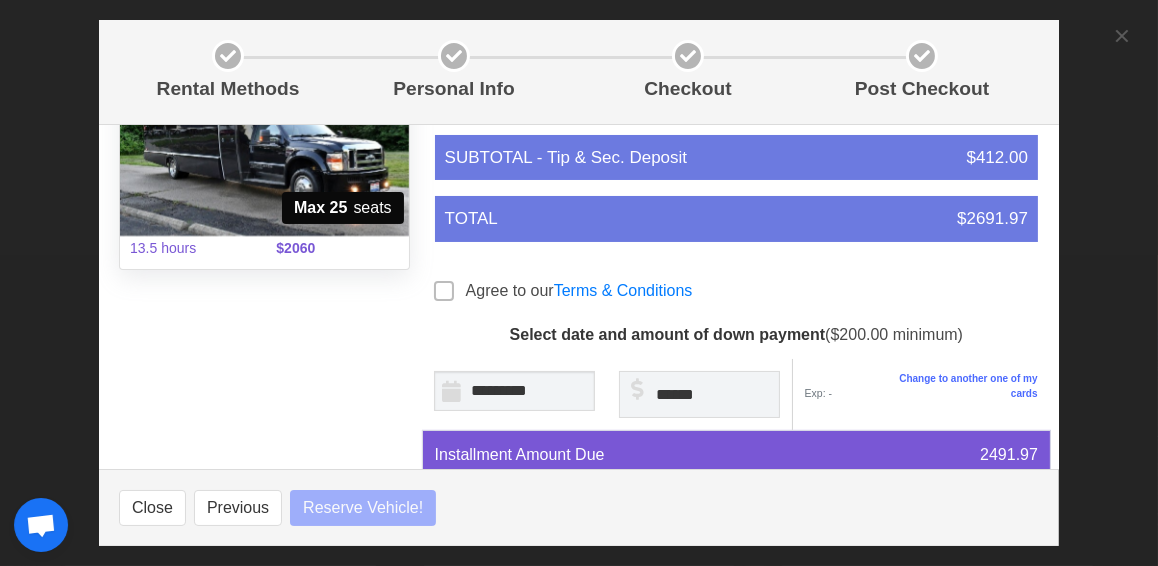 select 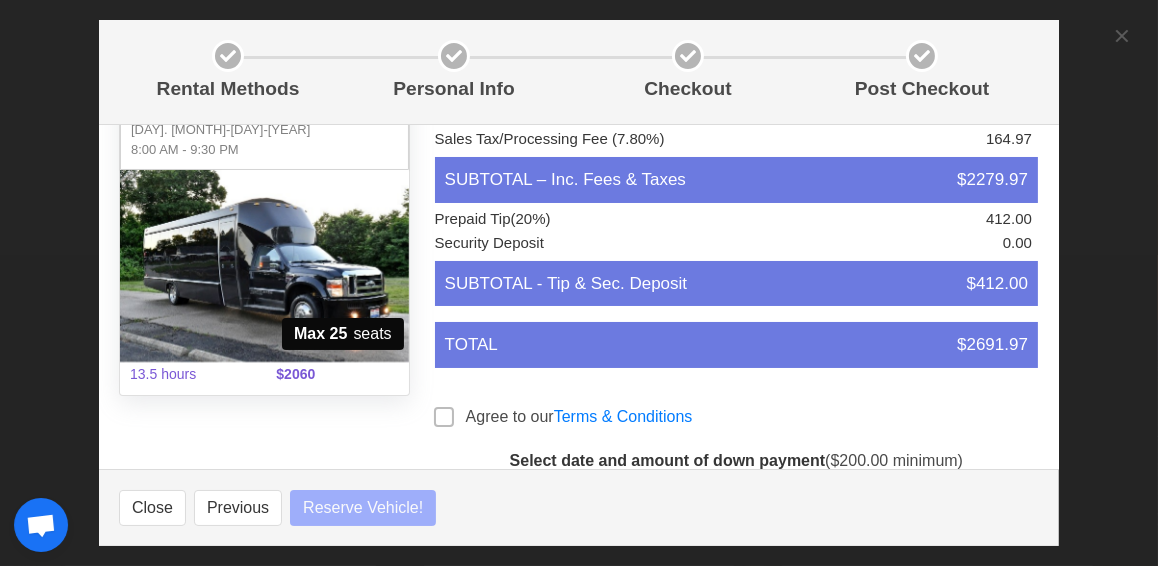 select 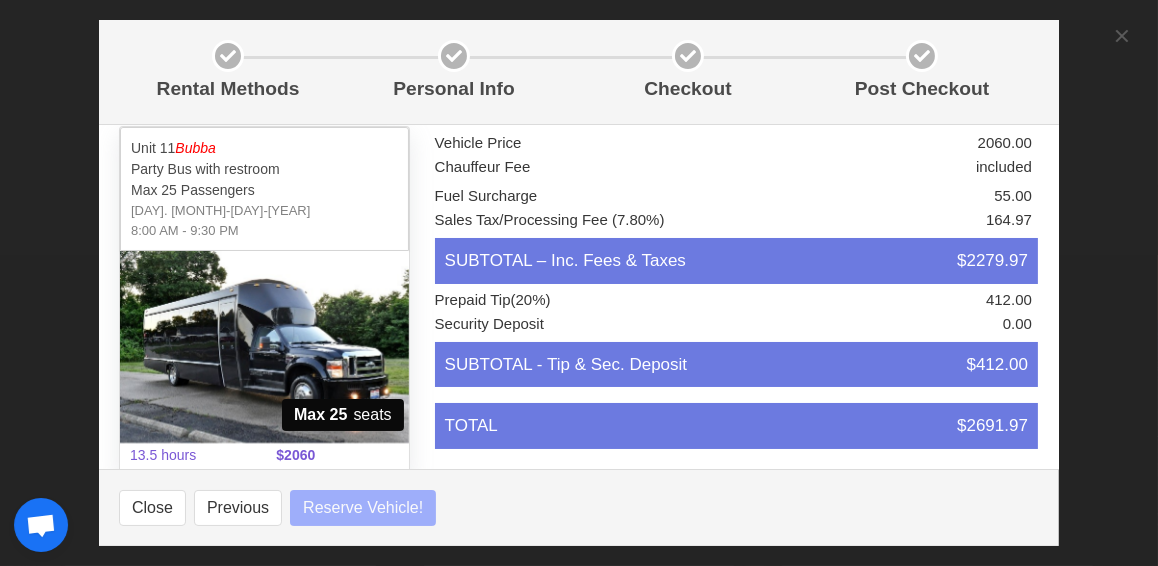 scroll, scrollTop: 0, scrollLeft: 0, axis: both 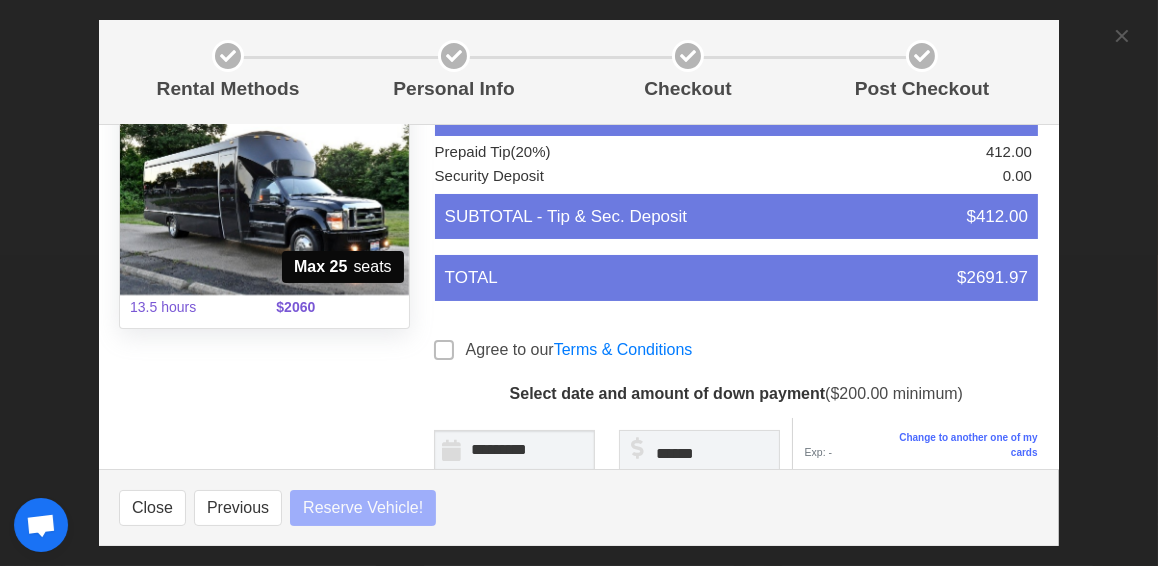 select 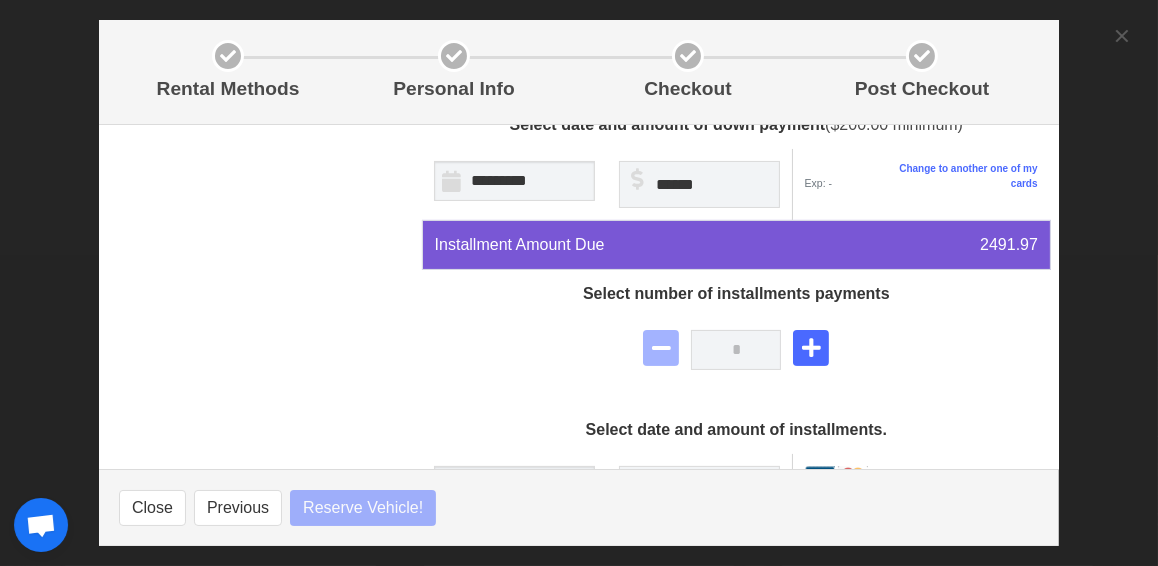 select 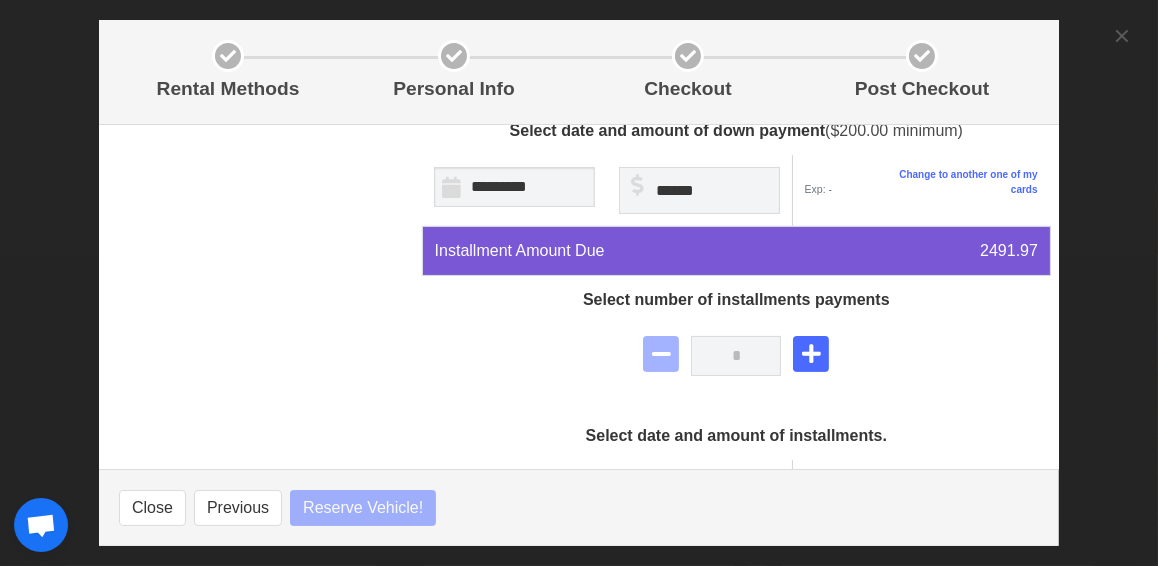select 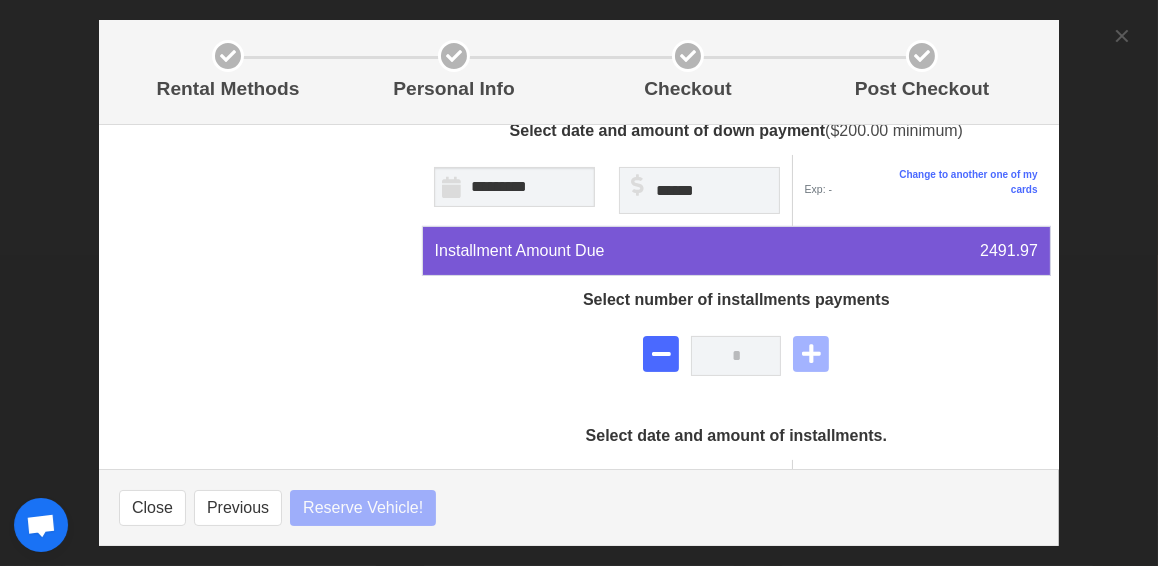 select 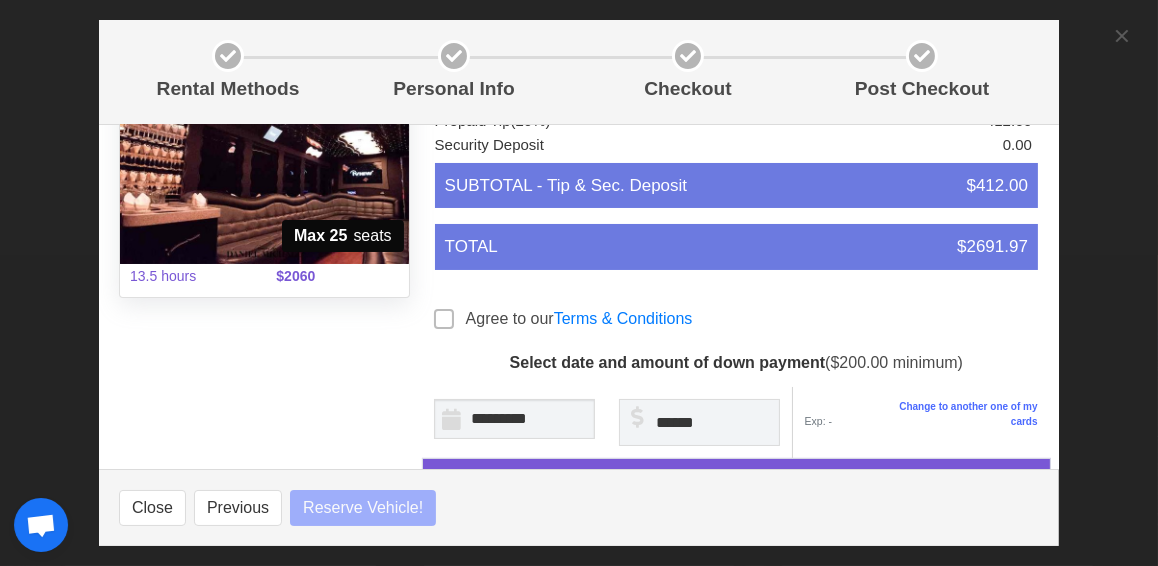 select 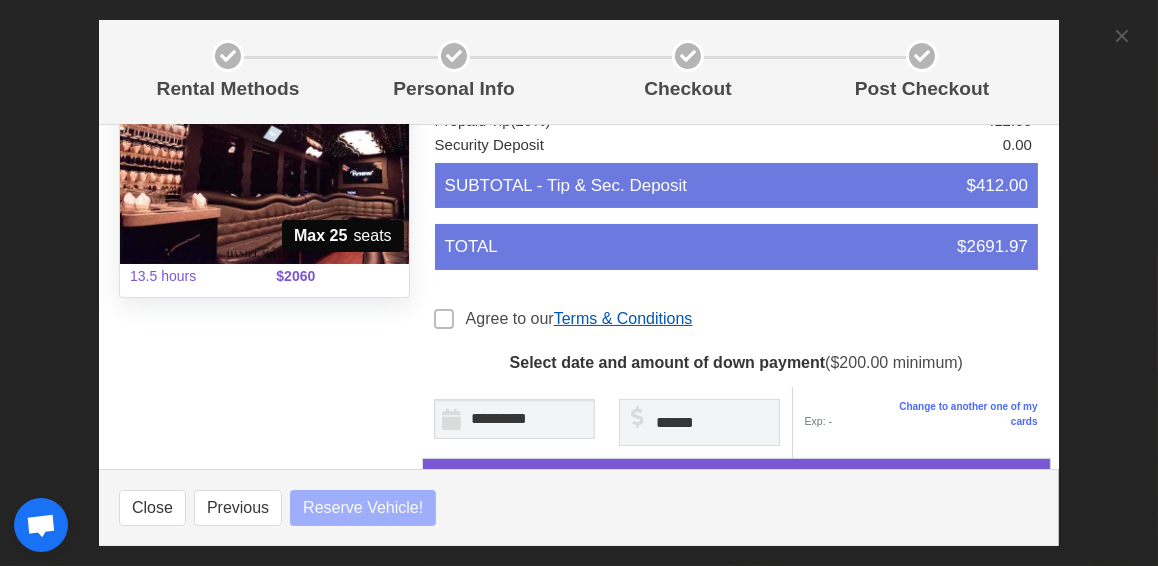 click on "Terms & Conditions" at bounding box center [623, 318] 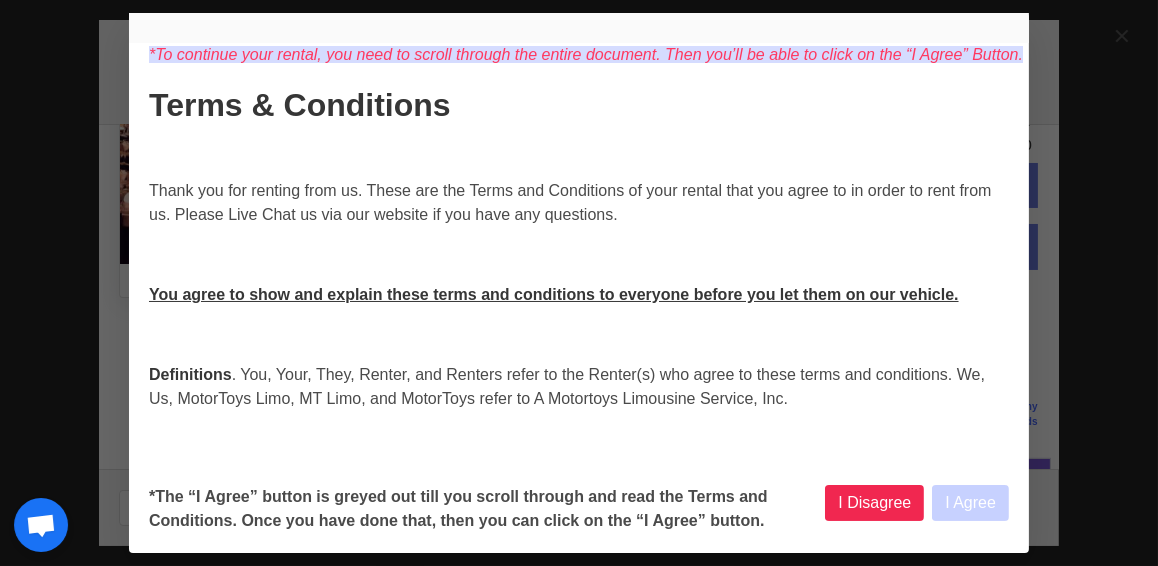 select 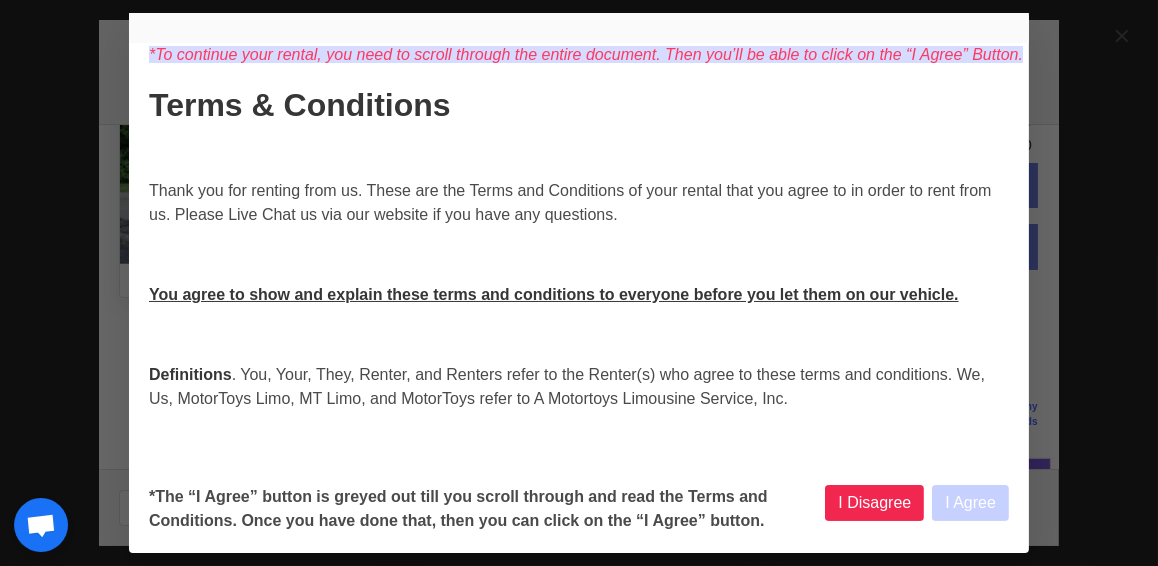 select 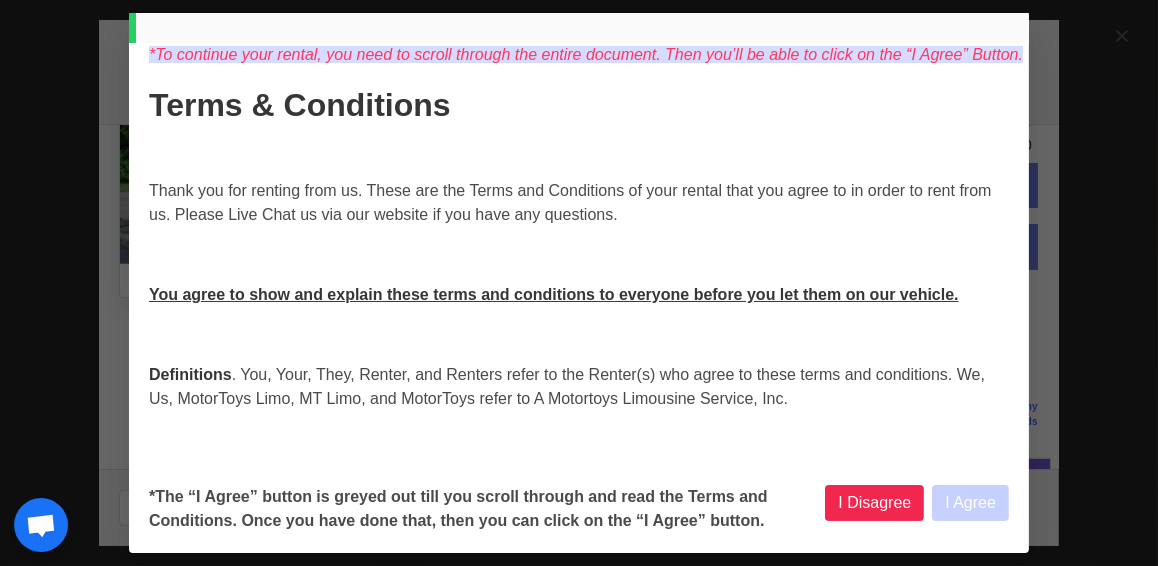 scroll, scrollTop: 235, scrollLeft: 0, axis: vertical 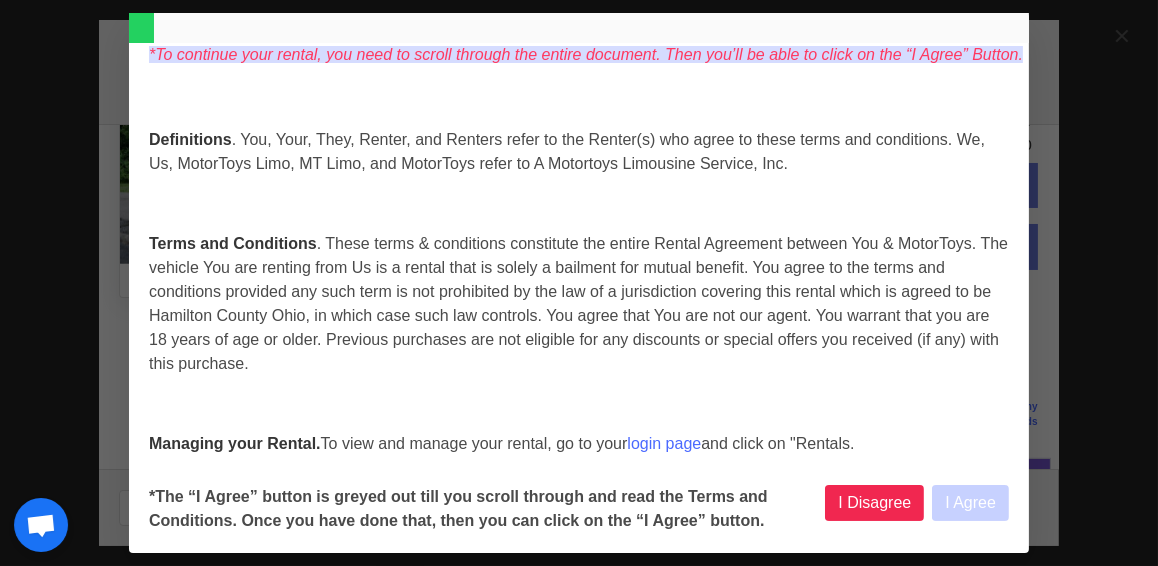 select 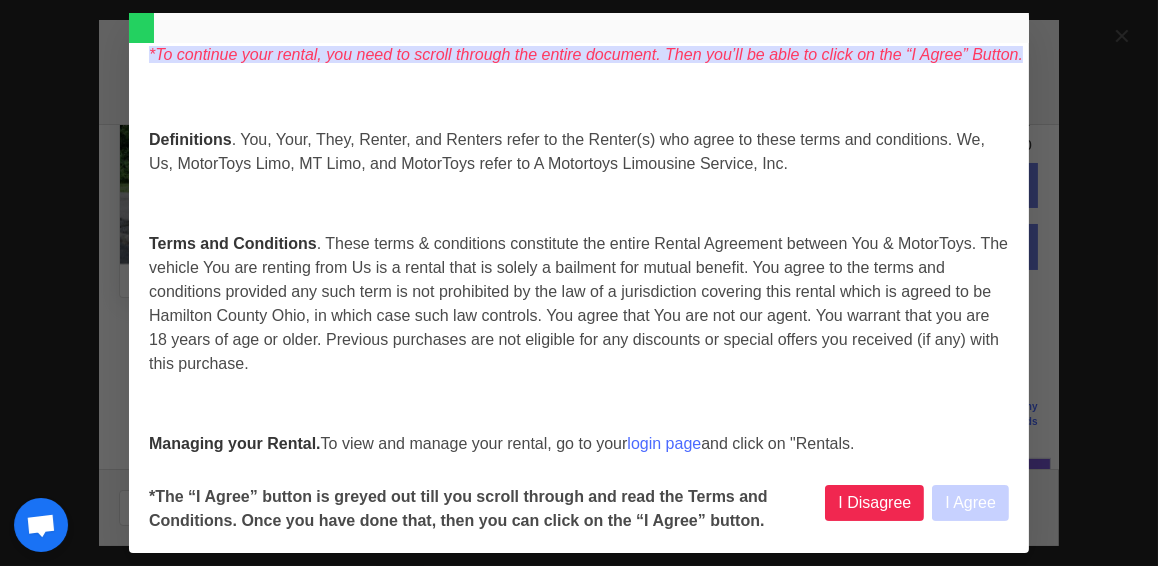 select 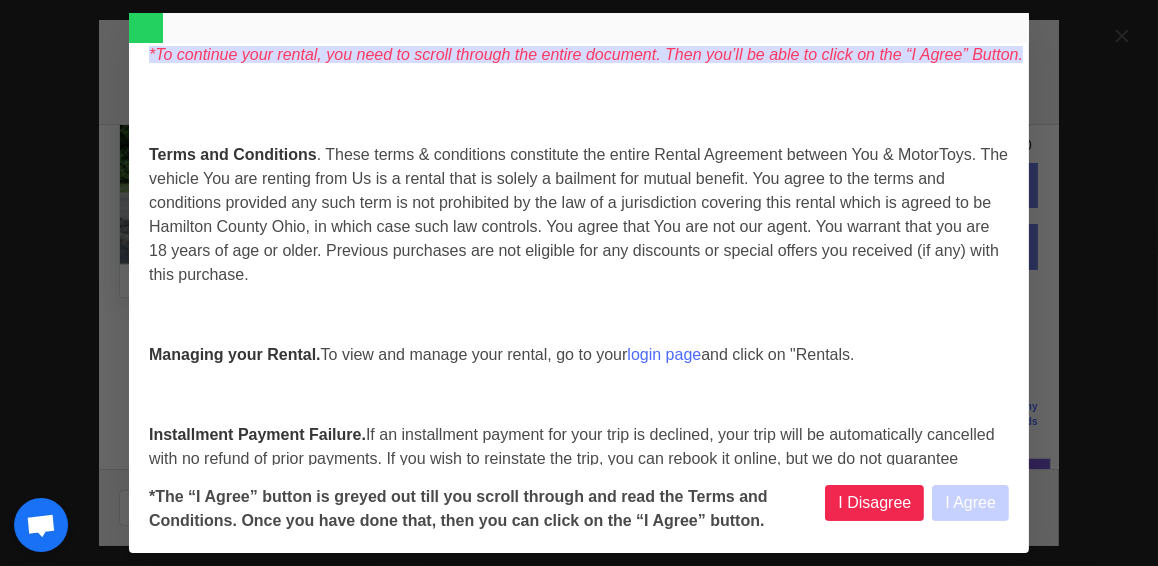 select 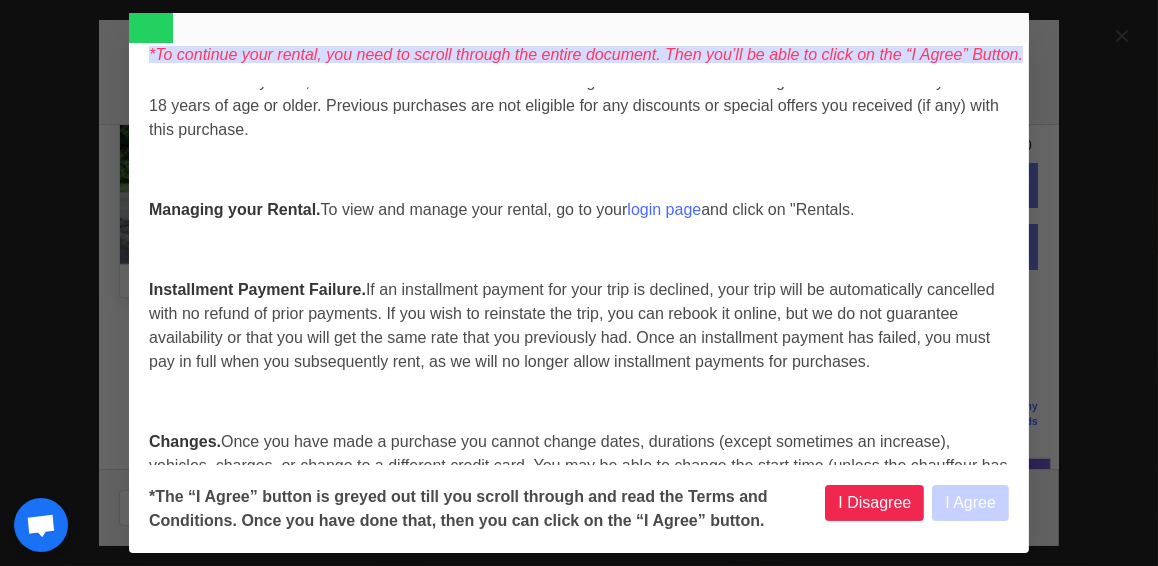 scroll, scrollTop: 480, scrollLeft: 0, axis: vertical 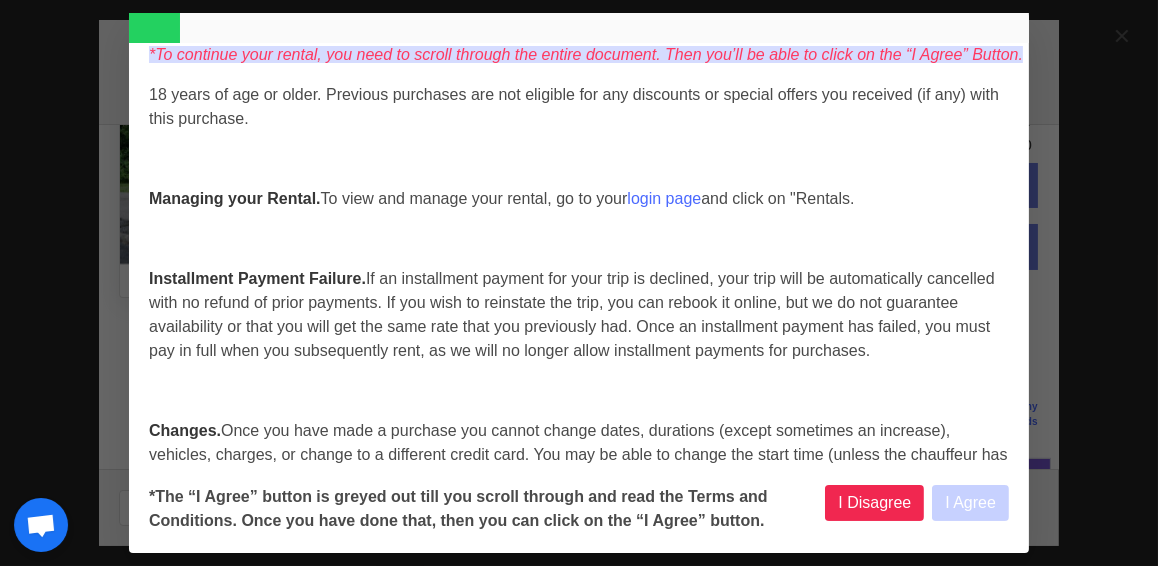 select 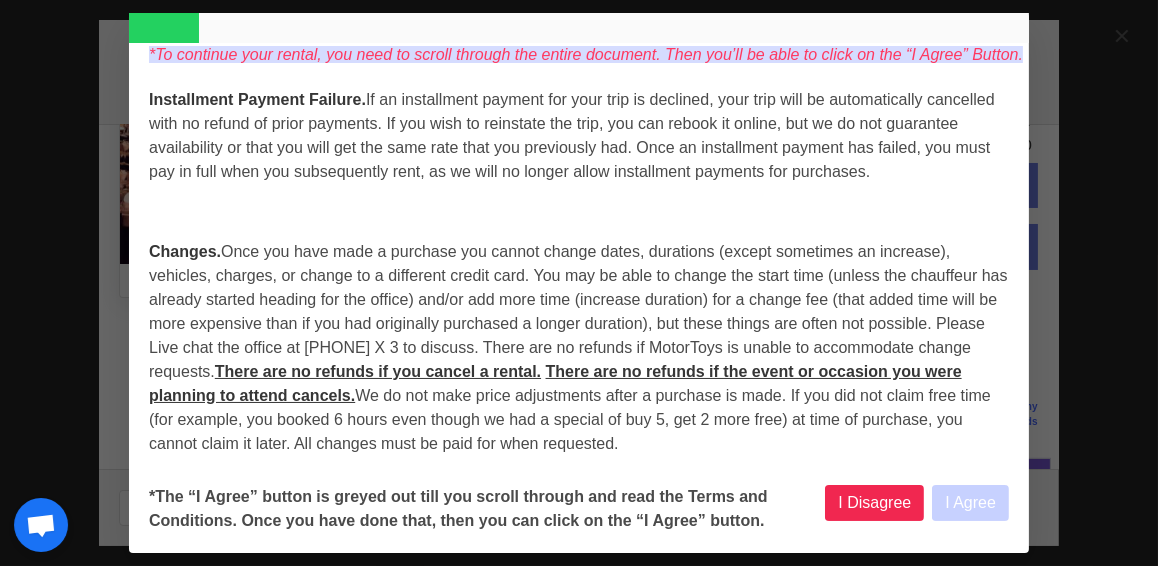scroll, scrollTop: 659, scrollLeft: 0, axis: vertical 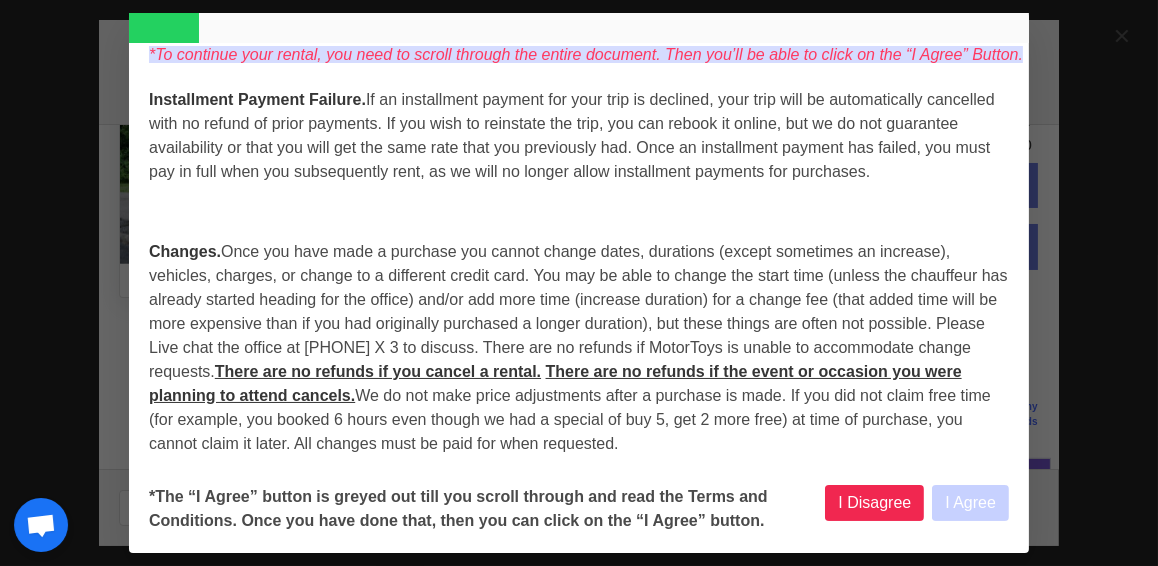 select 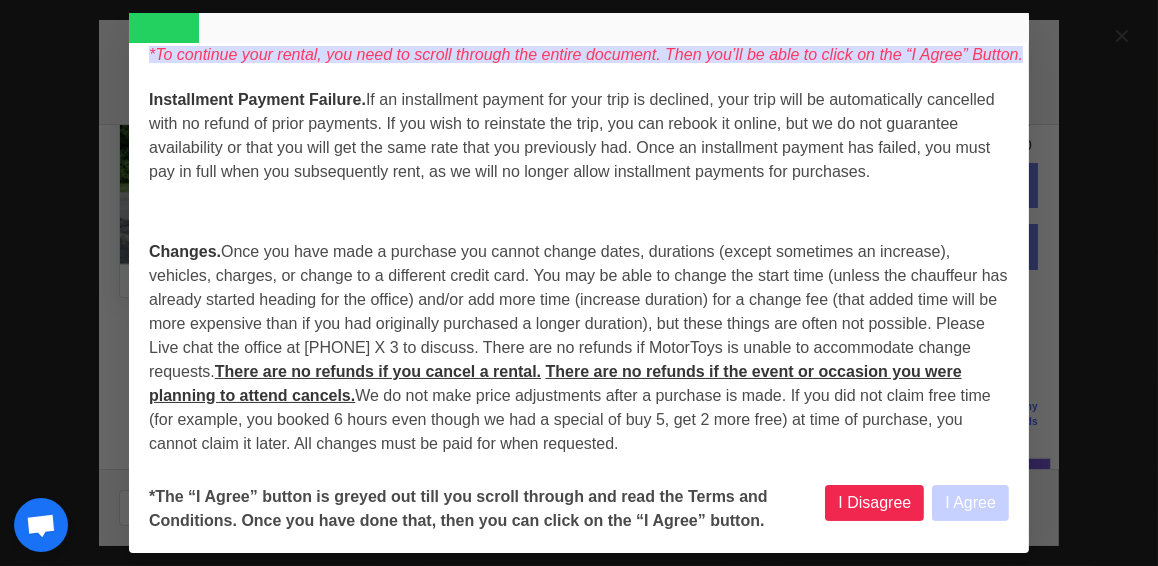 select 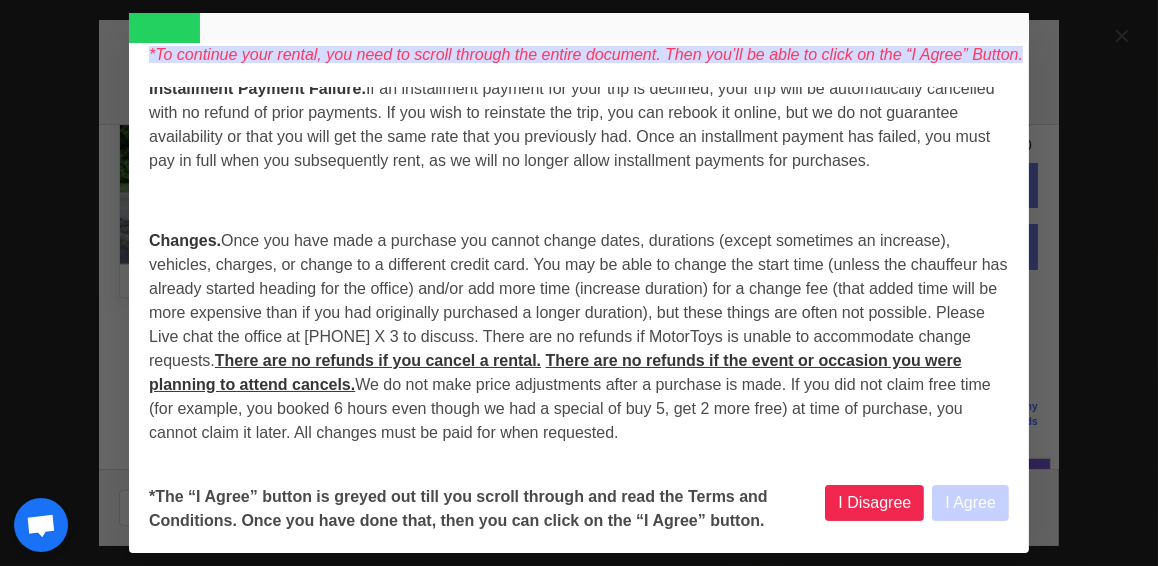 scroll, scrollTop: 681, scrollLeft: 0, axis: vertical 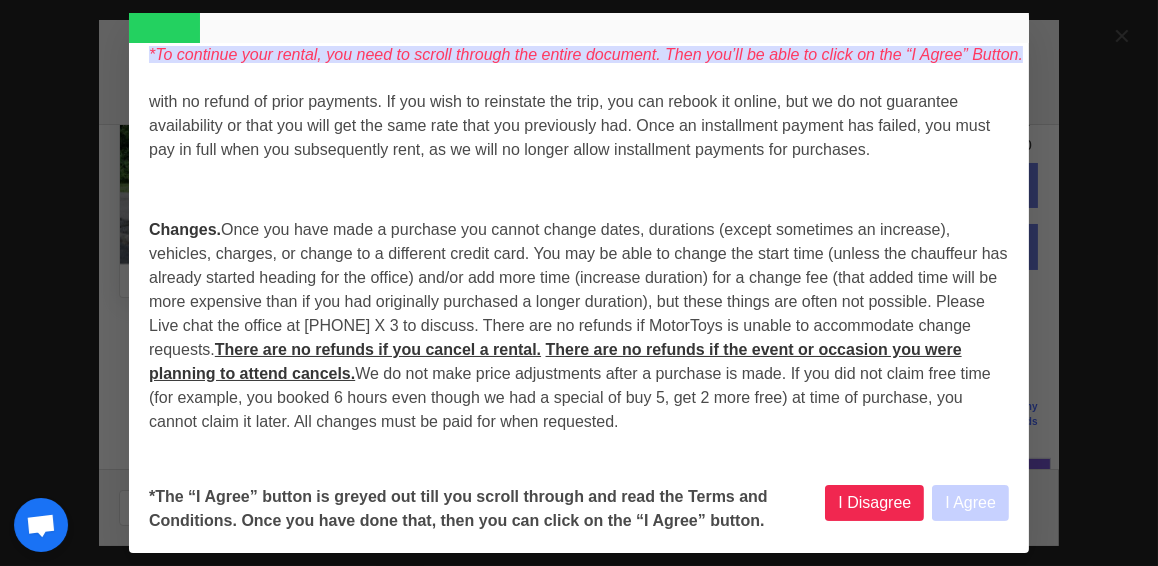 select 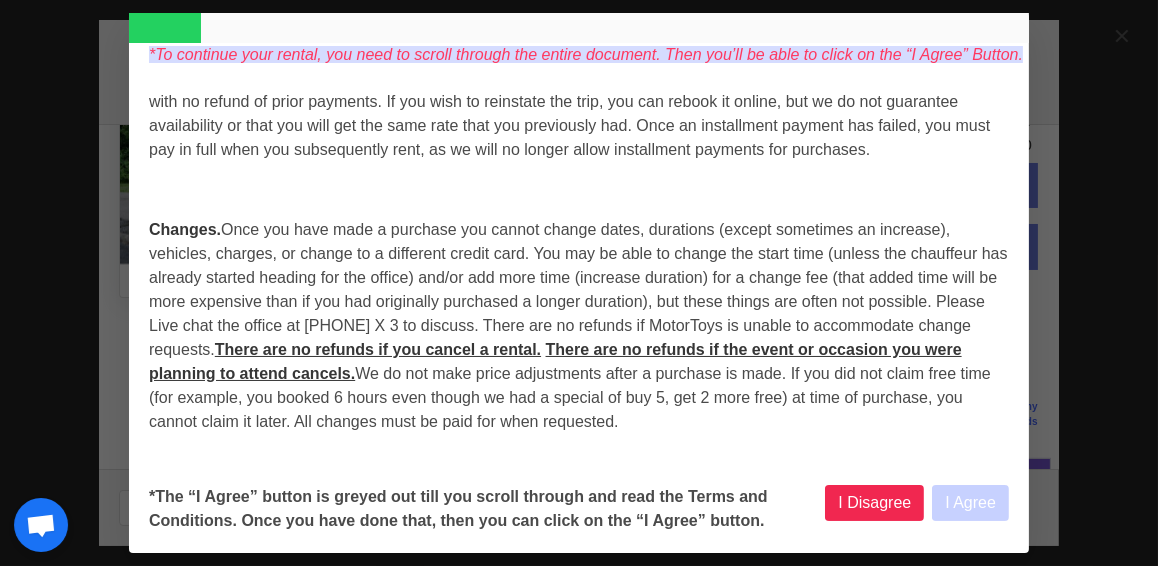 select 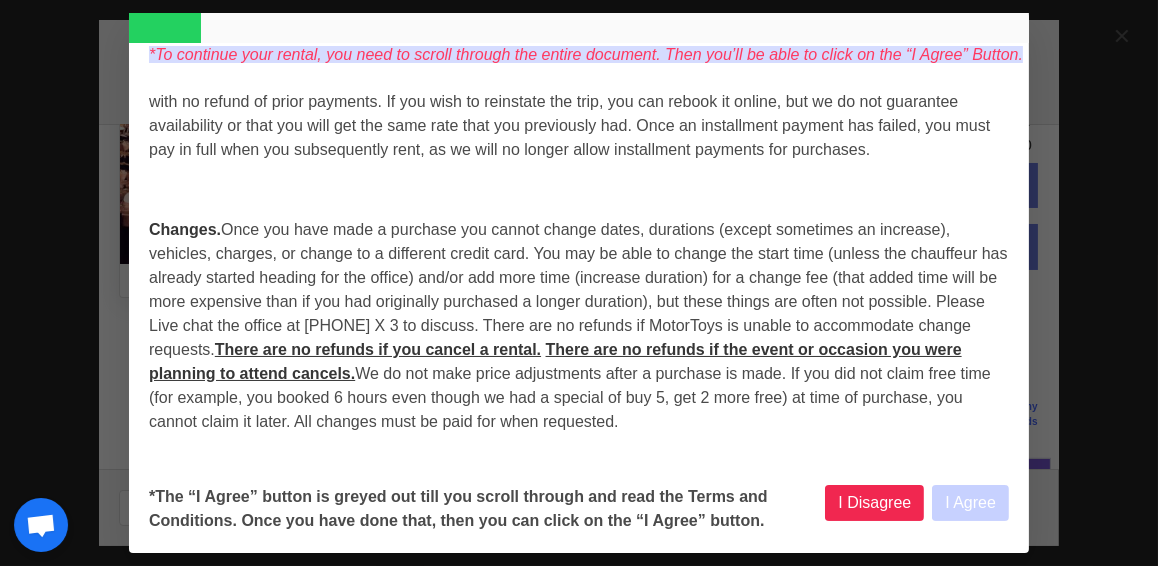 select 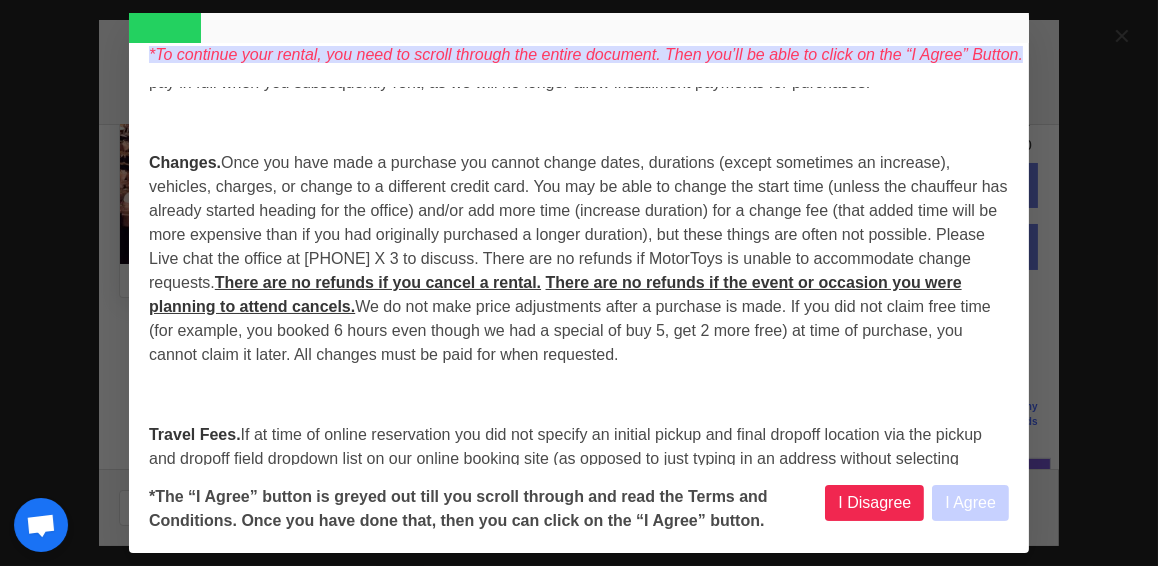 select 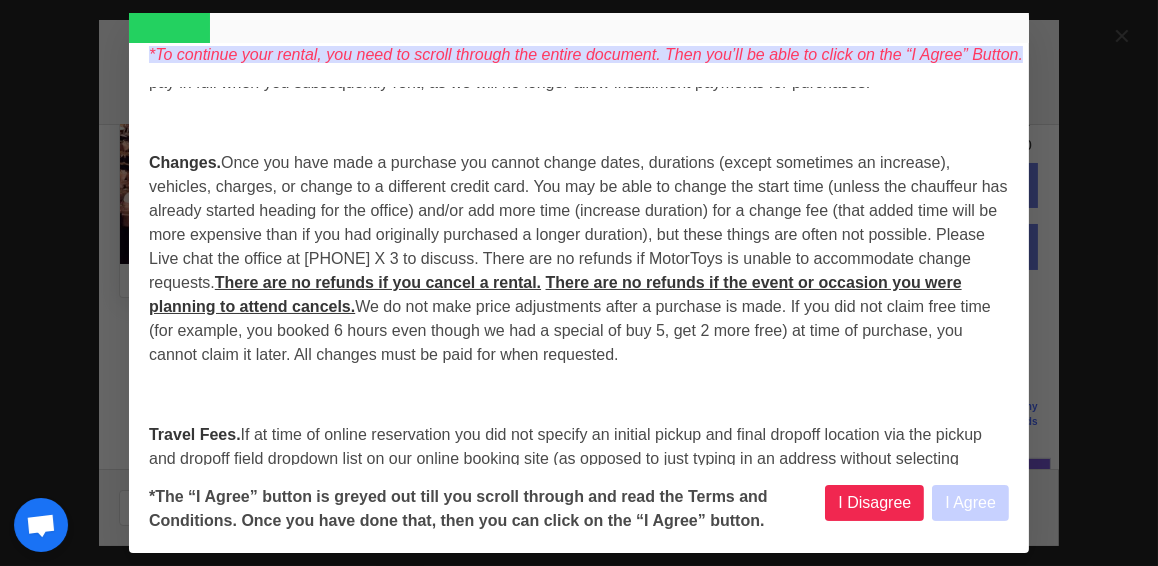 scroll, scrollTop: 770, scrollLeft: 0, axis: vertical 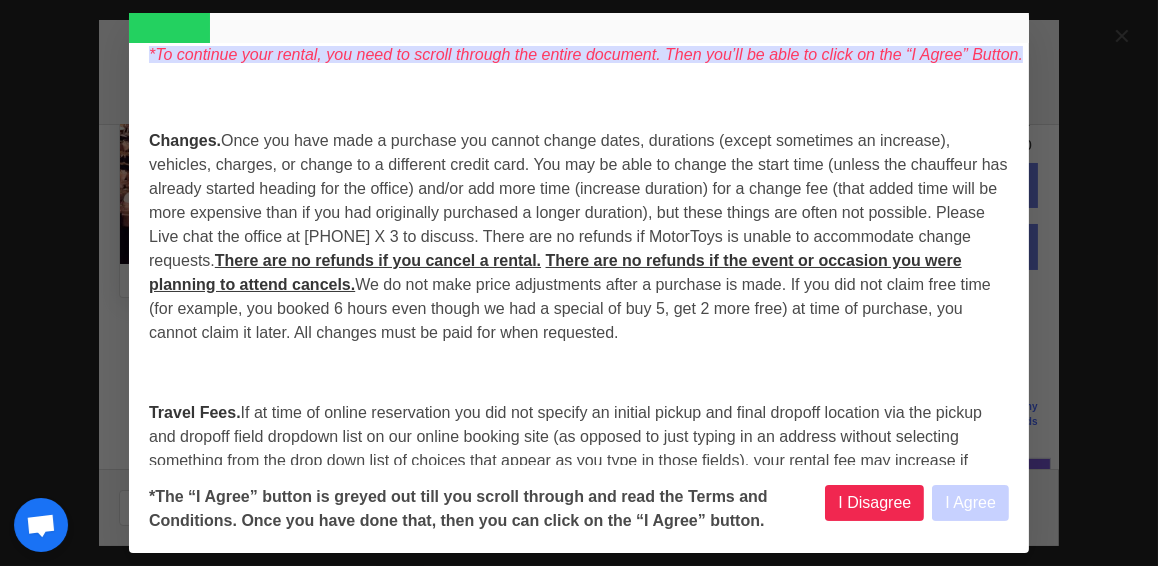select 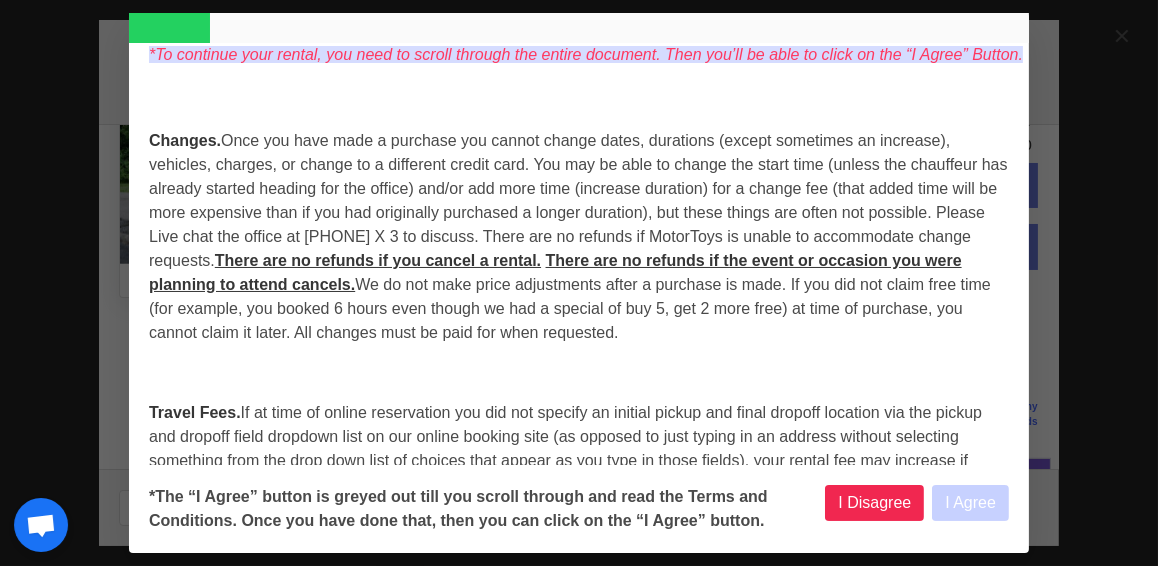select 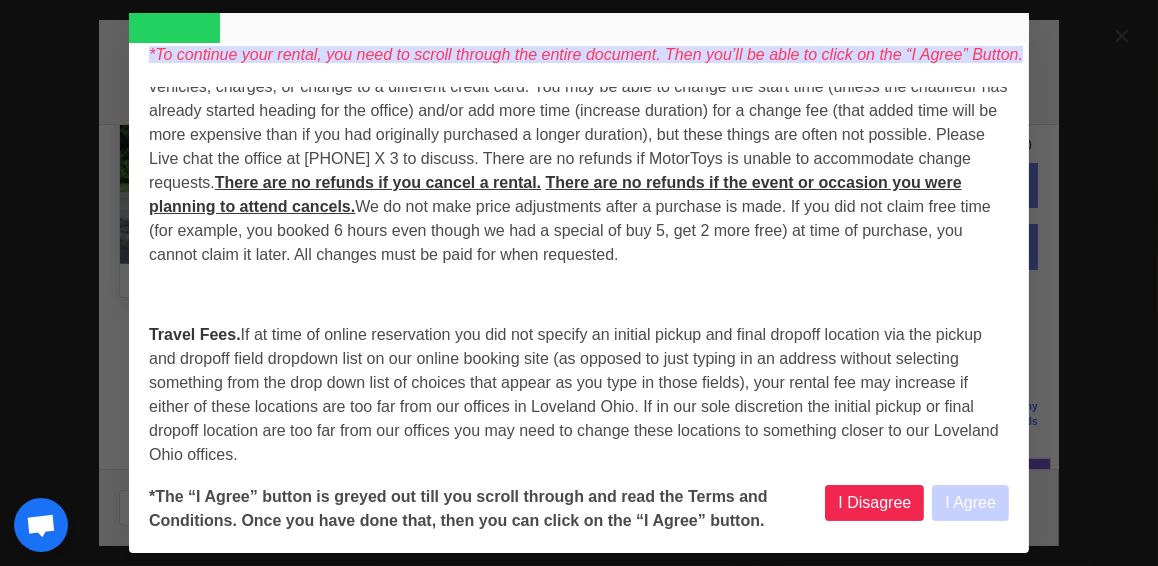 scroll, scrollTop: 859, scrollLeft: 0, axis: vertical 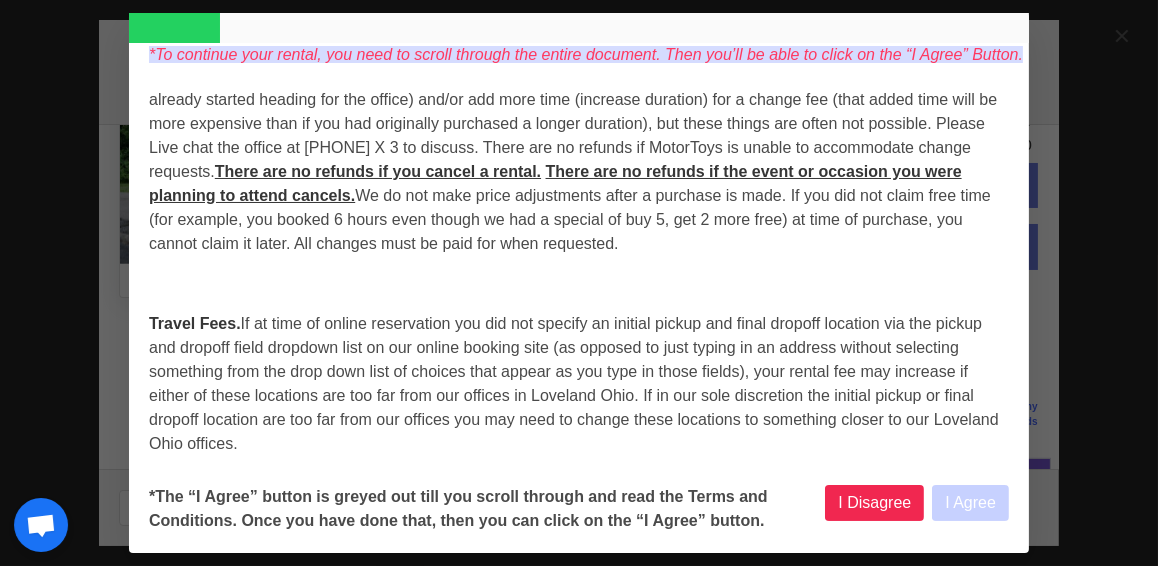 select 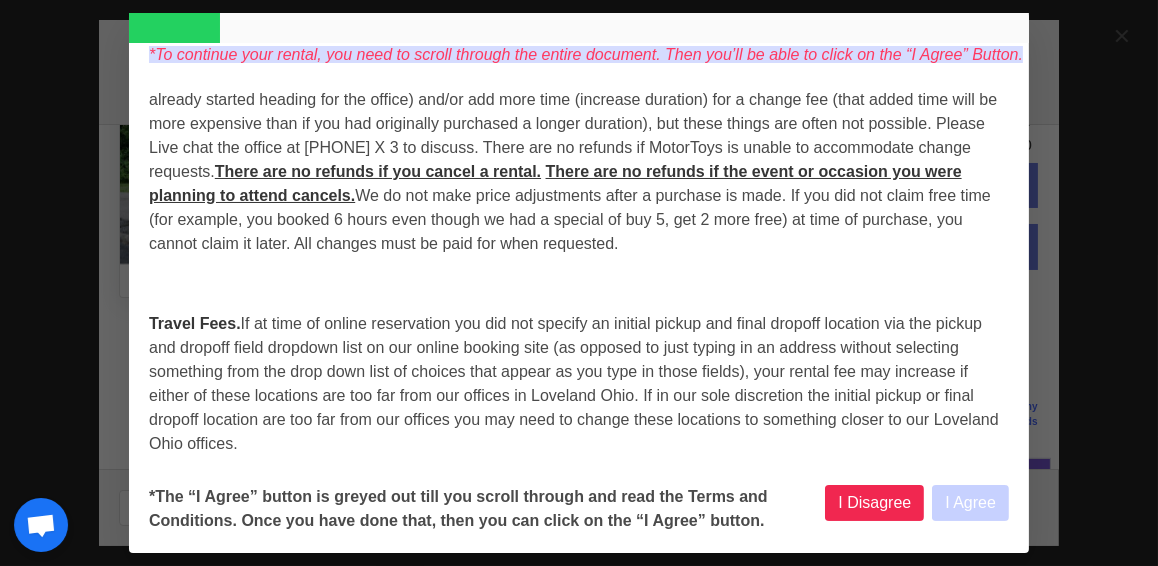 select 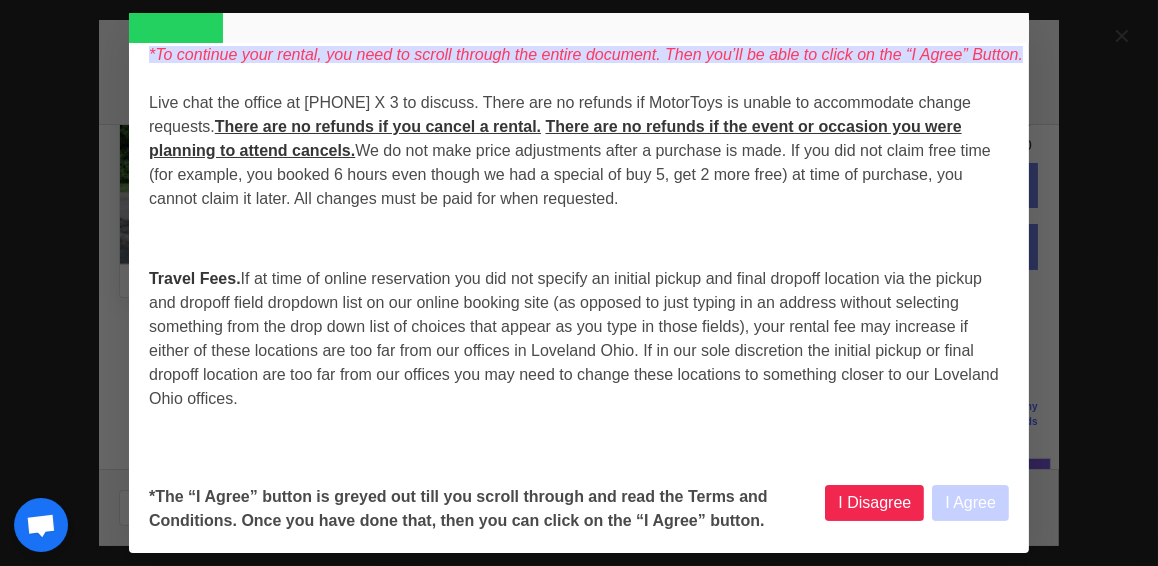 select 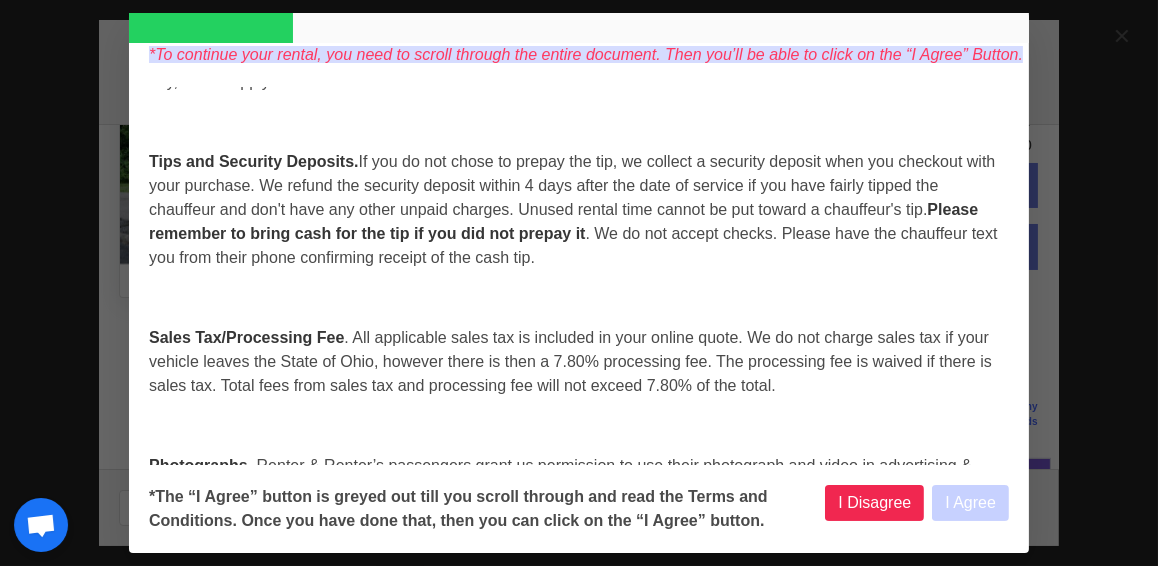 scroll, scrollTop: 1550, scrollLeft: 0, axis: vertical 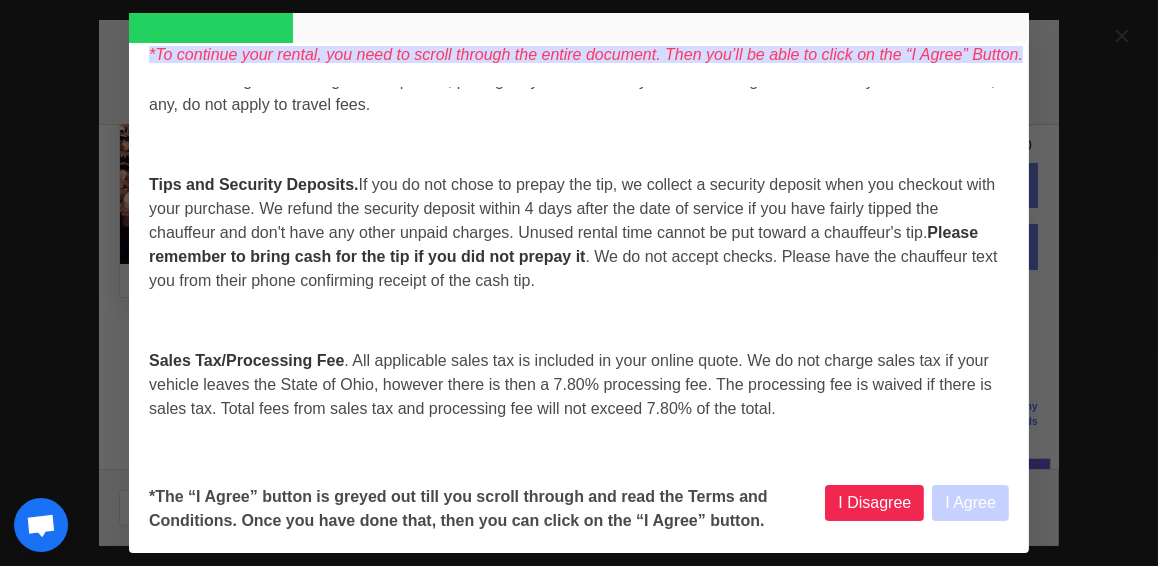 click on "Tips and Security Deposits.  If you do not chose to prepay the tip, we collect a security deposit when you checkout with your purchase. We refund the security deposit within 4 days after the date of service if you have fairly tipped the chauffeur and don't have any other unpaid charges. Unused rental time cannot be put toward a chauffeur's tip.  Please remember to bring cash for the tip if you did not prepay it . We do not accept checks. Please have the chauffeur text you from their phone confirming receipt of the cash tip." at bounding box center [579, 233] 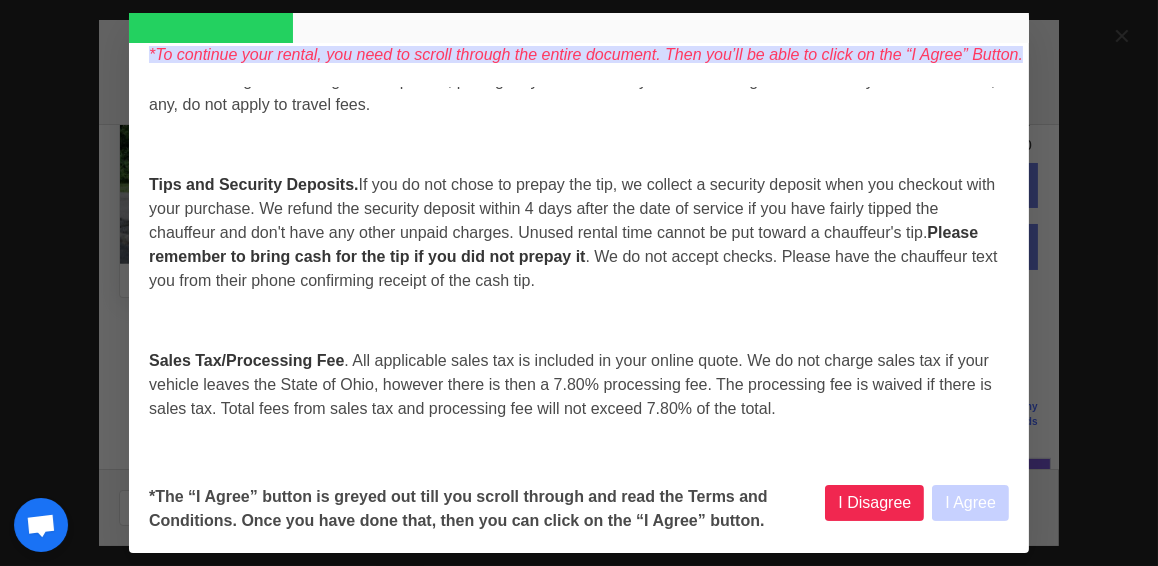 click on "Motor Toys Terms and Conditions
Terms & Conditions   Thank you for renting from us. These are the Terms and Conditions of your rental that you agree to in order to rent from us. Please Live Chat us via our website if you have any questions. You agree to show and explain these terms and conditions to everyone before you let them on our vehicle. Definitions . You, Your, They, Renter, and Renters refer to the Renter(s) who agree to these terms and conditions. We, Us, MotorToys Limo, MT Limo, and MotorToys refer to A Motortoys Limousine Service, Inc.   Terms and Conditions   Managing your Rental.  To view and manage your rental, go to your  login page  and click on "Rentals. Installment Payment Failure.   Changes. There are no refunds if you cancel a rental.   There are no refunds if the event or occasion you were planning to attend cancels.   Travel Fees.       Tips and Security Deposits. Please remember to bring cash for the tip if you did not prepay it         :" at bounding box center (579, 2999) 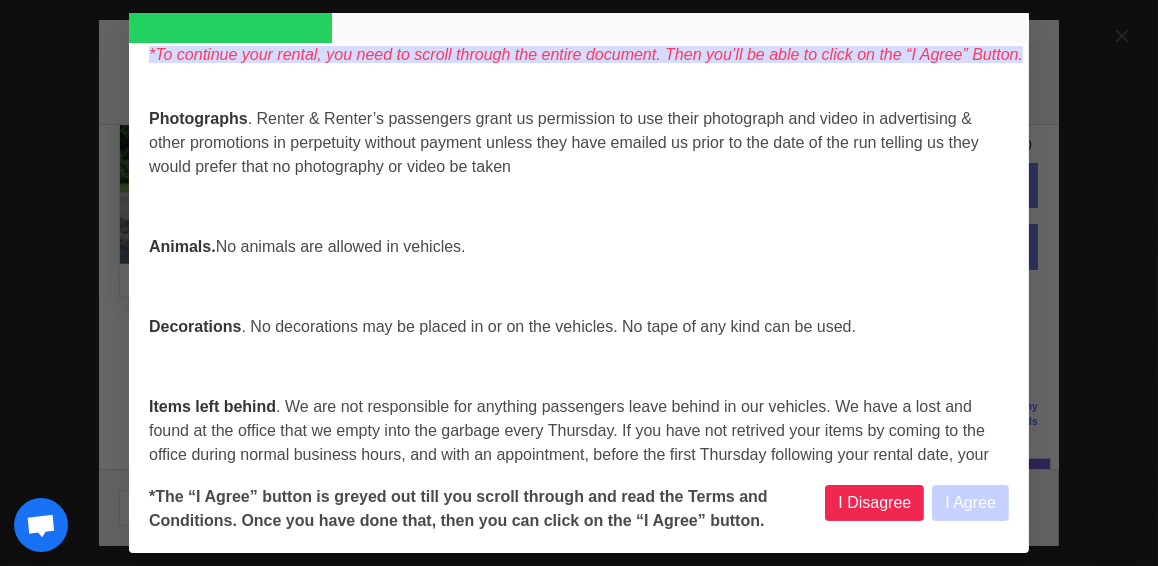 scroll, scrollTop: 1964, scrollLeft: 0, axis: vertical 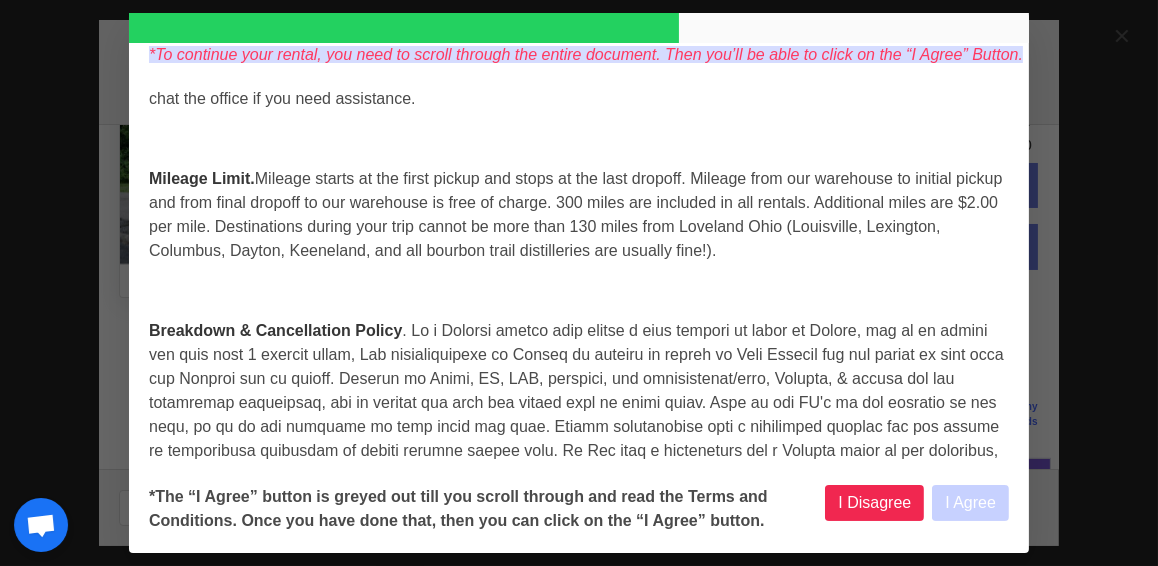 click on "Breakdown & Cancellation Policy" at bounding box center [579, 439] 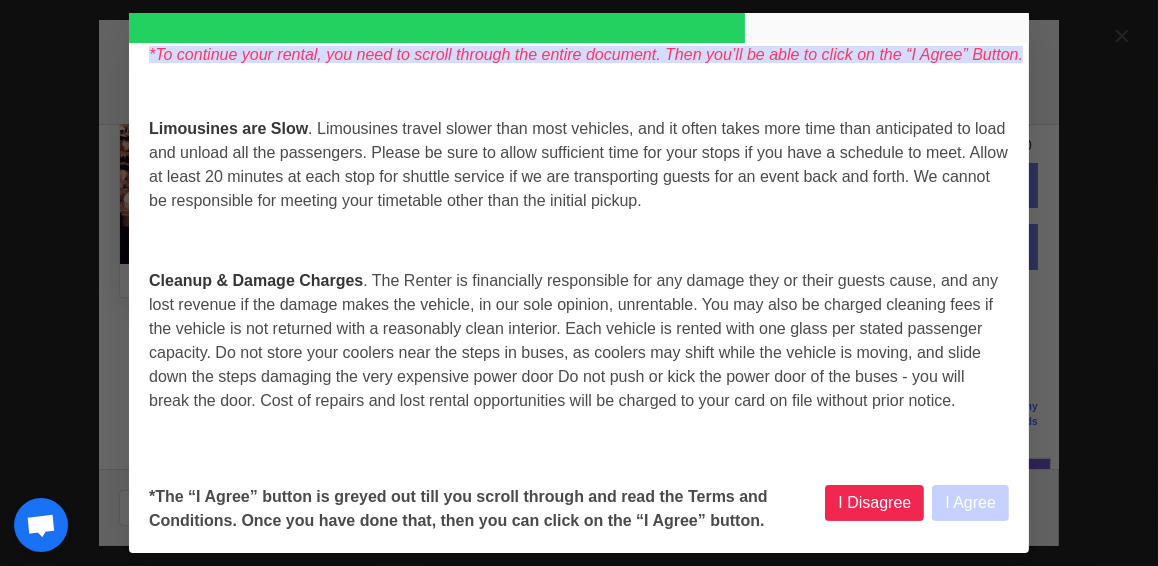 scroll, scrollTop: 5826, scrollLeft: 0, axis: vertical 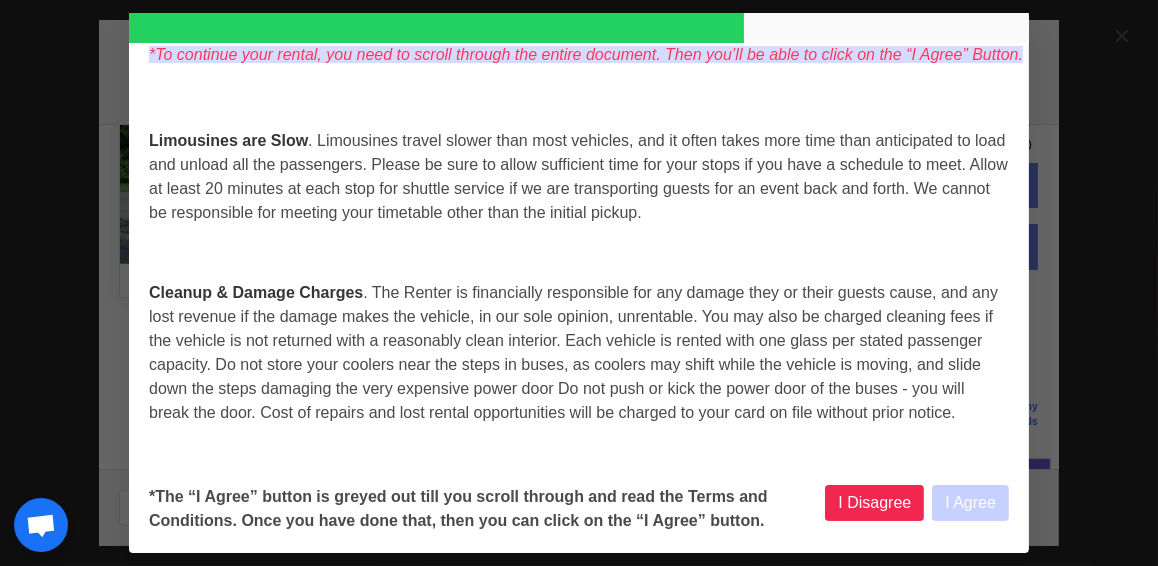 click on "Cleanup & Damage Charges . The Renter is financially responsible for any damage they or their guests cause, and any lost revenue if the damage makes the vehicle, in our sole opinion, unrentable. You may also be charged cleaning fees if the vehicle is not returned with a reasonably clean interior. Each vehicle is rented with one glass per stated passenger capacity. Do not store your coolers near the steps in buses, as coolers may shift while the vehicle is moving, and slide down the steps damaging the very expensive power door Do not push or kick the power door of the buses - you will break the door. Cost of repairs and lost rental opportunities will be charged to your card on file without prior notice." at bounding box center [579, 353] 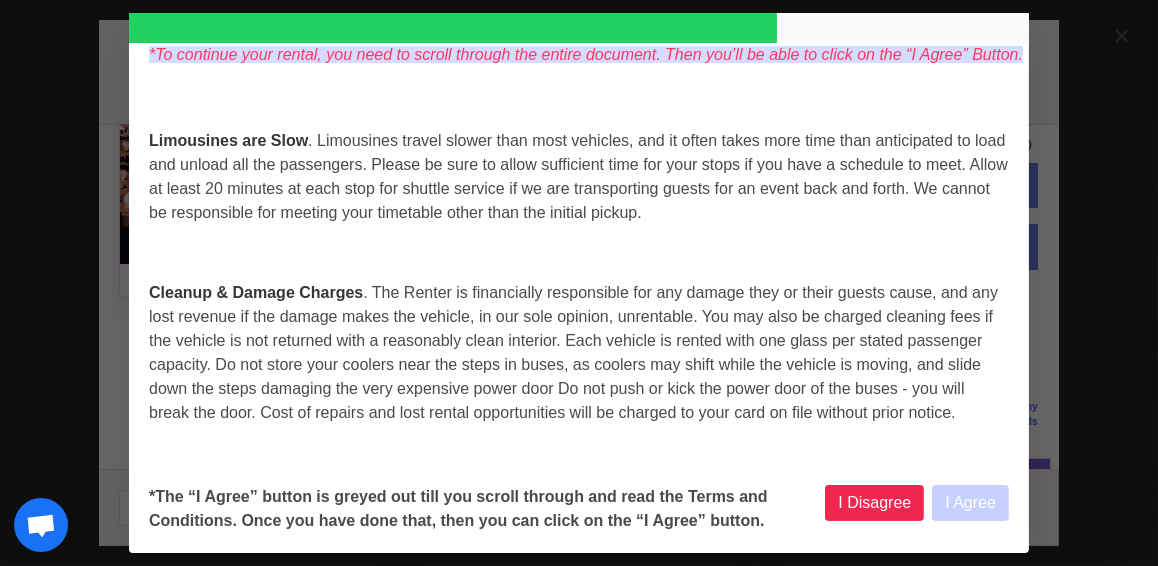 scroll, scrollTop: 6222, scrollLeft: 0, axis: vertical 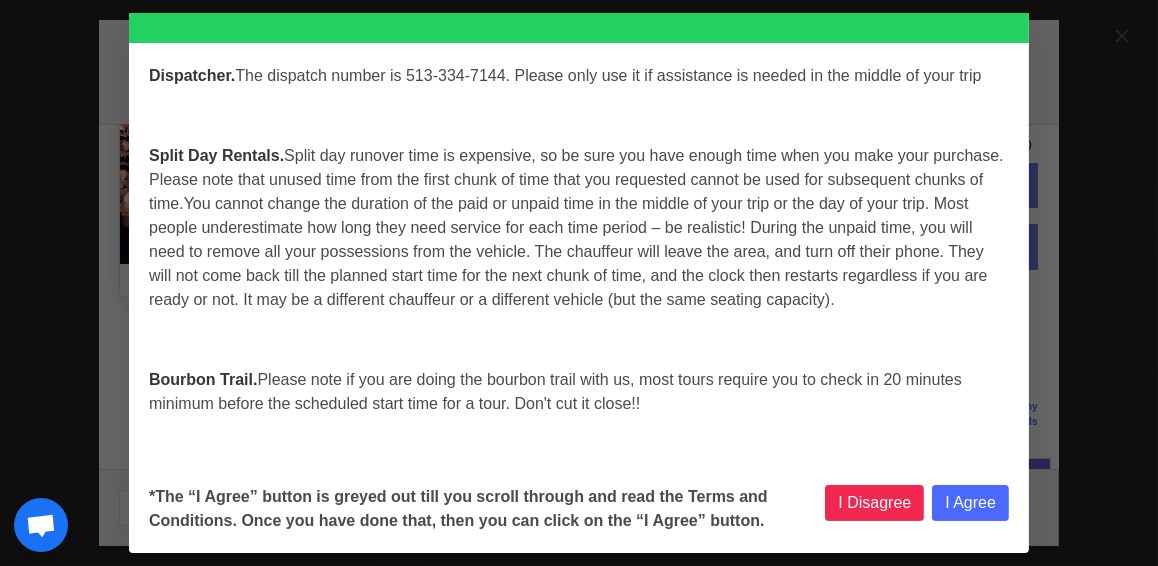 click on "*The “I Agree” button is greyed out till you scroll through and read the Terms and Conditions. Once you have done that, then you can click on the “I Agree” button.   I Disagree   I Agree   *The “I Agree” button is greyed out till you scroll through and read the Terms and Conditions. Once you have done that, then you can click on the “I Agree” button." at bounding box center [579, 509] 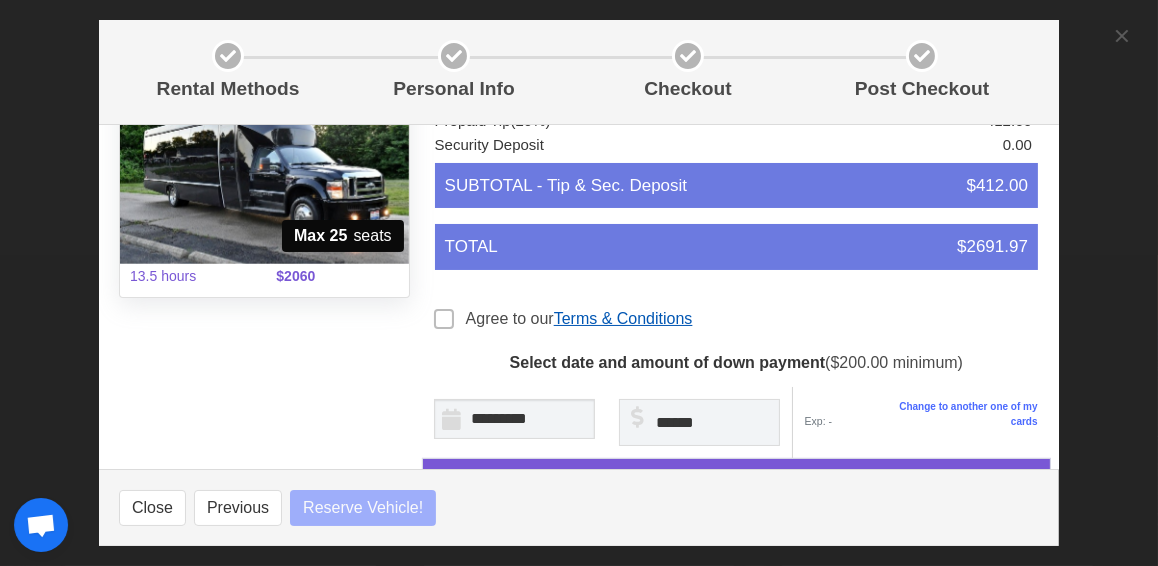 click on "Terms & Conditions" at bounding box center (623, 318) 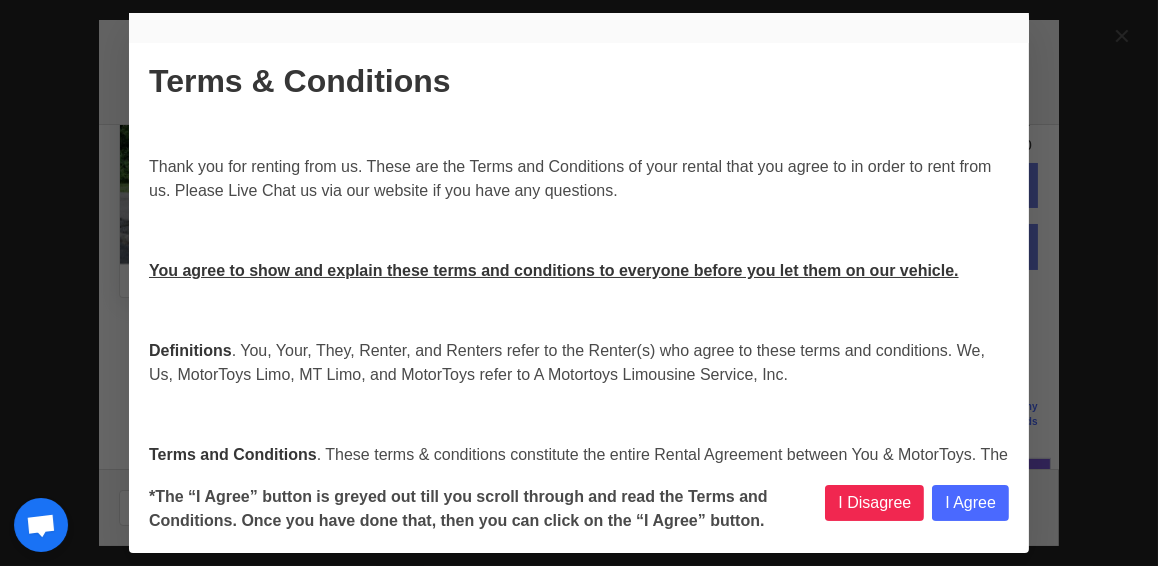 click on "Motor Toys Terms and Conditions
Terms & Conditions   Thank you for renting from us. These are the Terms and Conditions of your rental that you agree to in order to rent from us. Please Live Chat us via our website if you have any questions. You agree to show and explain these terms and conditions to everyone before you let them on our vehicle. Definitions . You, Your, They, Renter, and Renters refer to the Renter(s) who agree to these terms and conditions. We, Us, MotorToys Limo, MT Limo, and MotorToys refer to A Motortoys Limousine Service, Inc.   Terms and Conditions   Managing your Rental.  To view and manage your rental, go to your  login page  and click on "Rentals. Installment Payment Failure.   Changes. There are no refunds if you cancel a rental.   There are no refunds if the event or occasion you were planning to attend cancels.   Travel Fees.       Tips and Security Deposits. Please remember to bring cash for the tip if you did not prepay it         :" at bounding box center [579, 289] 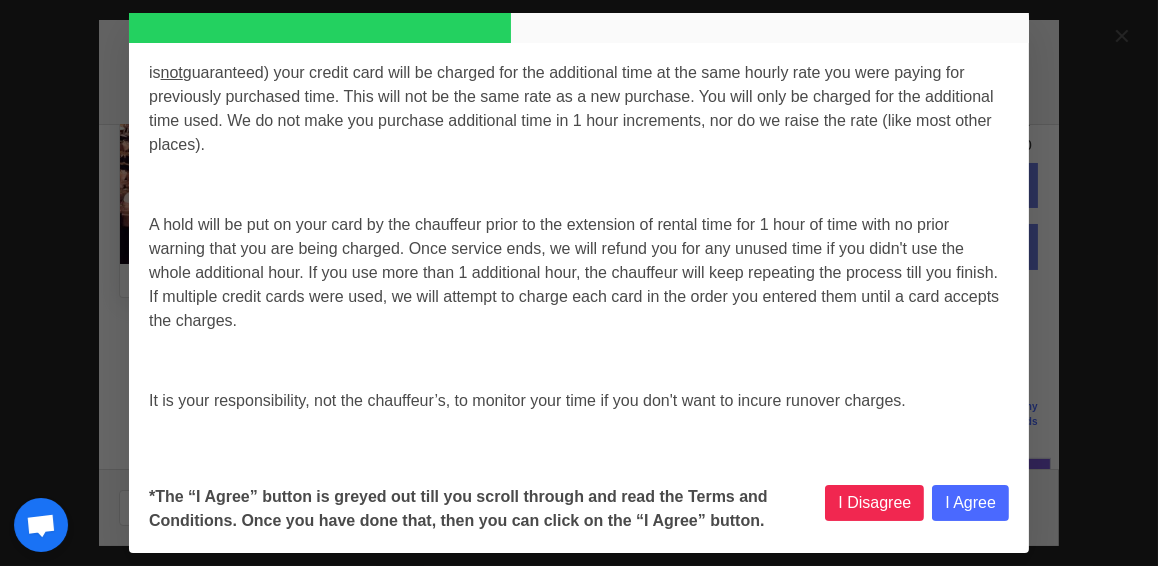 scroll, scrollTop: 3708, scrollLeft: 0, axis: vertical 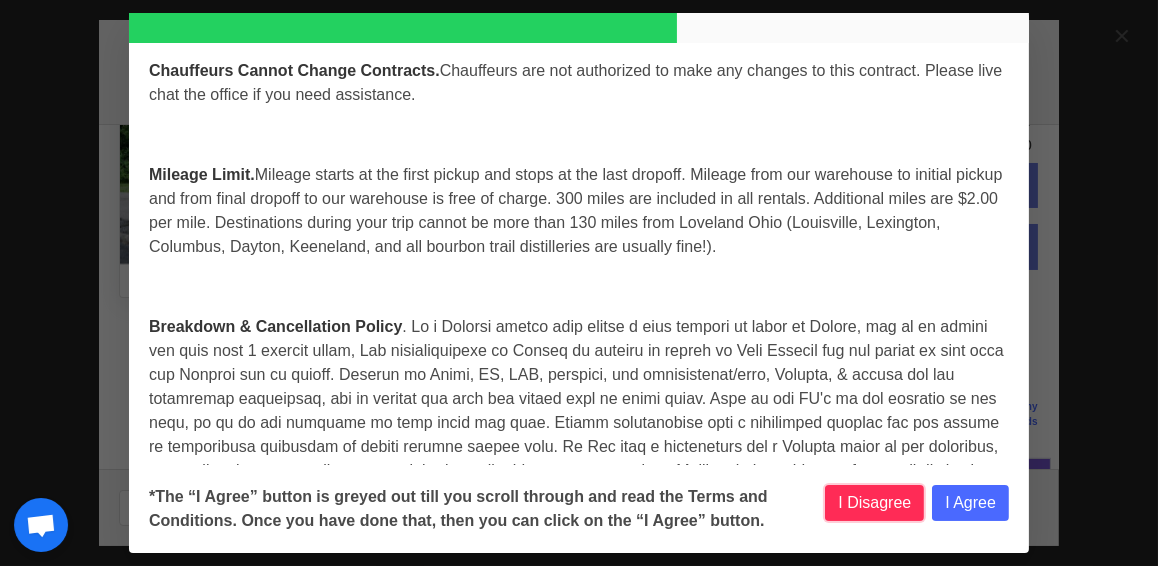 click on "I Disagree" at bounding box center [874, 503] 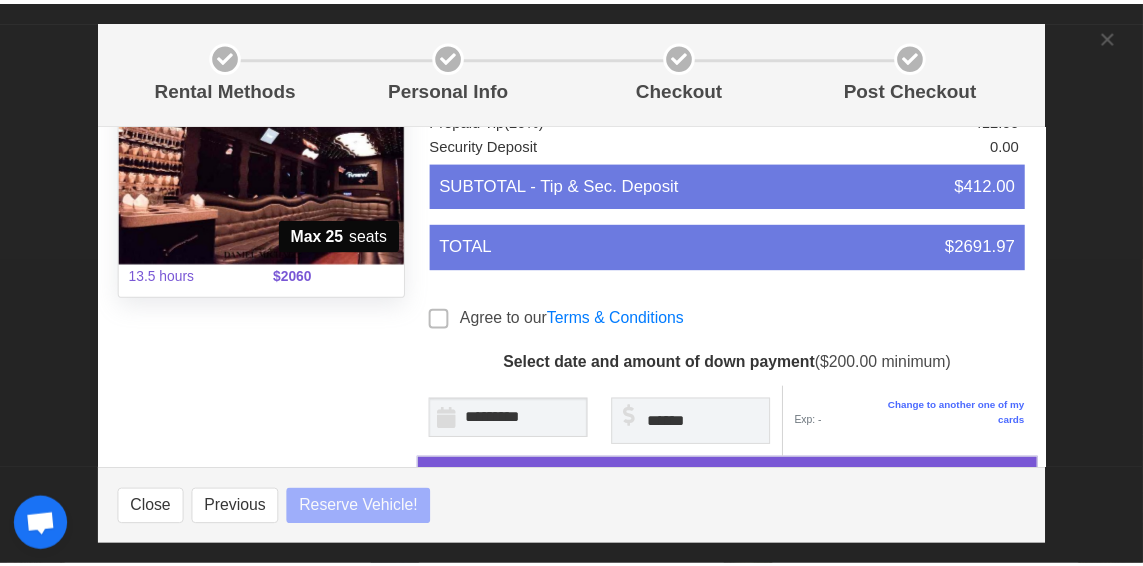 scroll, scrollTop: 0, scrollLeft: 0, axis: both 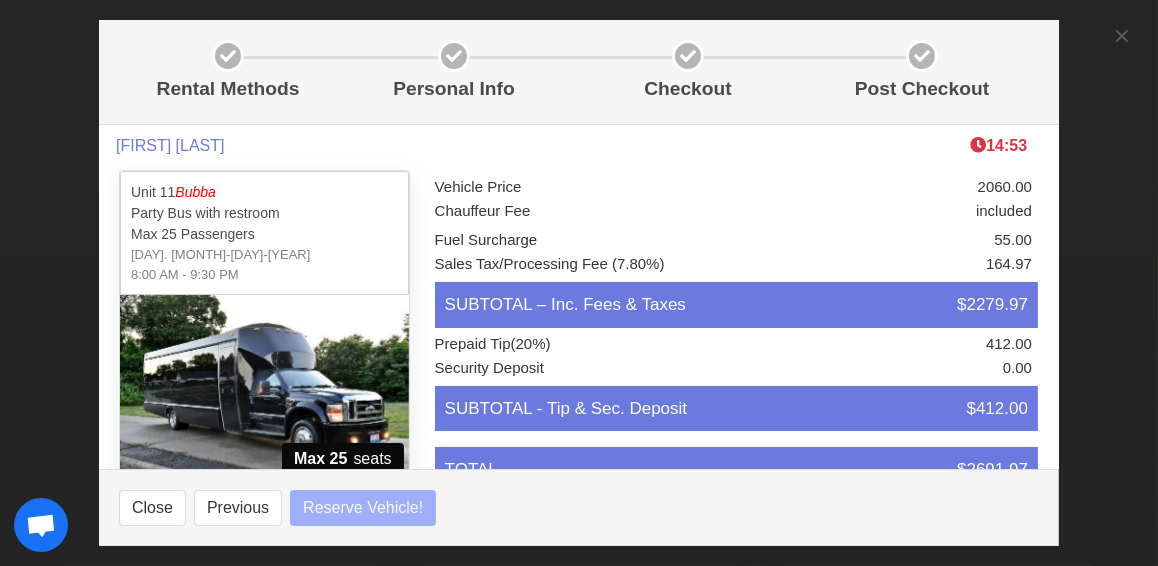 click on "Rental Methods   Personal Info   Checkout   Post Checkout   Allison Ryan    14:53   Unit 11  Bubba   Party Bus with restroom   Max 25 Passengers   Sun. 9-7-2025   8:00 AM - 9:30 PM       Max 25  seats
13.5 hours     $2060   Select a button to see details, such as tax & tip
Rent It           Rent it, make a deposit, and then payments     Installment payment fees apply         Put a free hold on it and think it over     You are 3 or more screens away from making a purchase.   You are just gathering info at this point.  You are not committing to anything.       Vehicle Price   2060.00   Chauffeur Fee   included             Fuel Surcharge   55.00         Sales Tax/Processing Fee   164.97       TOTAL   $2279.97     When you click “Next”, you are just gathering info about tips, which is on the next screen.   You are not committing to anything.       Vehicle Price   2060.00   Chauffeur Fee   included                 Fuel Surcharge   55.00                         164.97     (20%)" at bounding box center (579, 283) 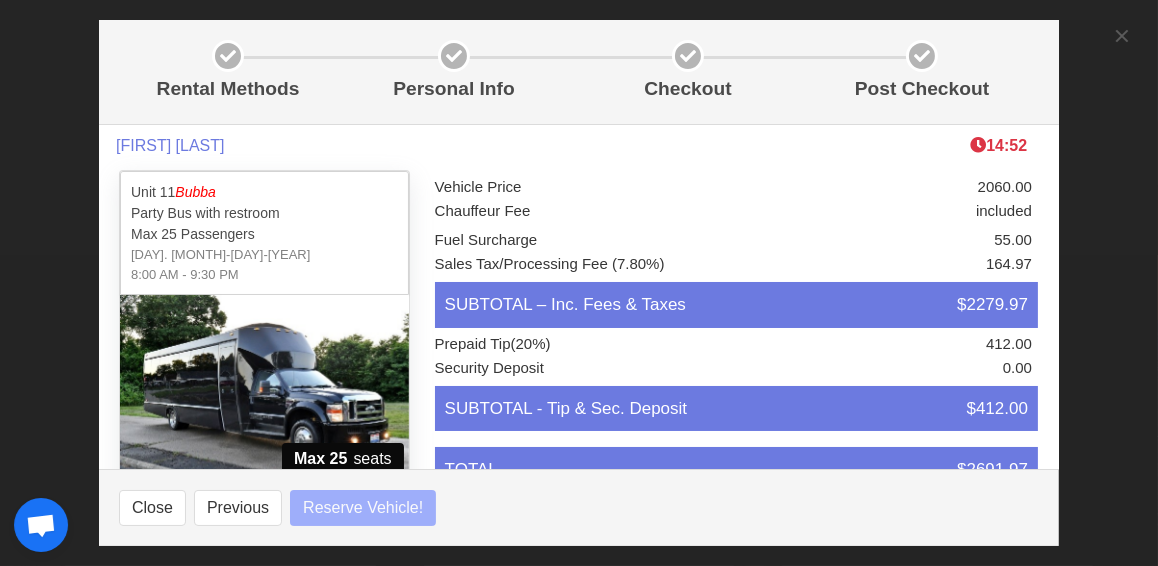 click on "Rental Methods   Personal Info   Checkout   Post Checkout   [FIRST] [LAST]    14:52   Unit 11  Bubba   Party Bus with restroom   Max 25 Passengers   Sun. 9-7-2025   8:00 AM - 9:30 PM       Max 25  seats
13.5 hours     $2060   Select a button to see details, such as tax & tip
Rent It           Rent it, make a deposit, and then payments     Installment payment fees apply         Put a free hold on it and think it over     You are 3 or more screens away from making a purchase.   You are just gathering info at this point.  You are not committing to anything.       Vehicle Price   2060.00   Chauffeur Fee   included             Fuel Surcharge   55.00         Sales Tax/Processing Fee   164.97       TOTAL   $2279.97     When you click “Next”, you are just gathering info about tips, which is on the next screen.   You are not committing to anything.       Vehicle Price   2060.00   Chauffeur Fee   included                 Fuel Surcharge   55.00                         164.97     (20%)" at bounding box center [579, 283] 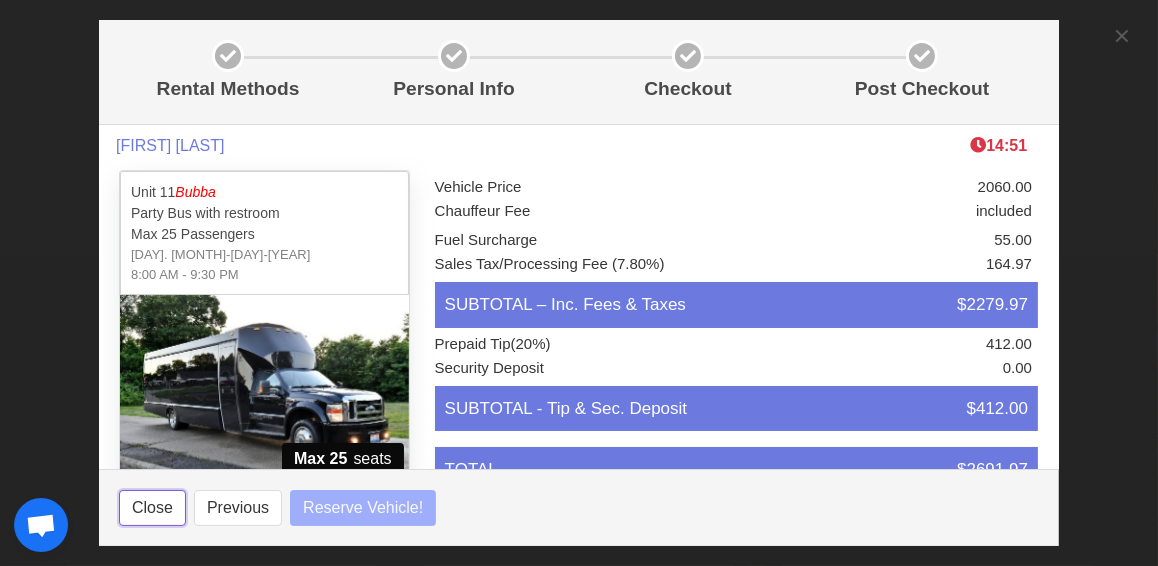 click on "Close" at bounding box center (152, 508) 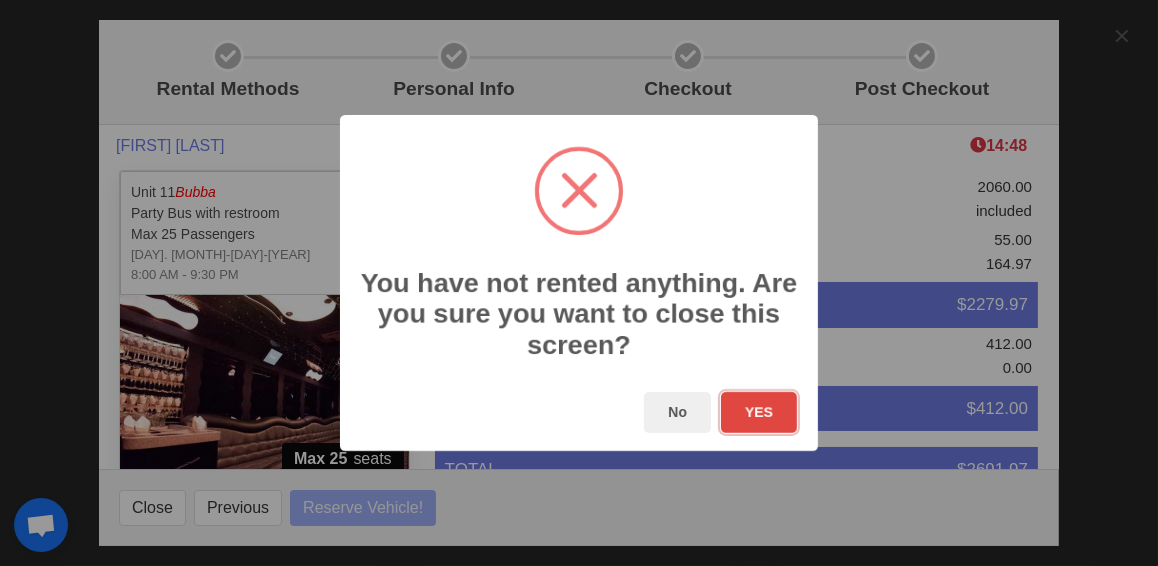 click on "YES" at bounding box center (759, 412) 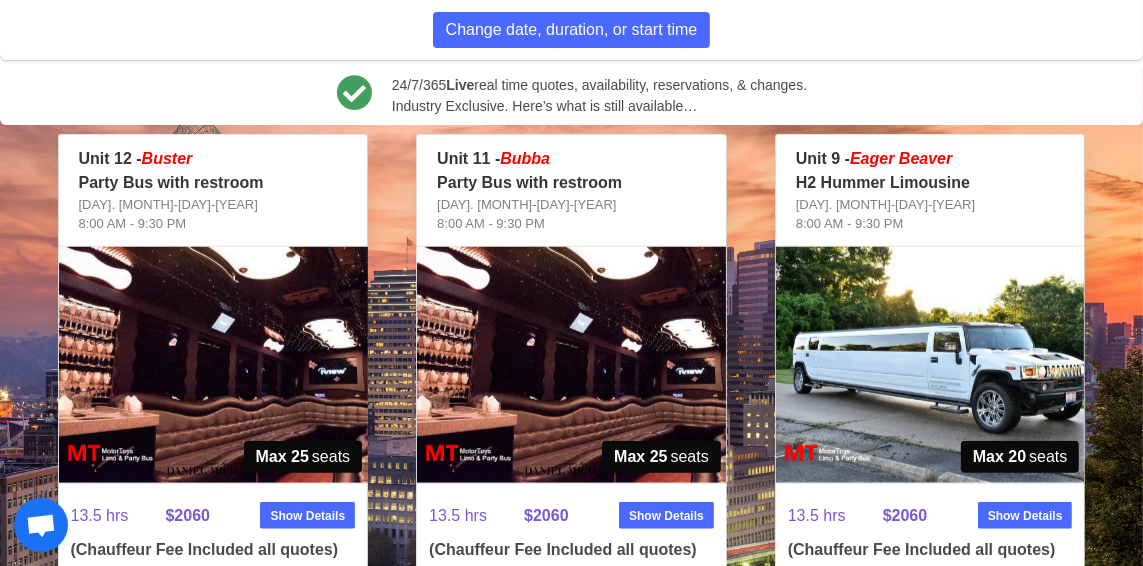 scroll, scrollTop: 0, scrollLeft: 0, axis: both 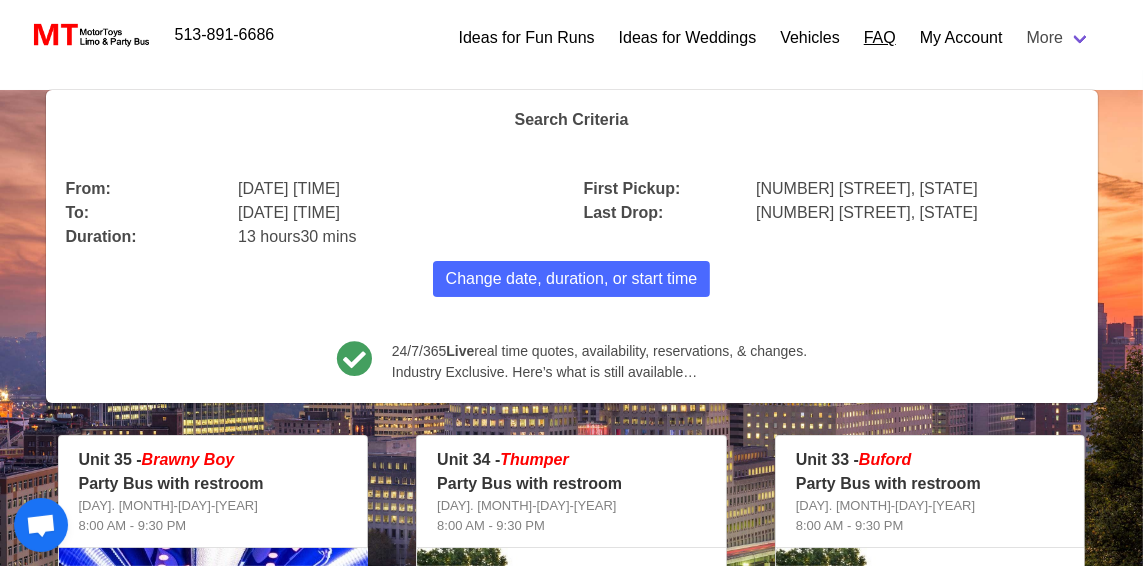 click on "FAQ" at bounding box center [880, 38] 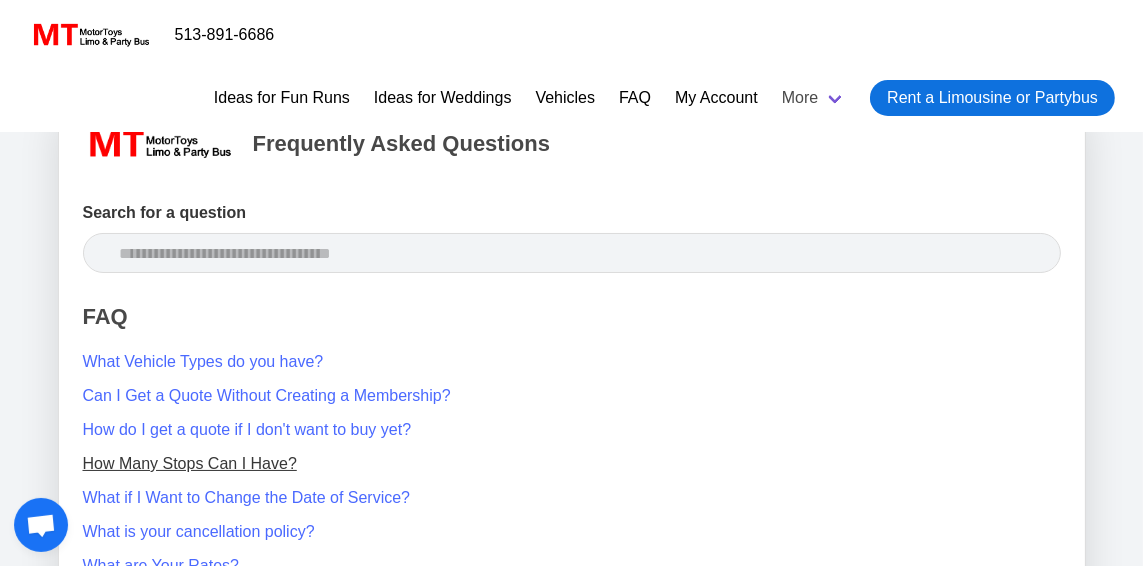 click on "How Many Stops Can I Have?" at bounding box center (190, 463) 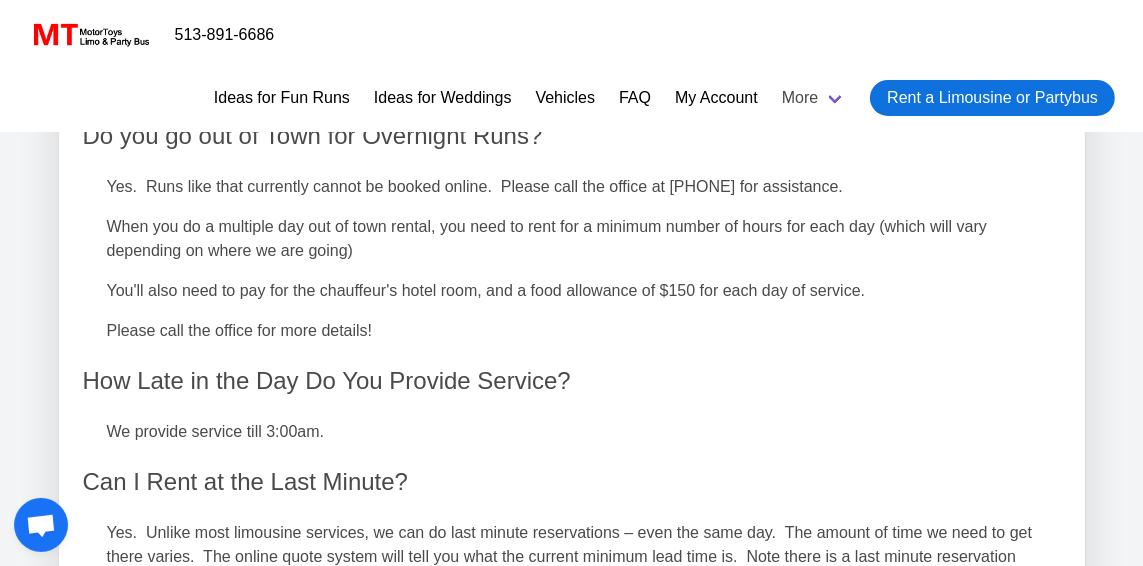 scroll, scrollTop: 4627, scrollLeft: 0, axis: vertical 